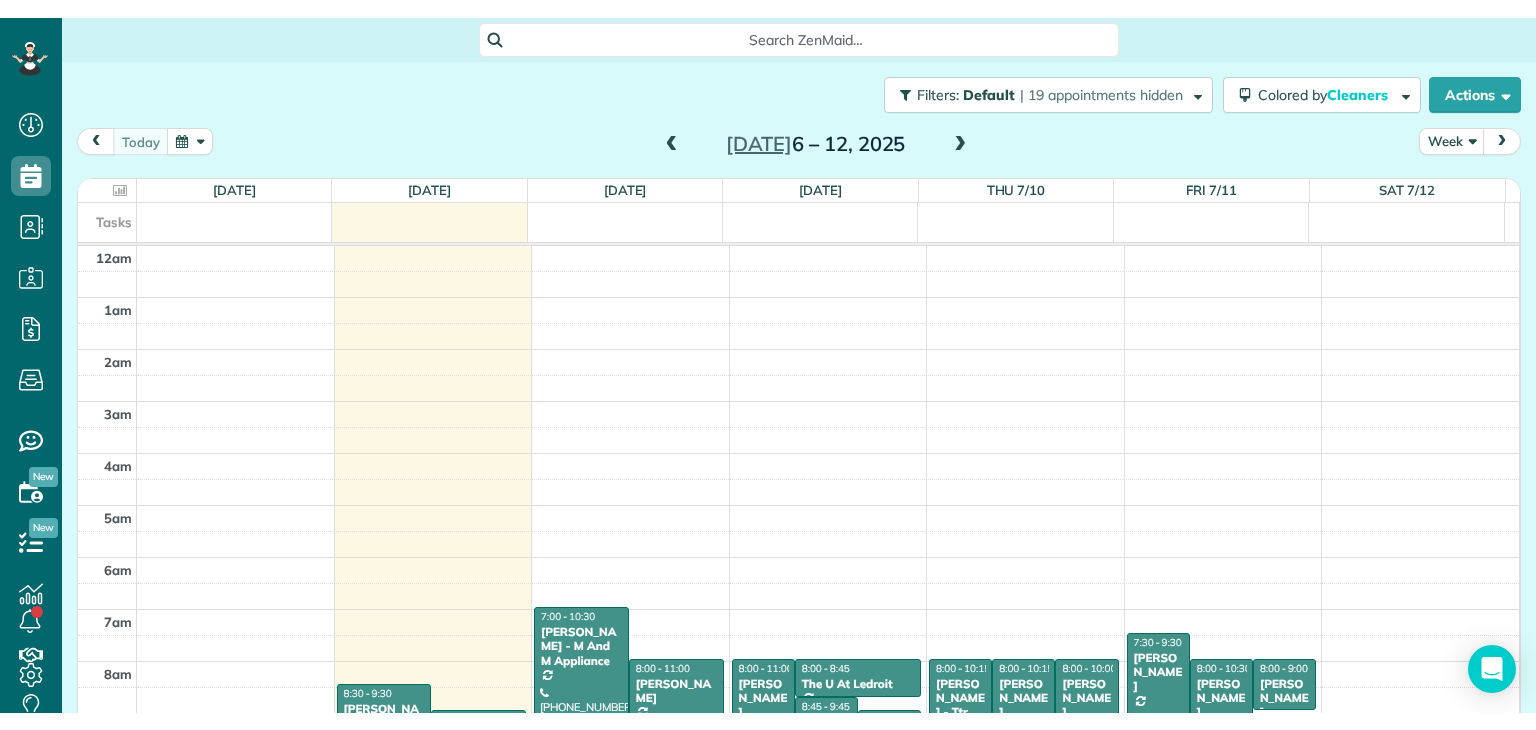 scroll, scrollTop: 0, scrollLeft: 0, axis: both 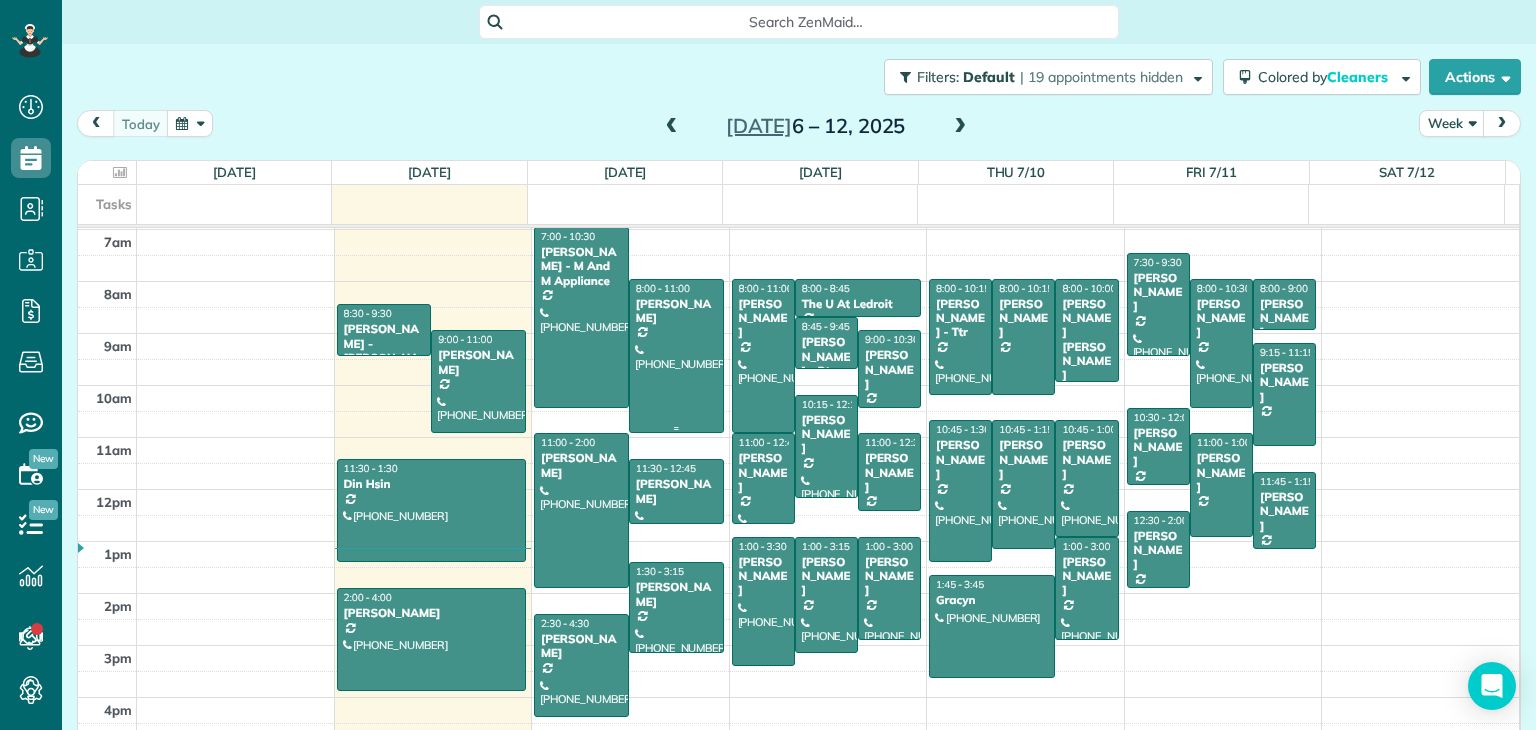 click at bounding box center [676, 356] 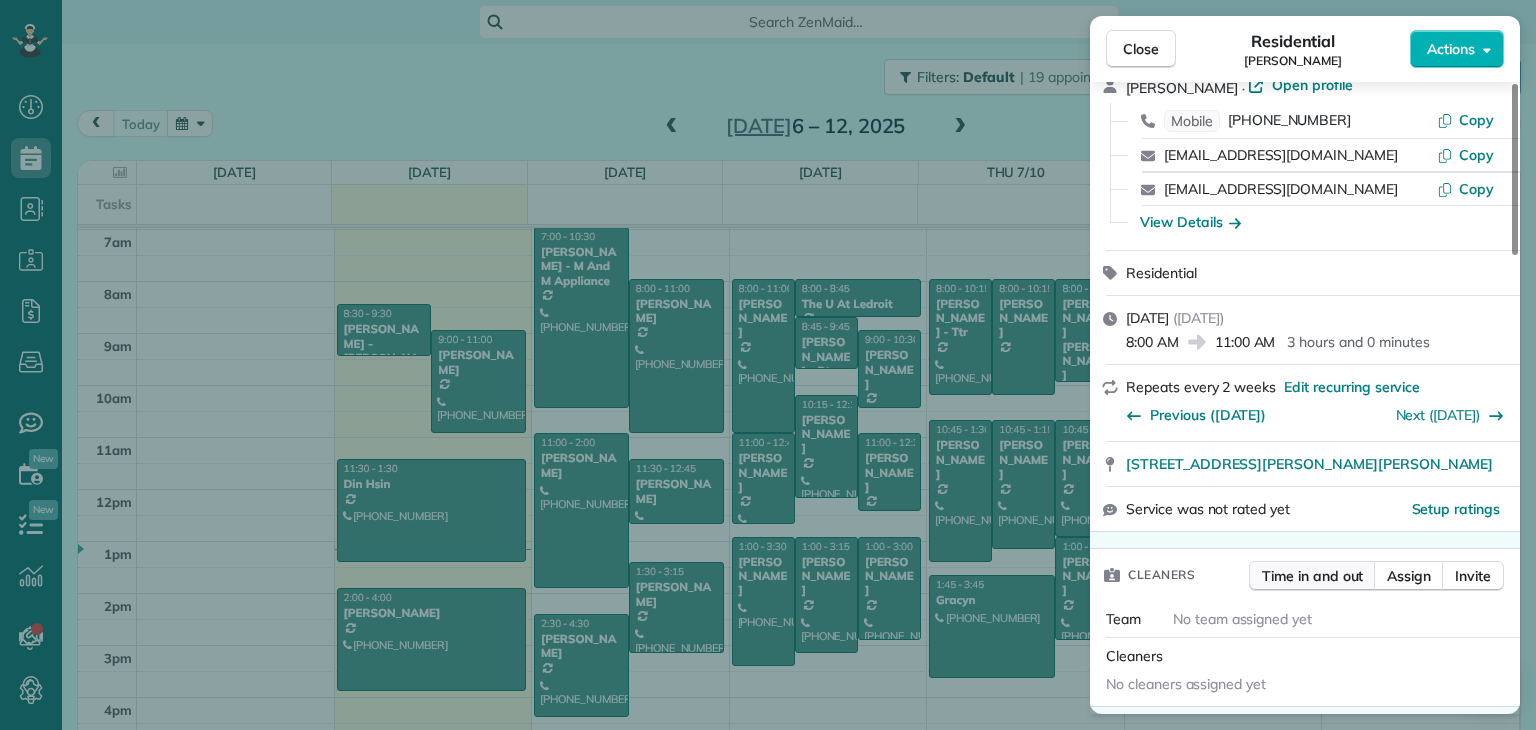 scroll, scrollTop: 0, scrollLeft: 0, axis: both 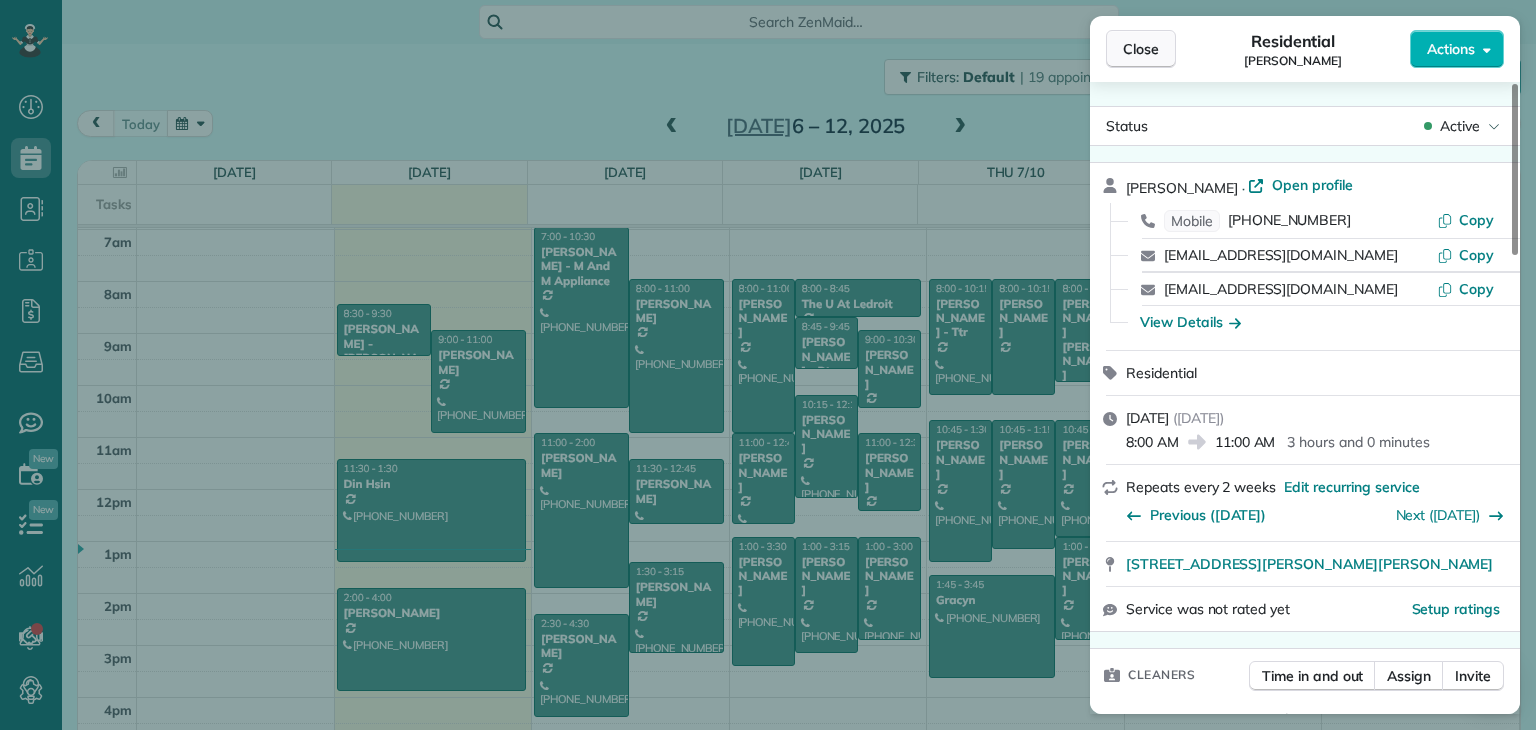 click on "Close" at bounding box center (1141, 49) 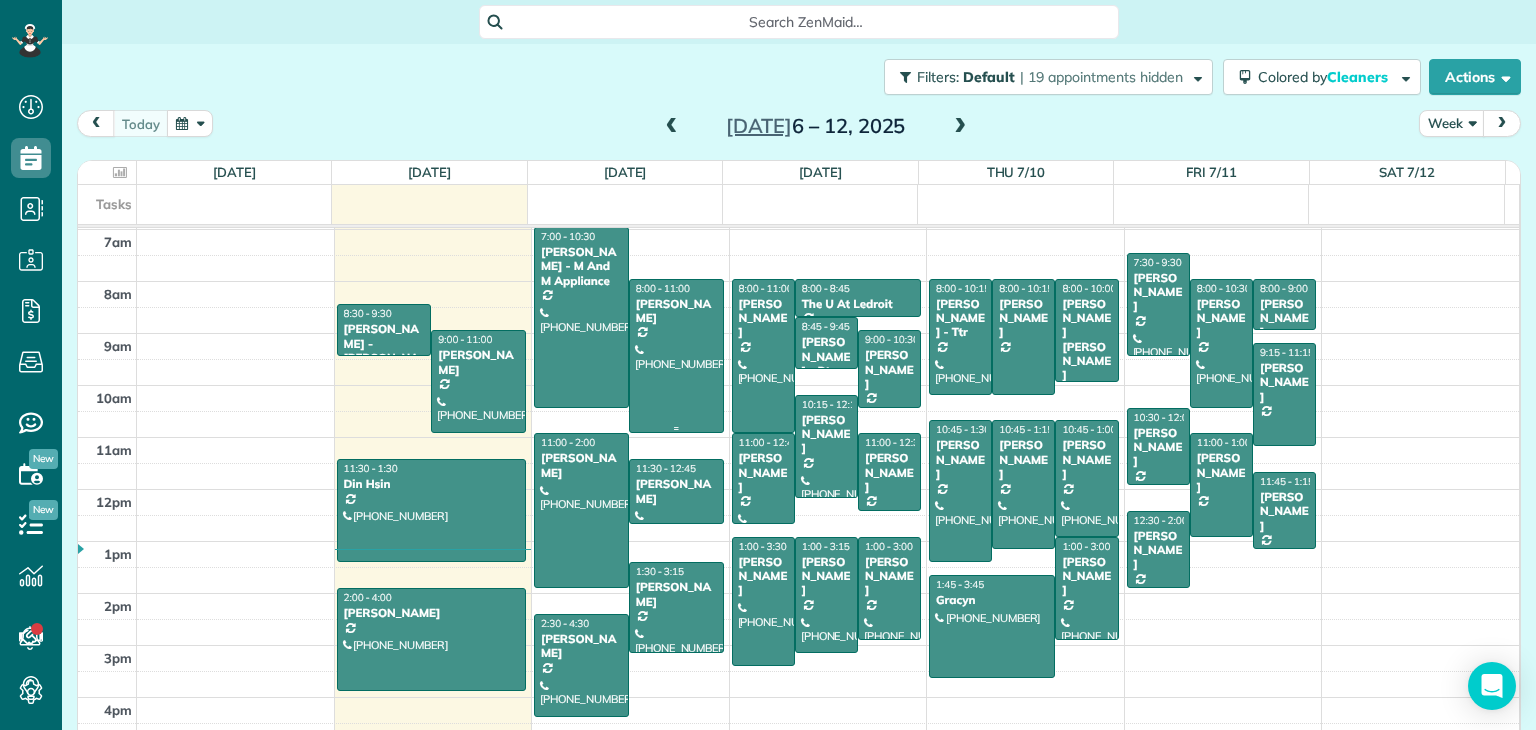 drag, startPoint x: 675, startPoint y: 317, endPoint x: 652, endPoint y: 319, distance: 23.086792 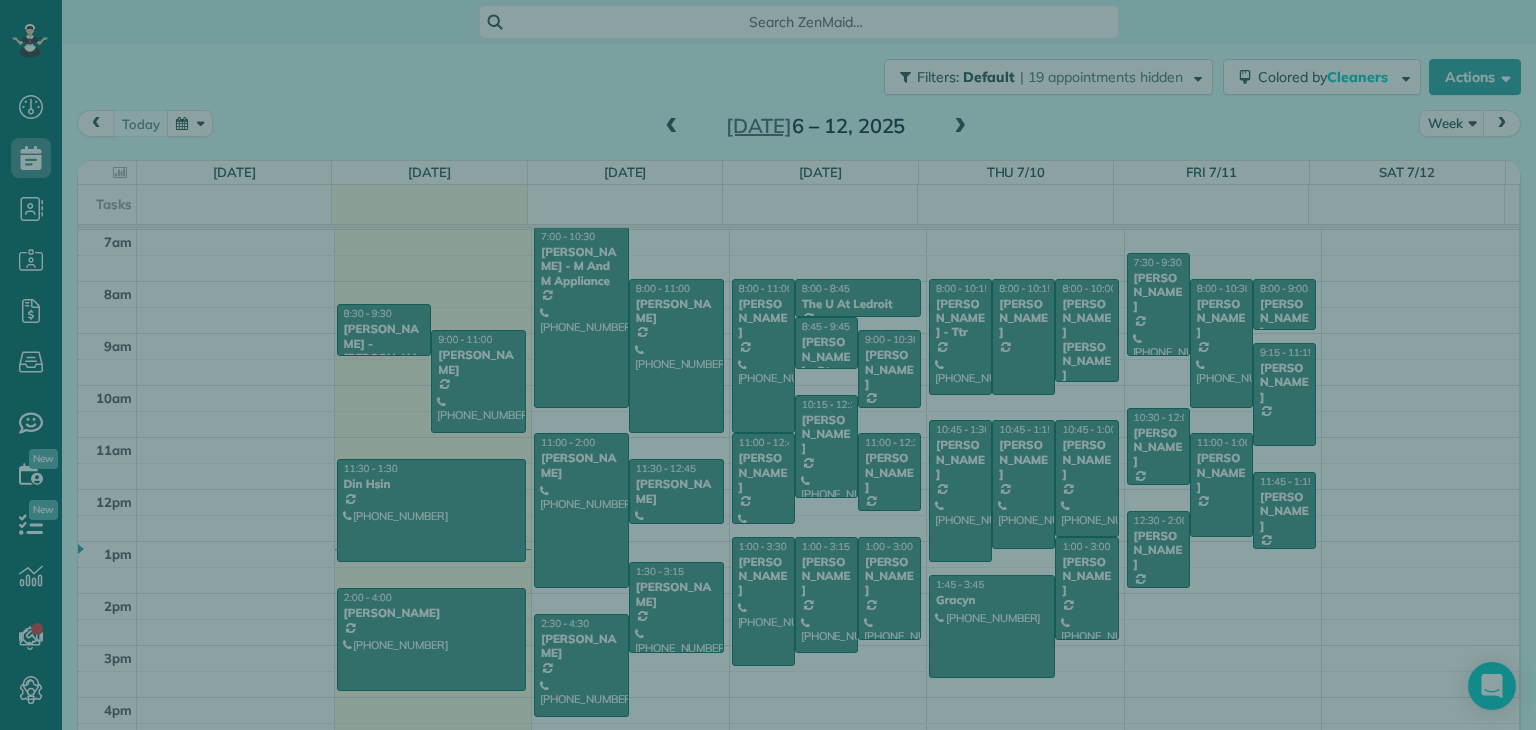 click on "Close Residential [PERSON_NAME] Actions Status Active [PERSON_NAME] · Open profile Mobile [PHONE_NUMBER] Copy [EMAIL_ADDRESS][DOMAIN_NAME] Copy [EMAIL_ADDRESS][DOMAIN_NAME] Copy View Details Residential [DATE] ( [DATE] ) 8:00 AM 11:00 AM 3 hours and 0 minutes Repeats every 2 weeks Edit recurring service Previous ([DATE]) Next ([DATE]) [STREET_ADDRESS][PERSON_NAME][PERSON_NAME] Service was not rated yet Setup ratings Cleaners Time in and out Assign Invite Team No team assigned yet Cleaners No cleaners assigned yet Checklist Try Now Keep this appointment up to your standards. Stay on top of every detail, keep your cleaners organised, and your client happy. Assign a checklist Watch a 5 min demo Billing Billing actions Price $0.00 Overcharge $0.00 Discount $0.00 Coupon discount - Primary tax - Secondary tax - Total appointment price $0.00 Tips collected New feature! $0.00 [PERSON_NAME] as paid Total including tip $0.00 Get paid online in no-time! Send an invoice and reward your cleaners with tips Charge customer credit card Notes" at bounding box center (768, 365) 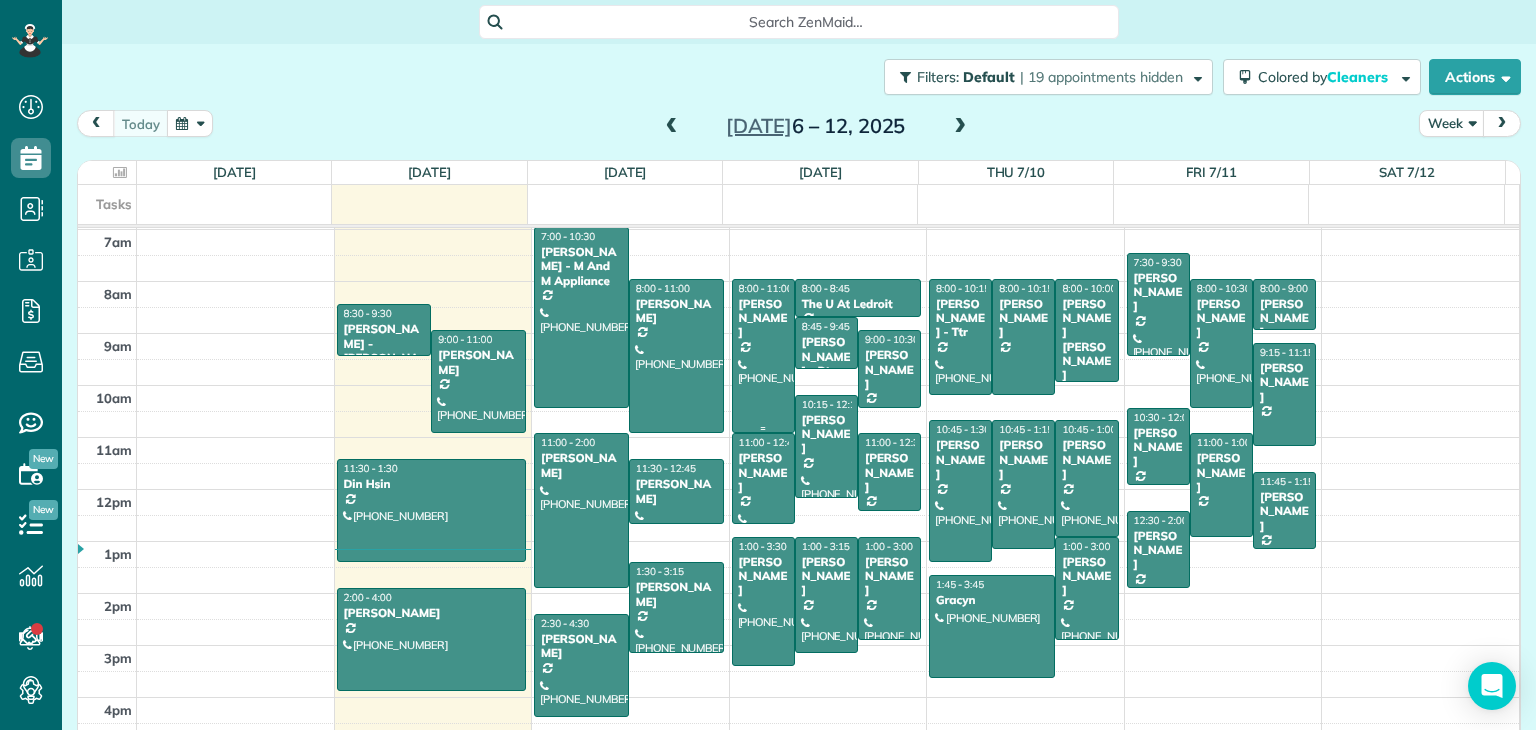 click on "[PERSON_NAME]" at bounding box center (763, 318) 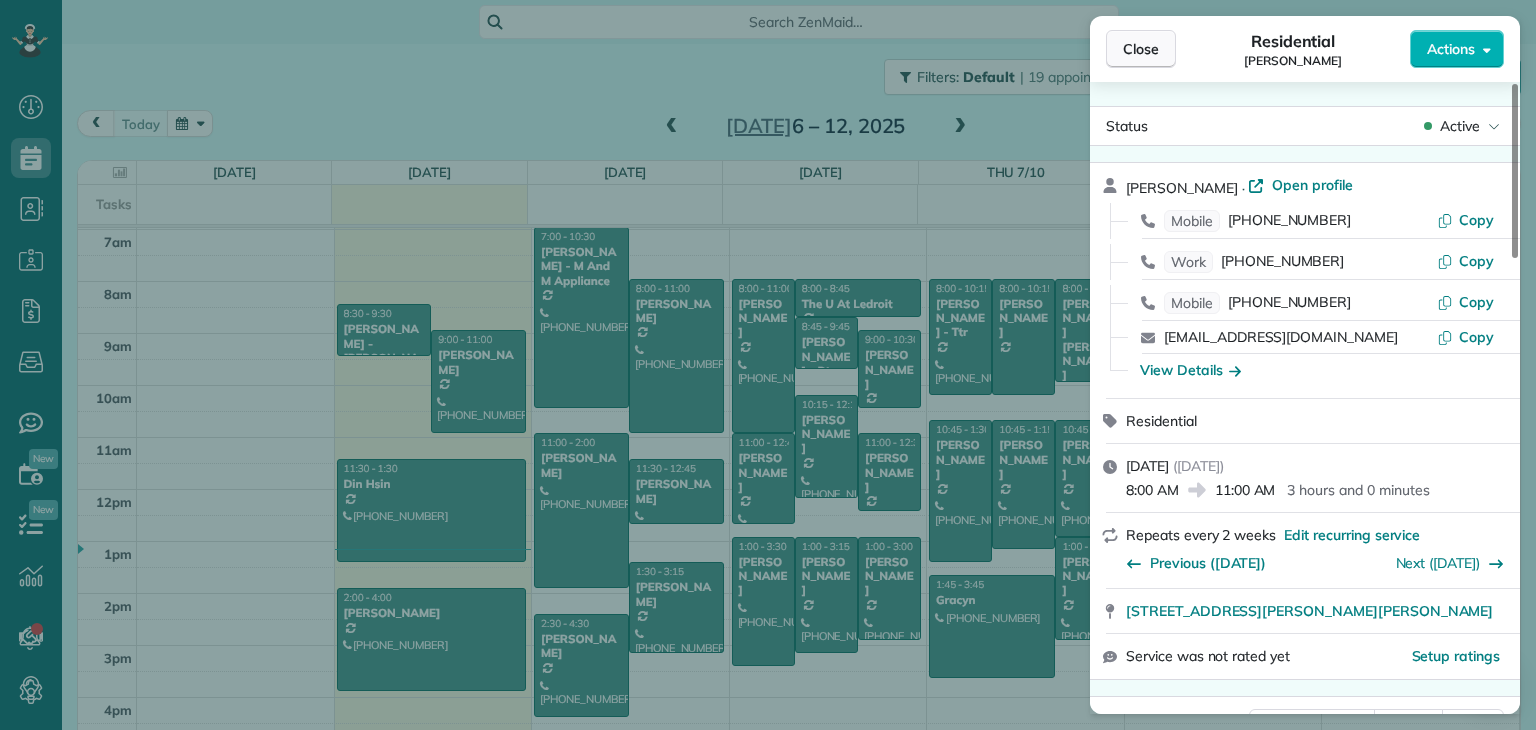 click on "Close" at bounding box center (1141, 49) 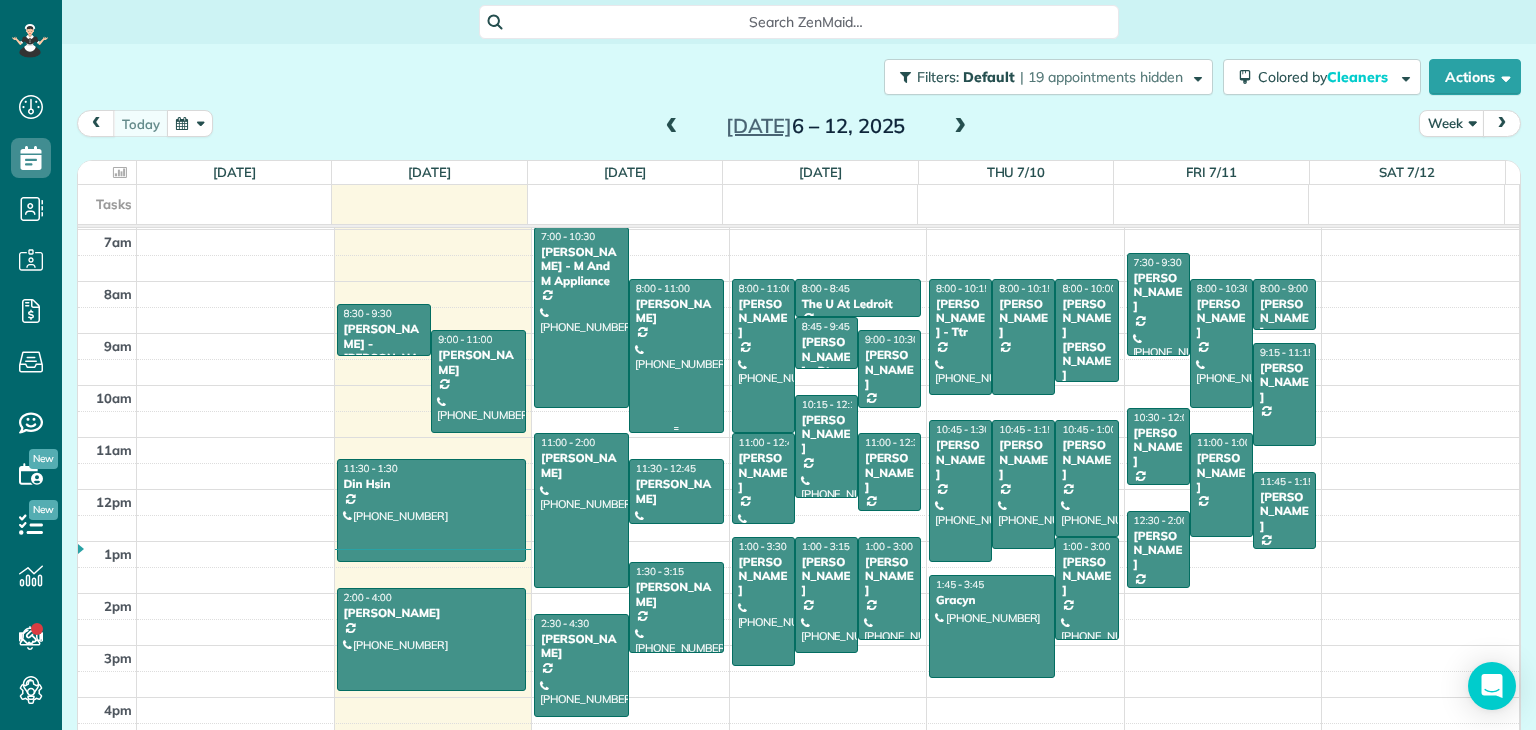 click at bounding box center (676, 356) 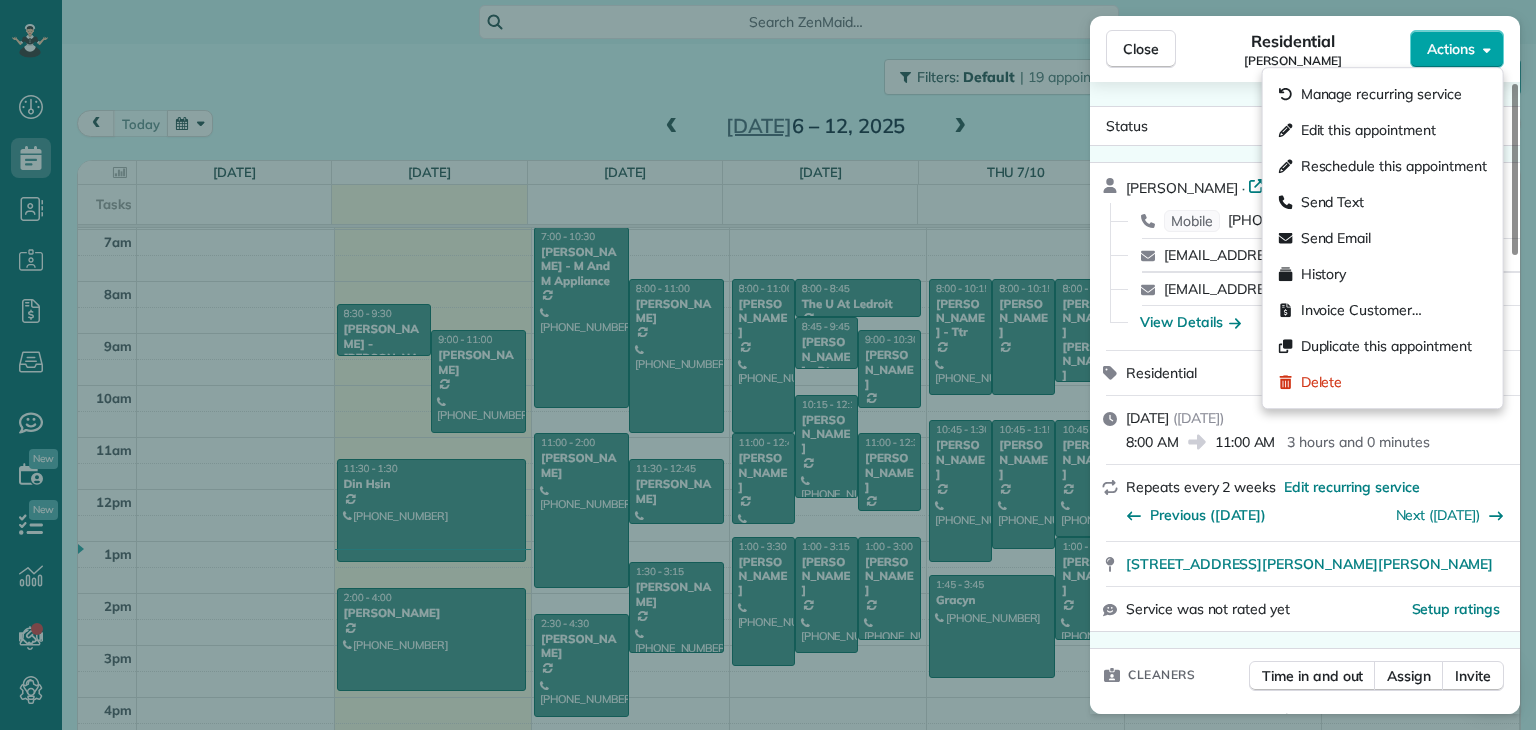click on "Actions" at bounding box center (1451, 49) 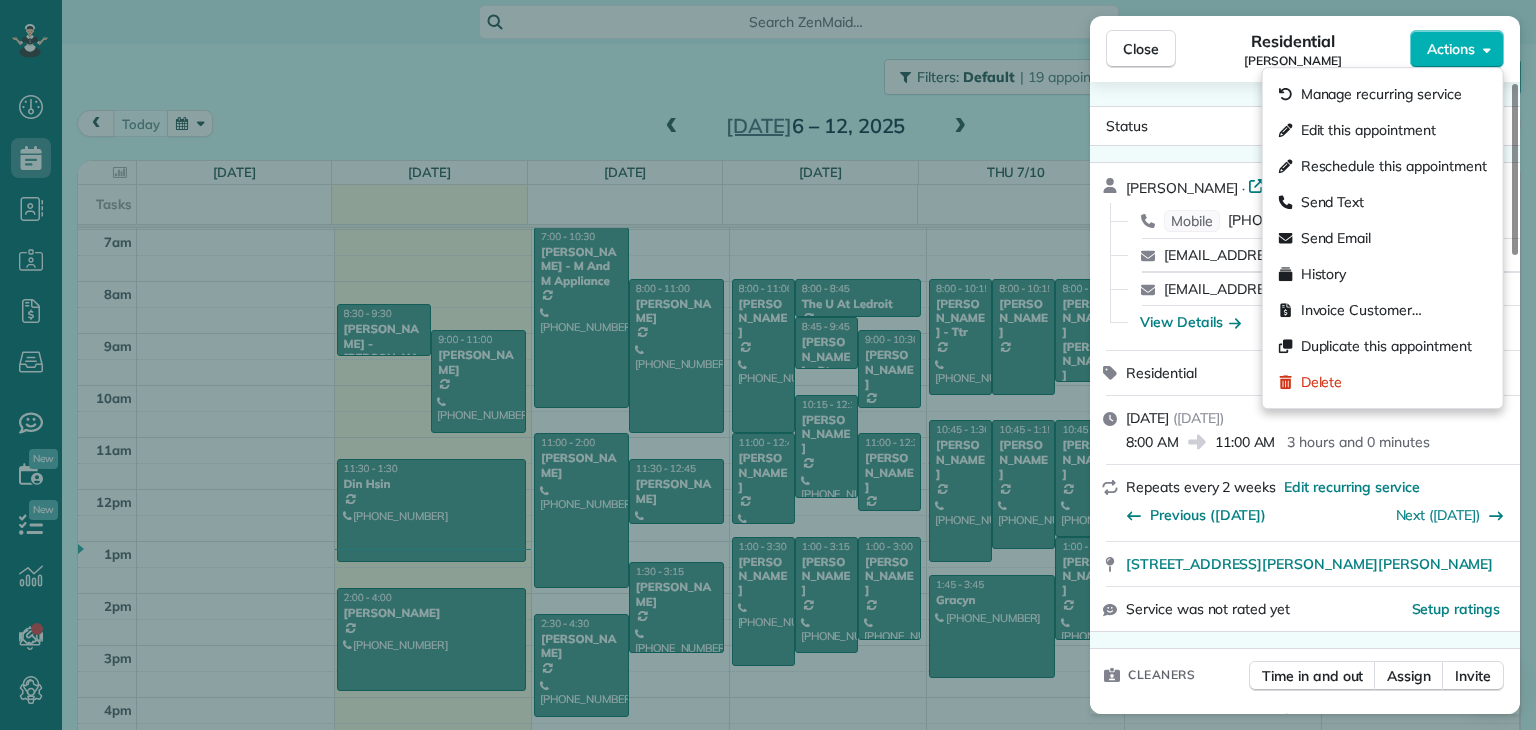 click on "Status Active [PERSON_NAME] · Open profile Mobile [PHONE_NUMBER] Copy [EMAIL_ADDRESS][DOMAIN_NAME] Copy [EMAIL_ADDRESS][DOMAIN_NAME] Copy View Details Residential [DATE] ( [DATE] ) 8:00 AM 11:00 AM 3 hours and 0 minutes Repeats every 2 weeks Edit recurring service Previous ([DATE]) Next ([DATE]) [STREET_ADDRESS][PERSON_NAME][PERSON_NAME] Service was not rated yet Setup ratings Cleaners Time in and out Assign Invite Team No team assigned yet Cleaners No cleaners assigned yet Checklist Try Now Keep this appointment up to your standards. Stay on top of every detail, keep your cleaners organised, and your client happy. Assign a checklist Watch a 5 min demo Billing Billing actions Price $0.00 Overcharge $0.00 Discount $0.00 Coupon discount - Primary tax - Secondary tax - Total appointment price $0.00 Tips collected New feature! $0.00 [PERSON_NAME] as paid Total including tip $0.00 Get paid online in no-time! Send an invoice and reward your cleaners with tips Charge customer credit card Appointment custom fields Work items Notes 0" at bounding box center [1305, 398] 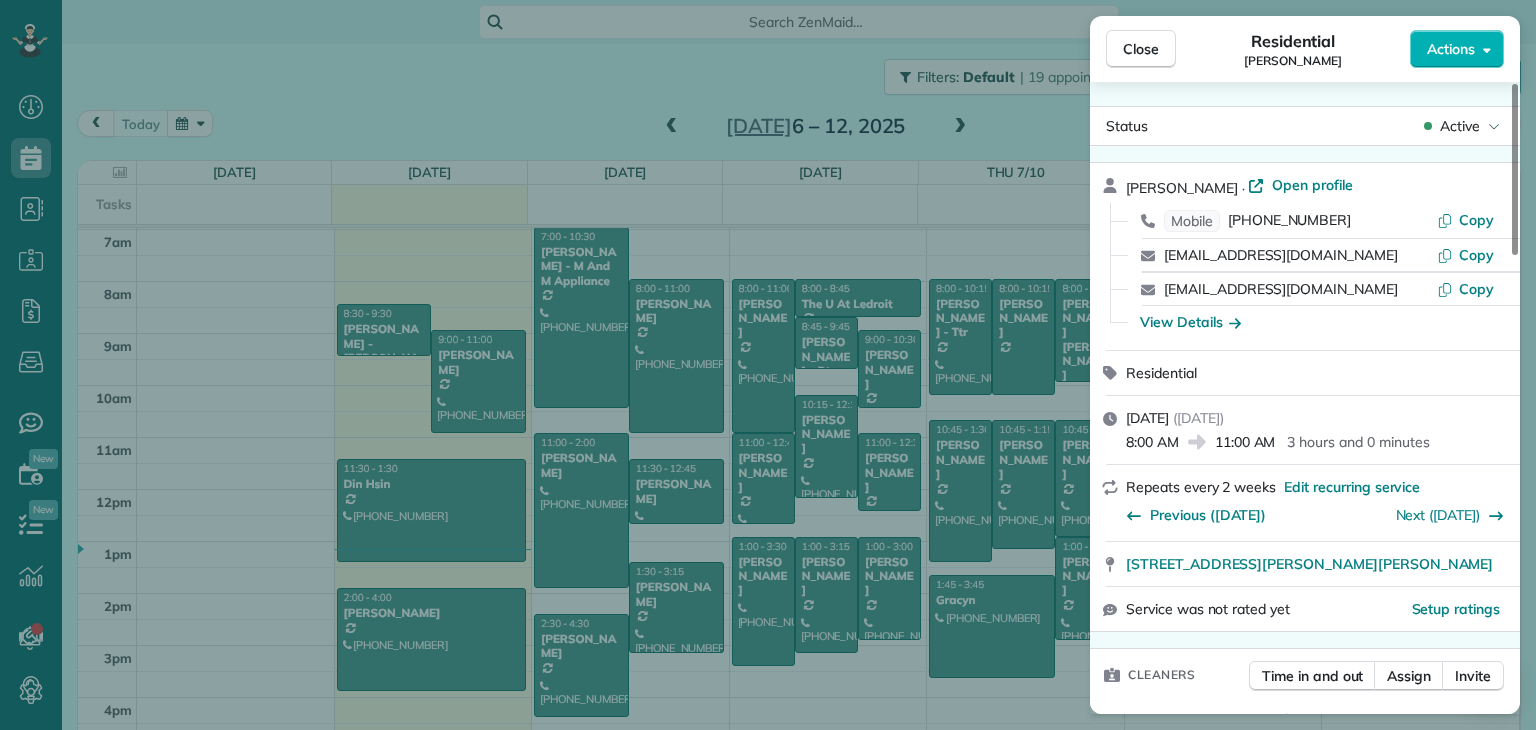 click on "Close Residential [PERSON_NAME] Actions" at bounding box center (1305, 49) 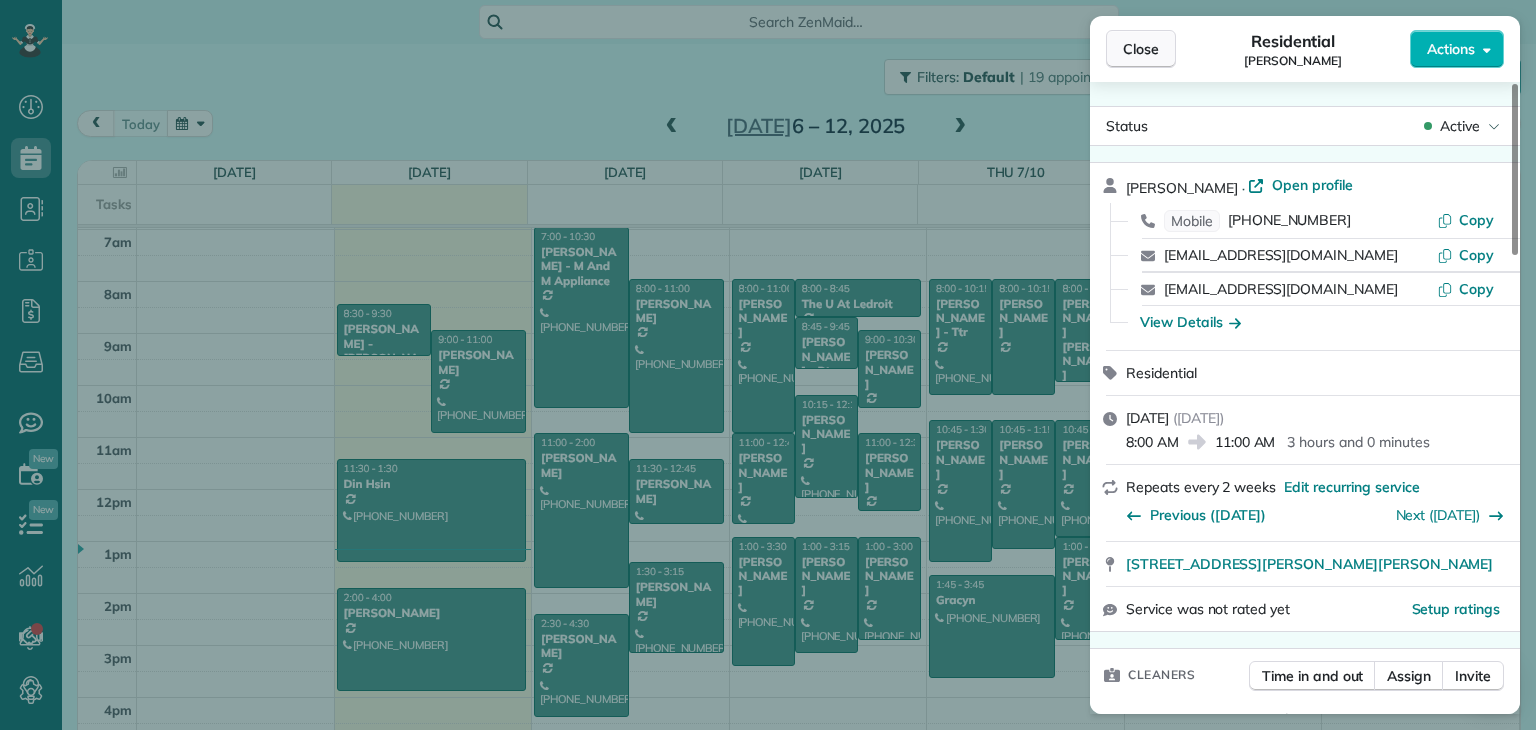 click on "Close" at bounding box center [1141, 49] 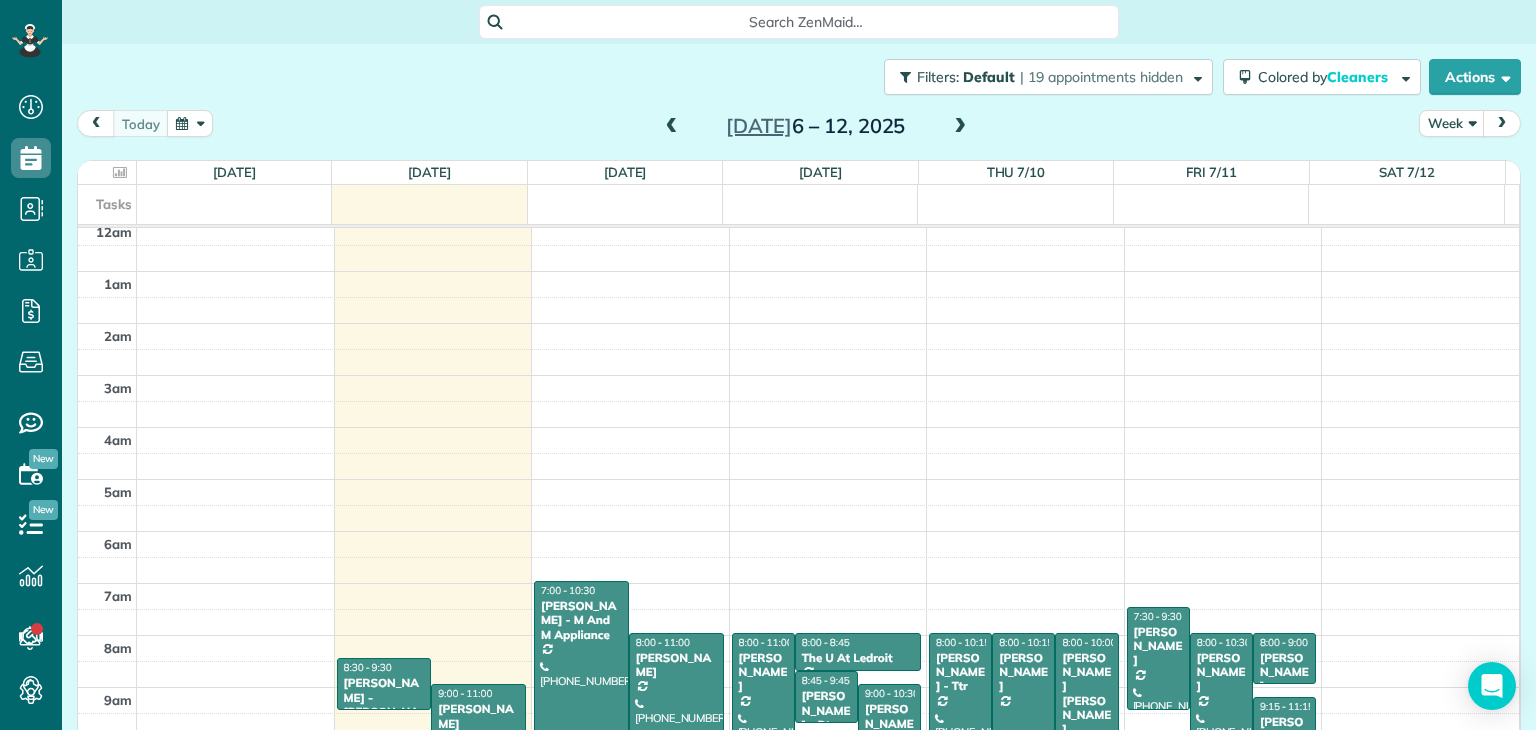scroll, scrollTop: 0, scrollLeft: 0, axis: both 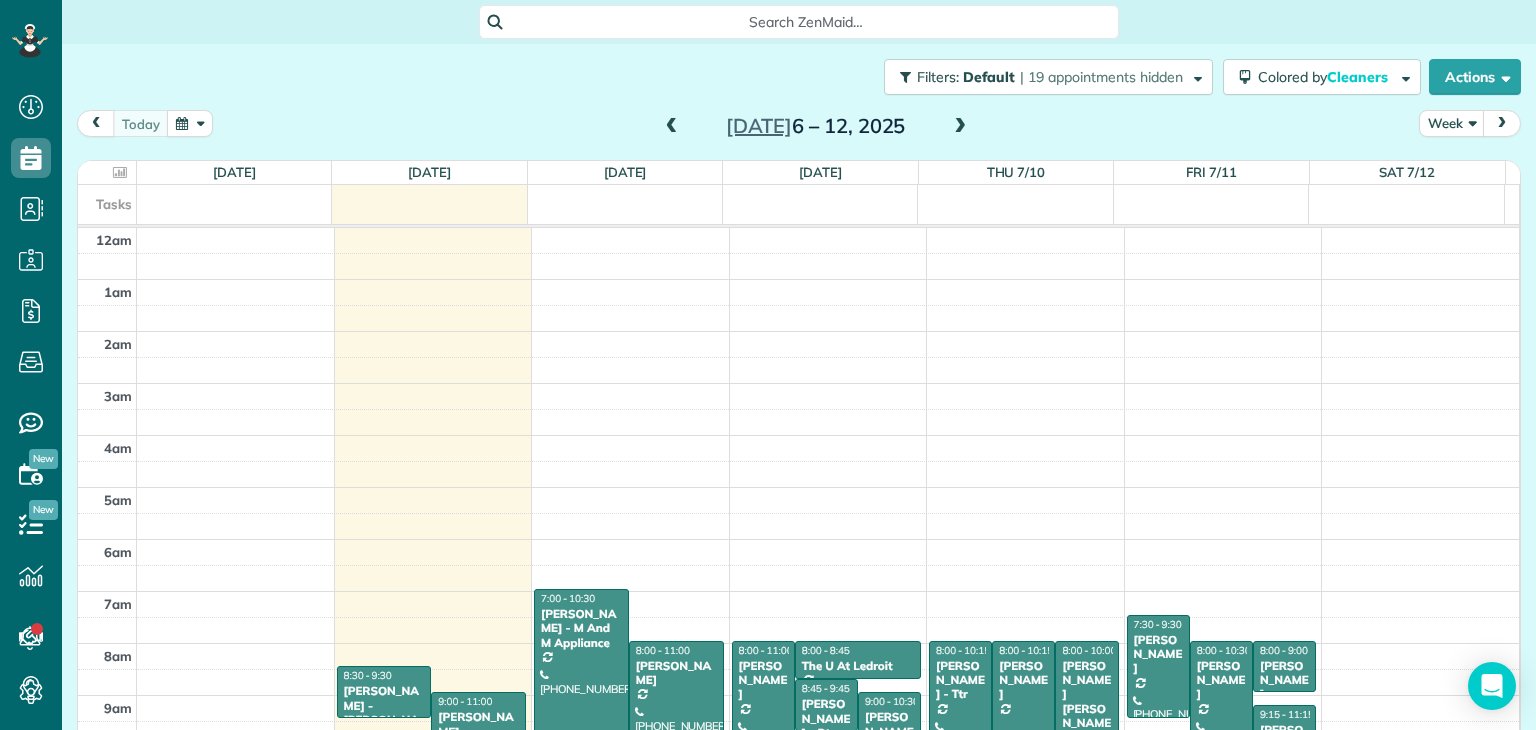 click on "Filters:   Default
|  19 appointments hidden
Colored by  Cleaners
Color by Cleaner
Color by Team
Color by Status
Color by Recurrence
Color by Paid/Unpaid
Filters  Default
Schedule Changes
Actions
Create Appointment
Create Task
Clock In/Out
Send Work Orders
Print Route Sheets
[DATE] Emails/Texts
View Metrics" at bounding box center [799, 77] 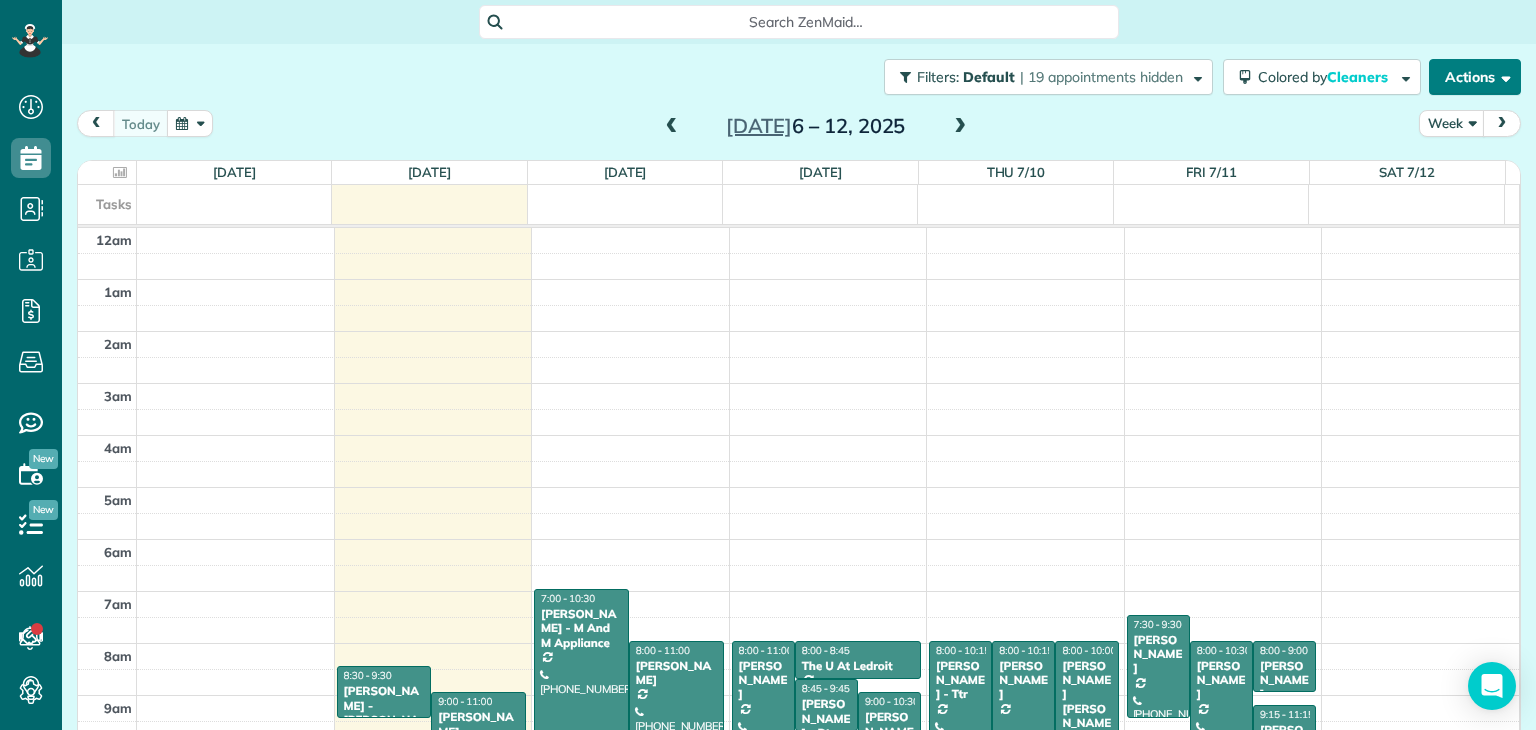 click on "Actions" at bounding box center (1475, 77) 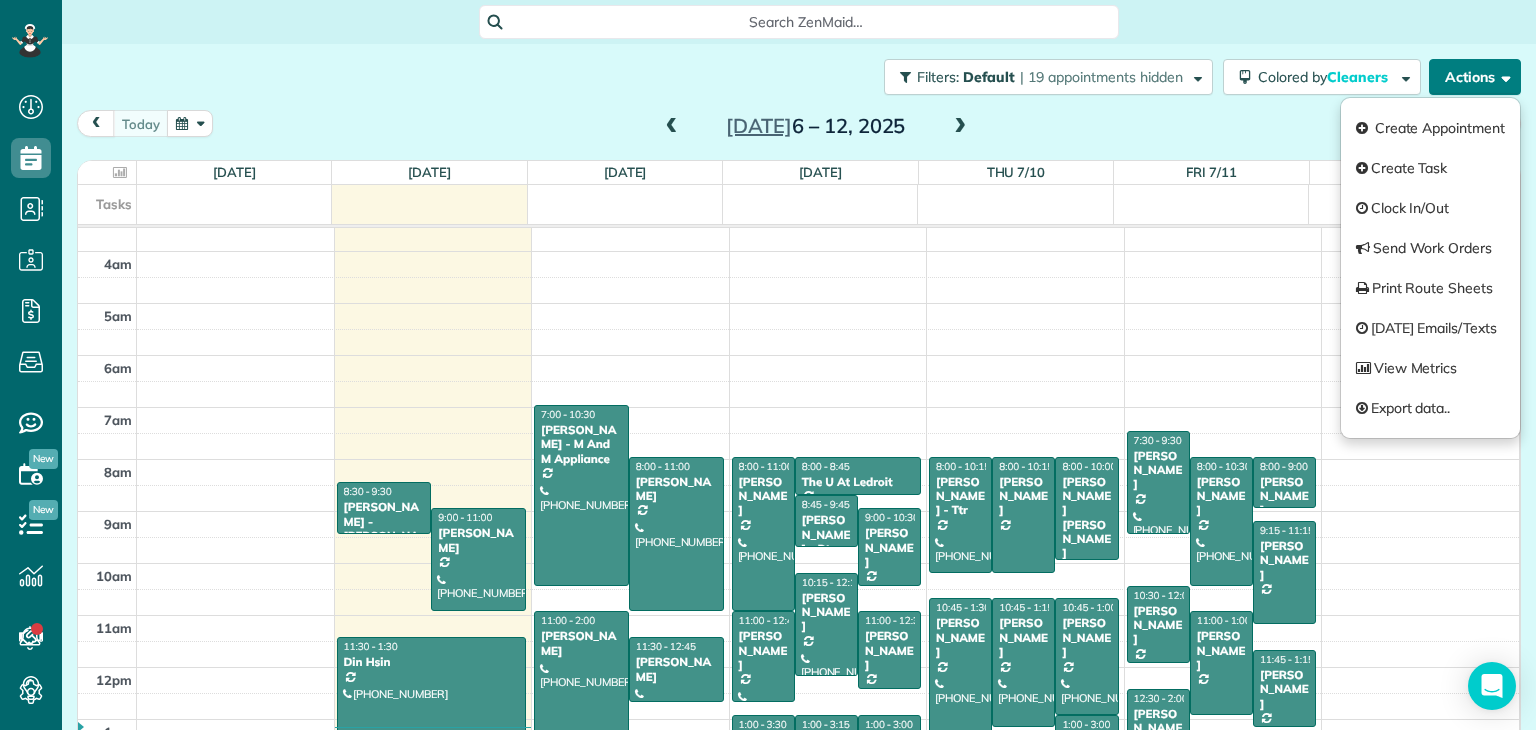 scroll, scrollTop: 400, scrollLeft: 0, axis: vertical 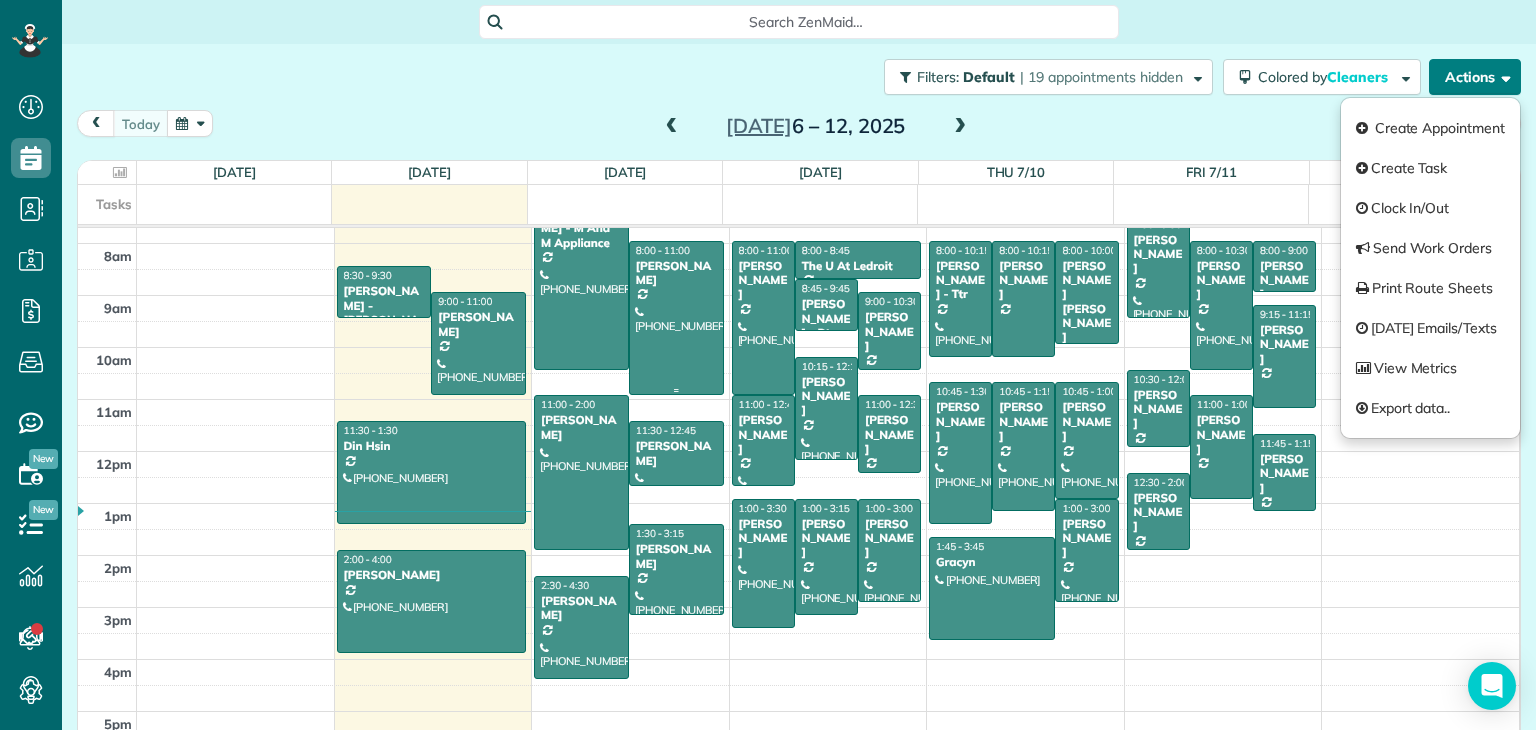 drag, startPoint x: 628, startPoint y: 321, endPoint x: 642, endPoint y: 314, distance: 15.652476 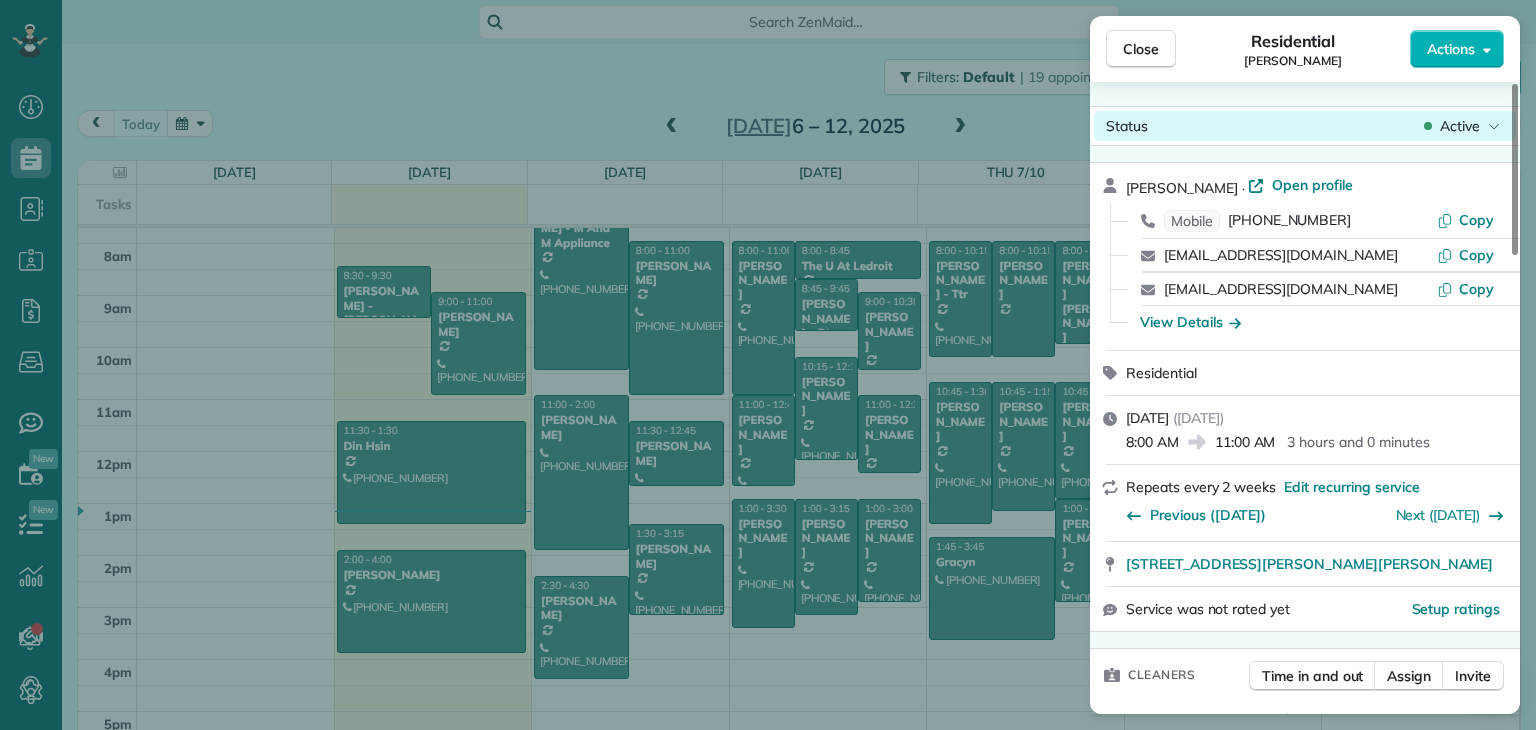 click 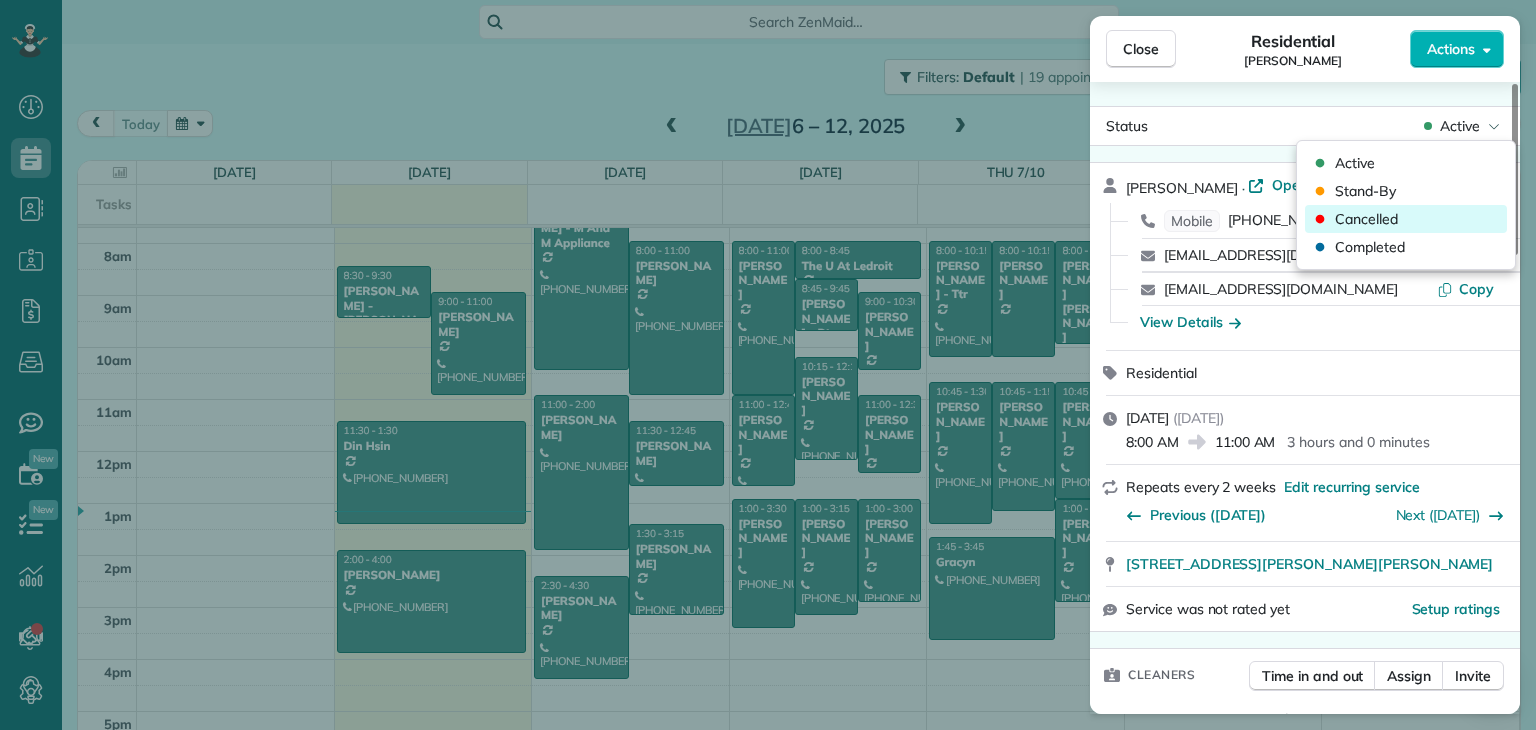 click on "Cancelled" at bounding box center [1406, 219] 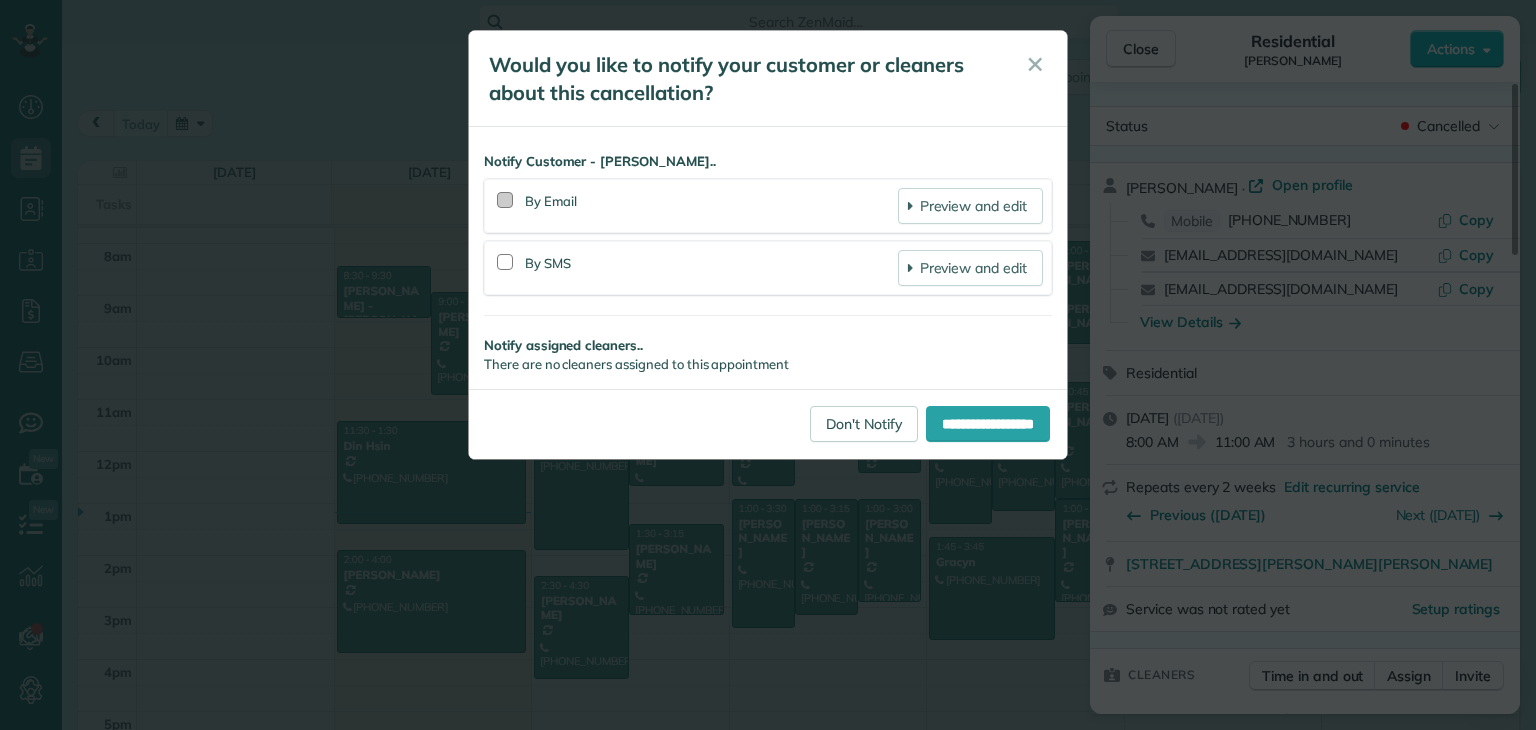 click at bounding box center (505, 200) 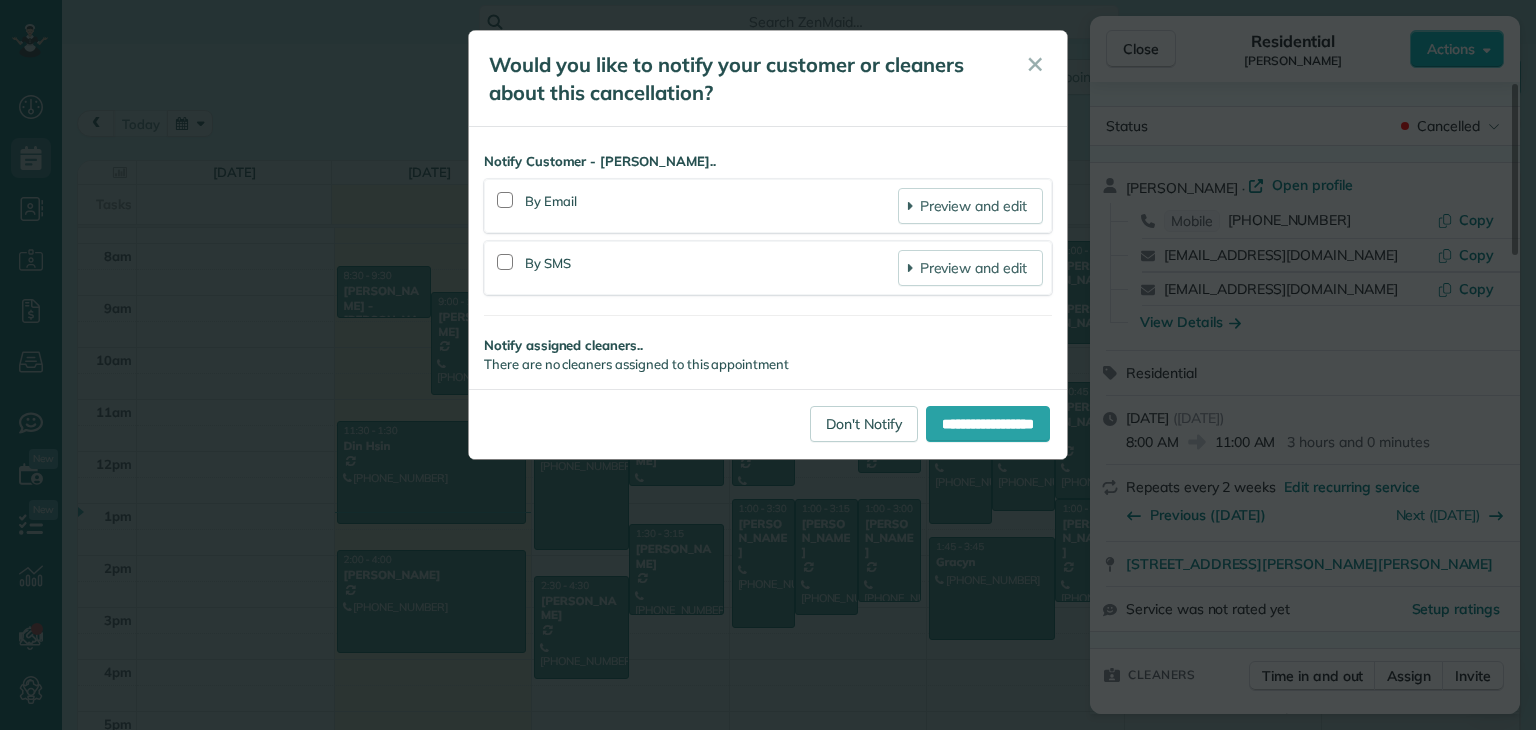 click at bounding box center [505, 201] 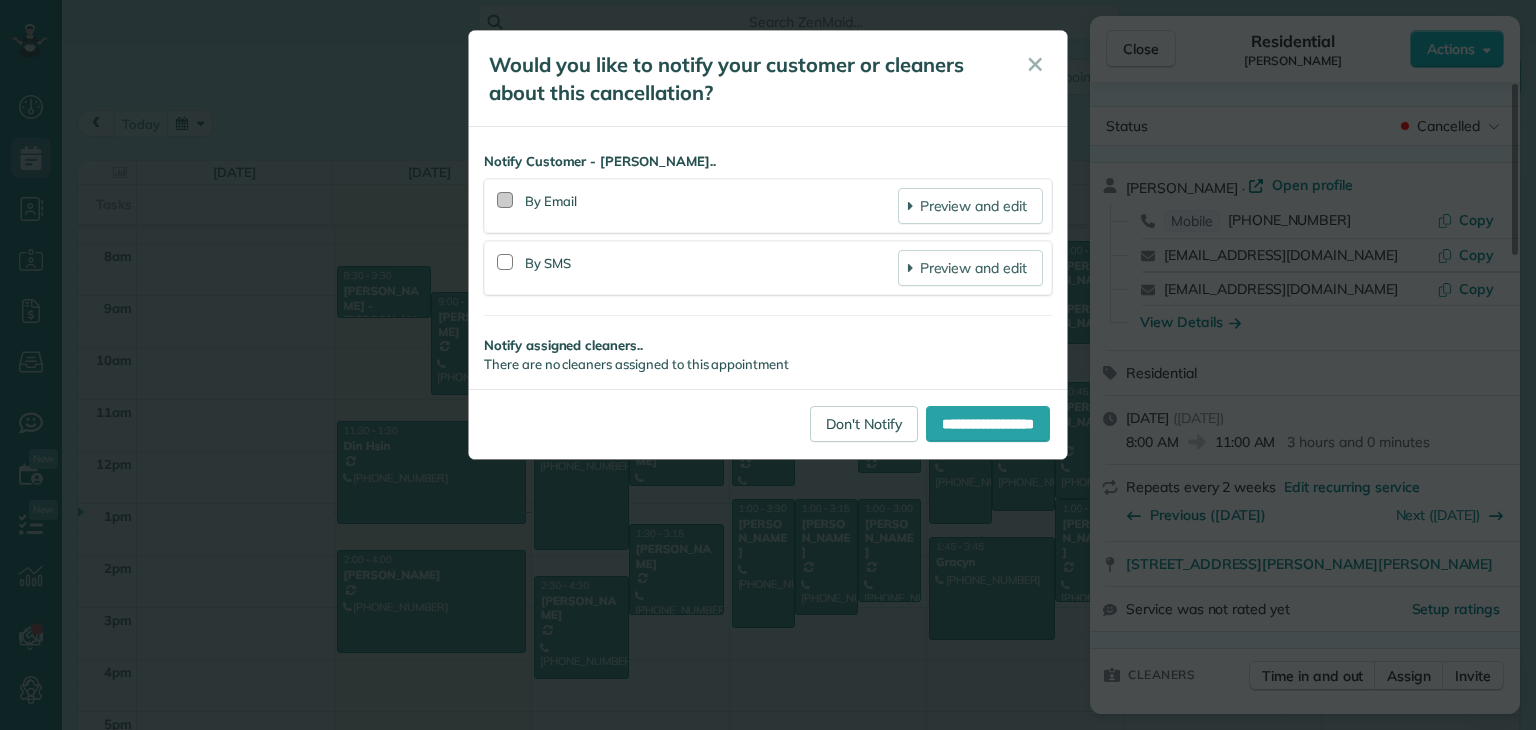click at bounding box center (505, 200) 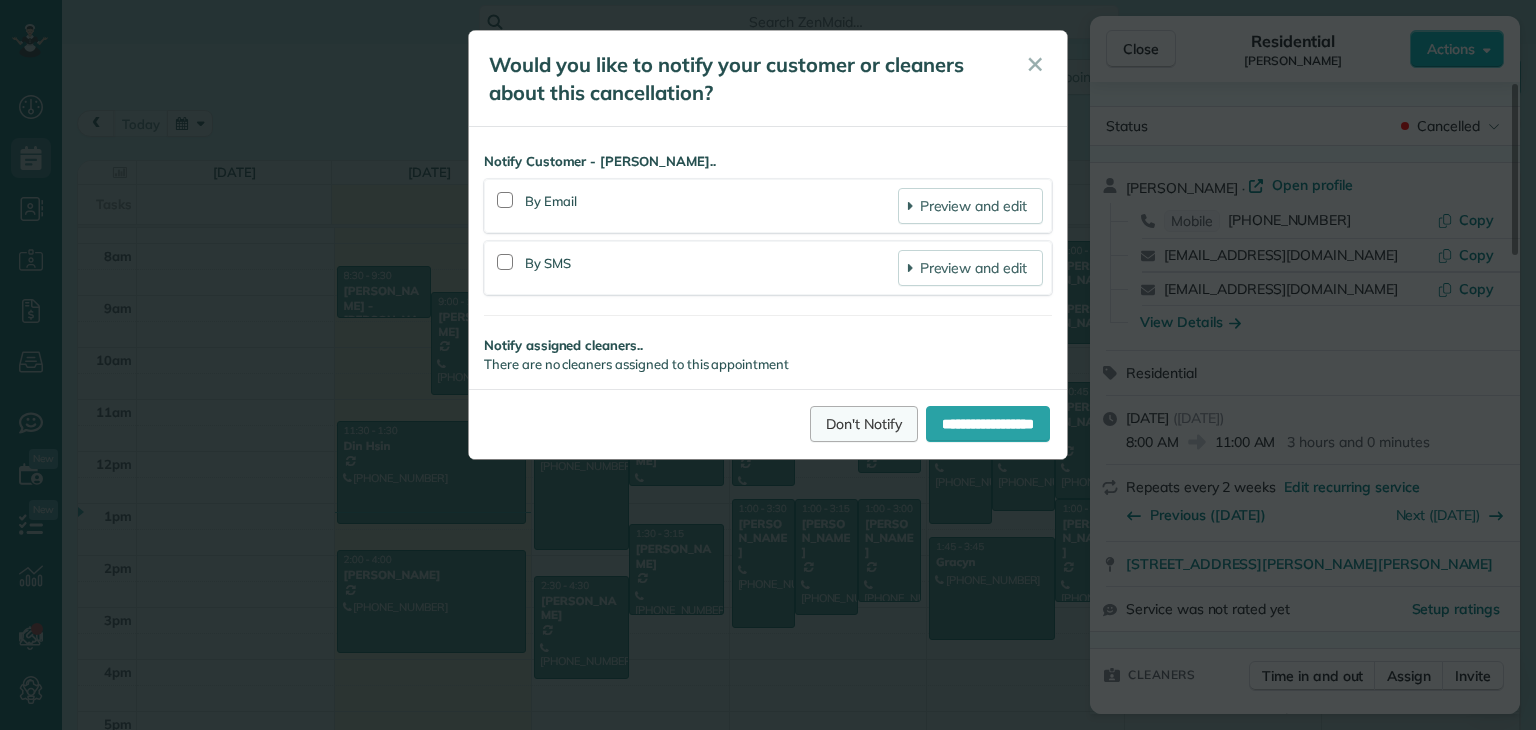 click on "Don't Notify" at bounding box center (864, 424) 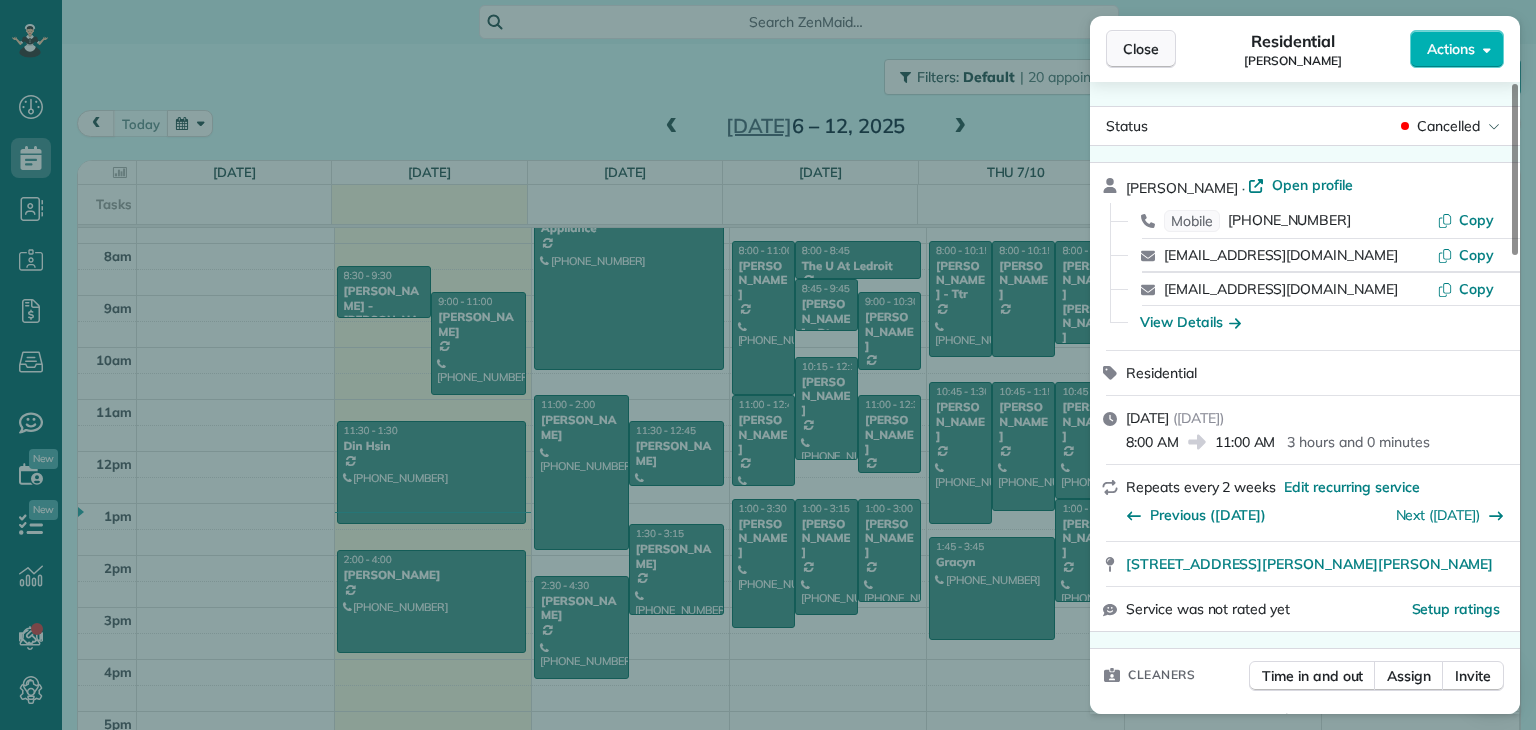 click on "Close" at bounding box center (1141, 49) 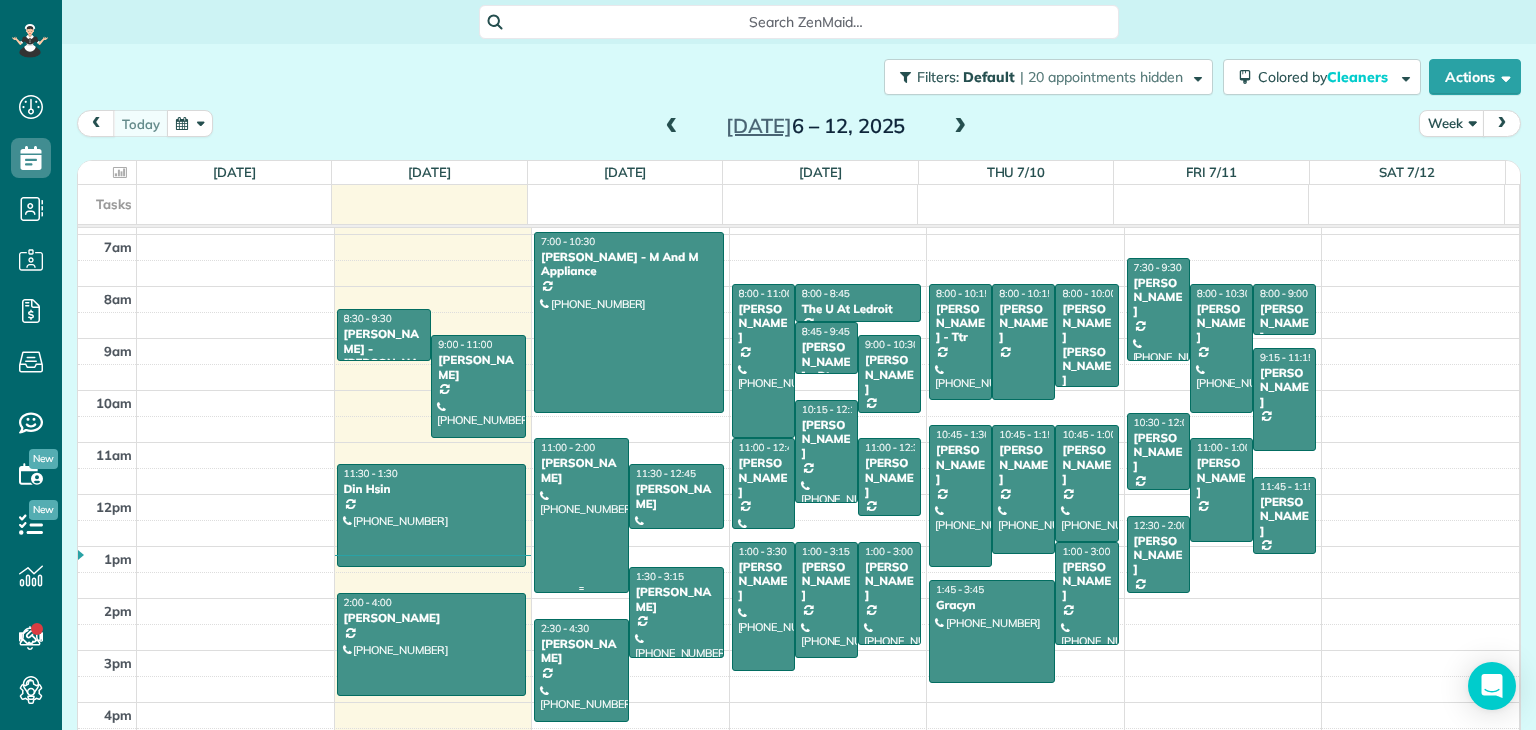 scroll, scrollTop: 400, scrollLeft: 0, axis: vertical 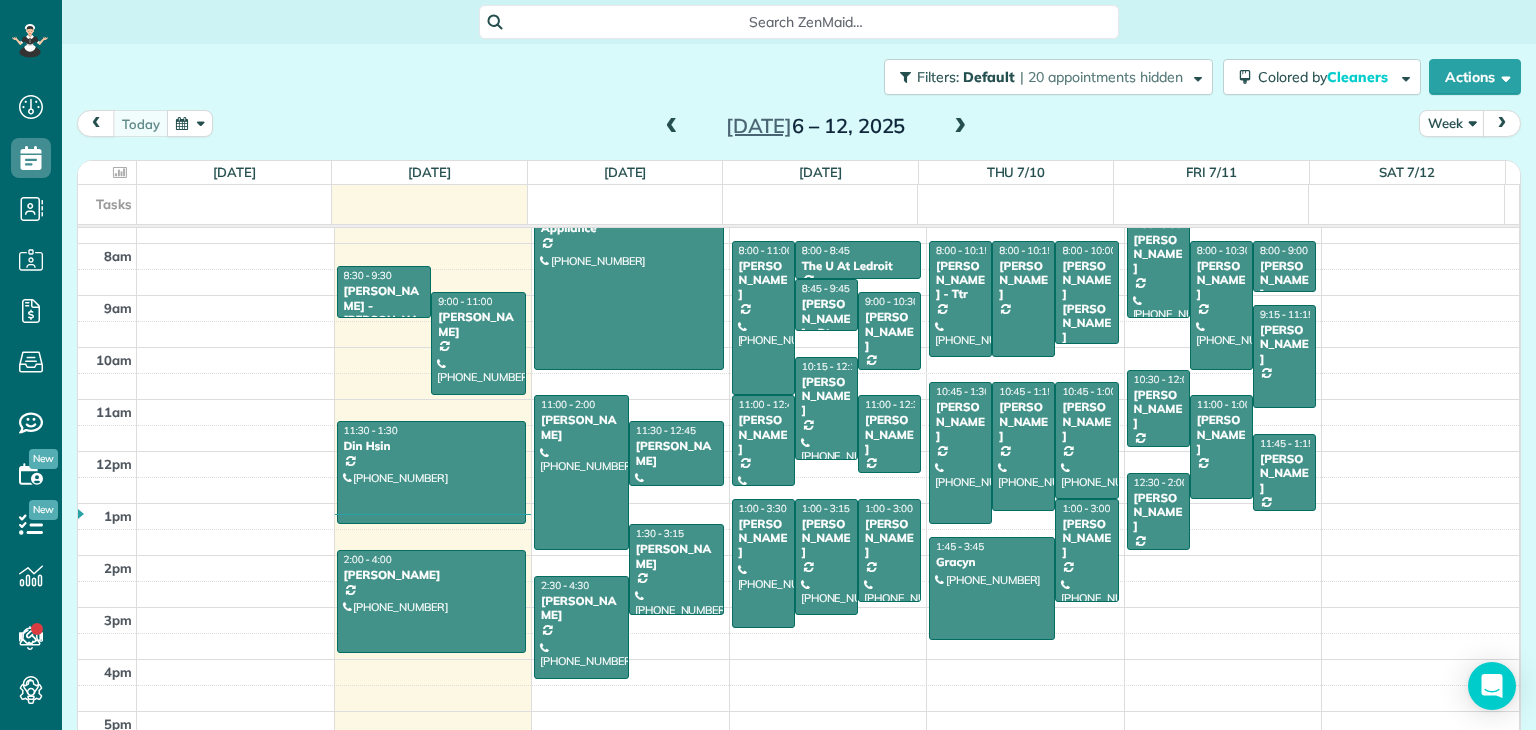 click at bounding box center [960, 127] 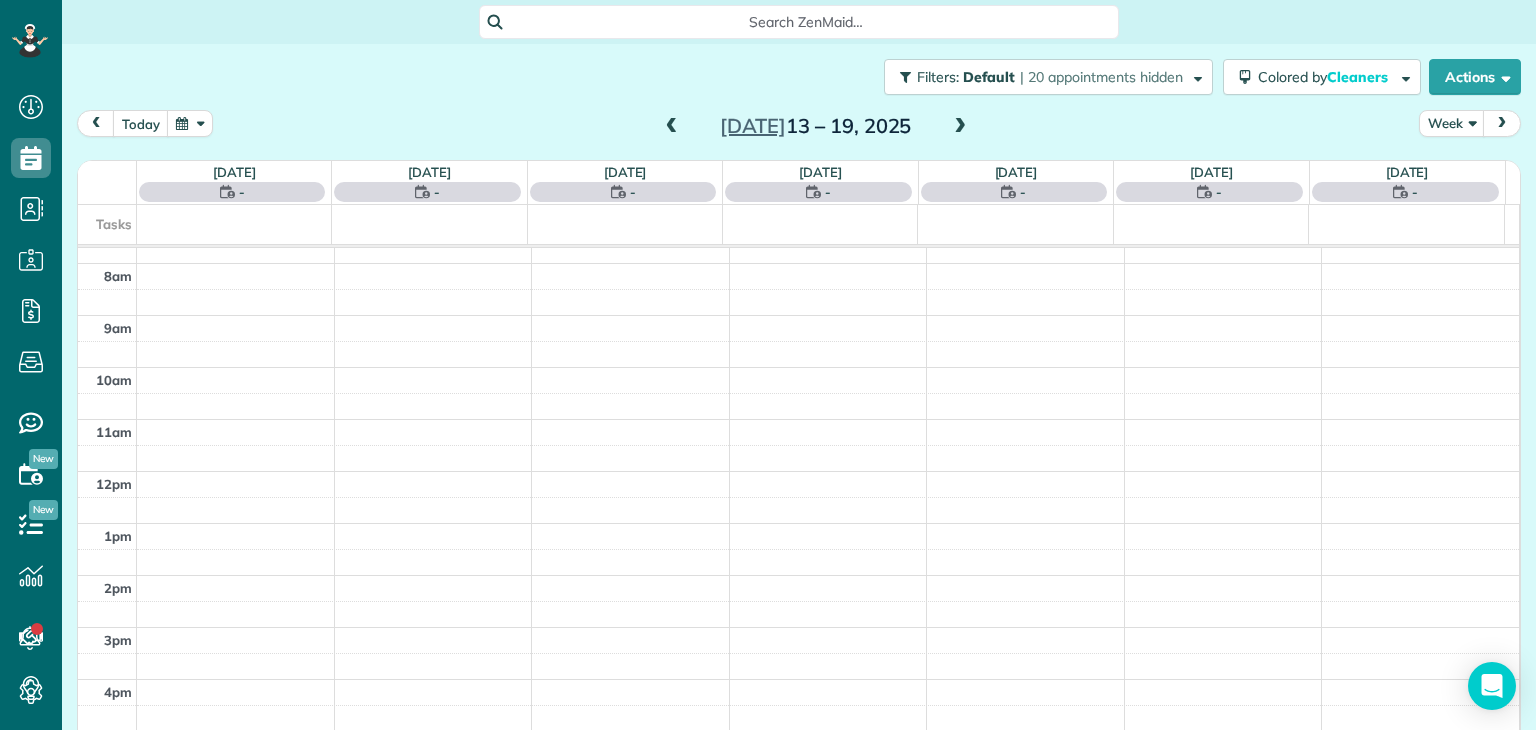 scroll, scrollTop: 362, scrollLeft: 0, axis: vertical 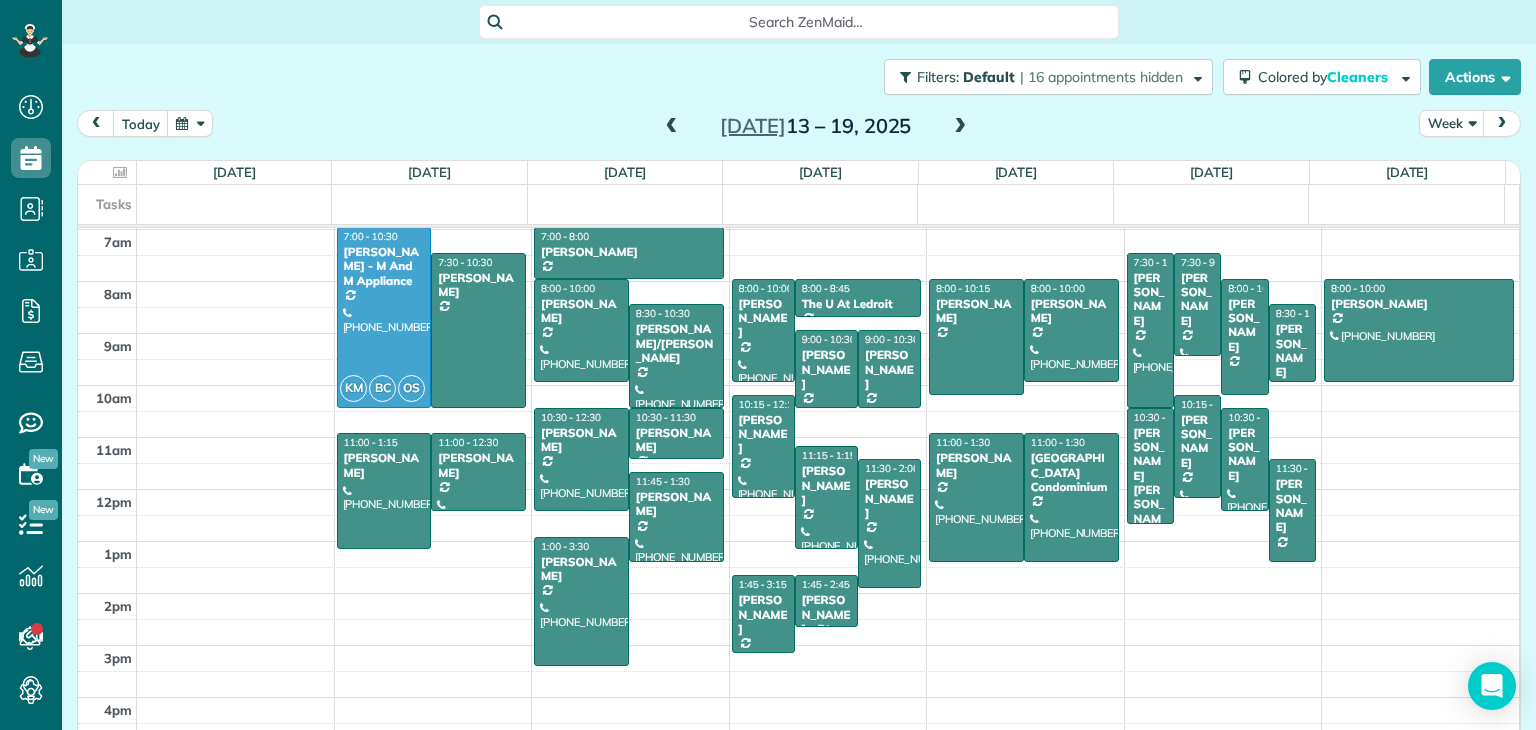 click at bounding box center (672, 127) 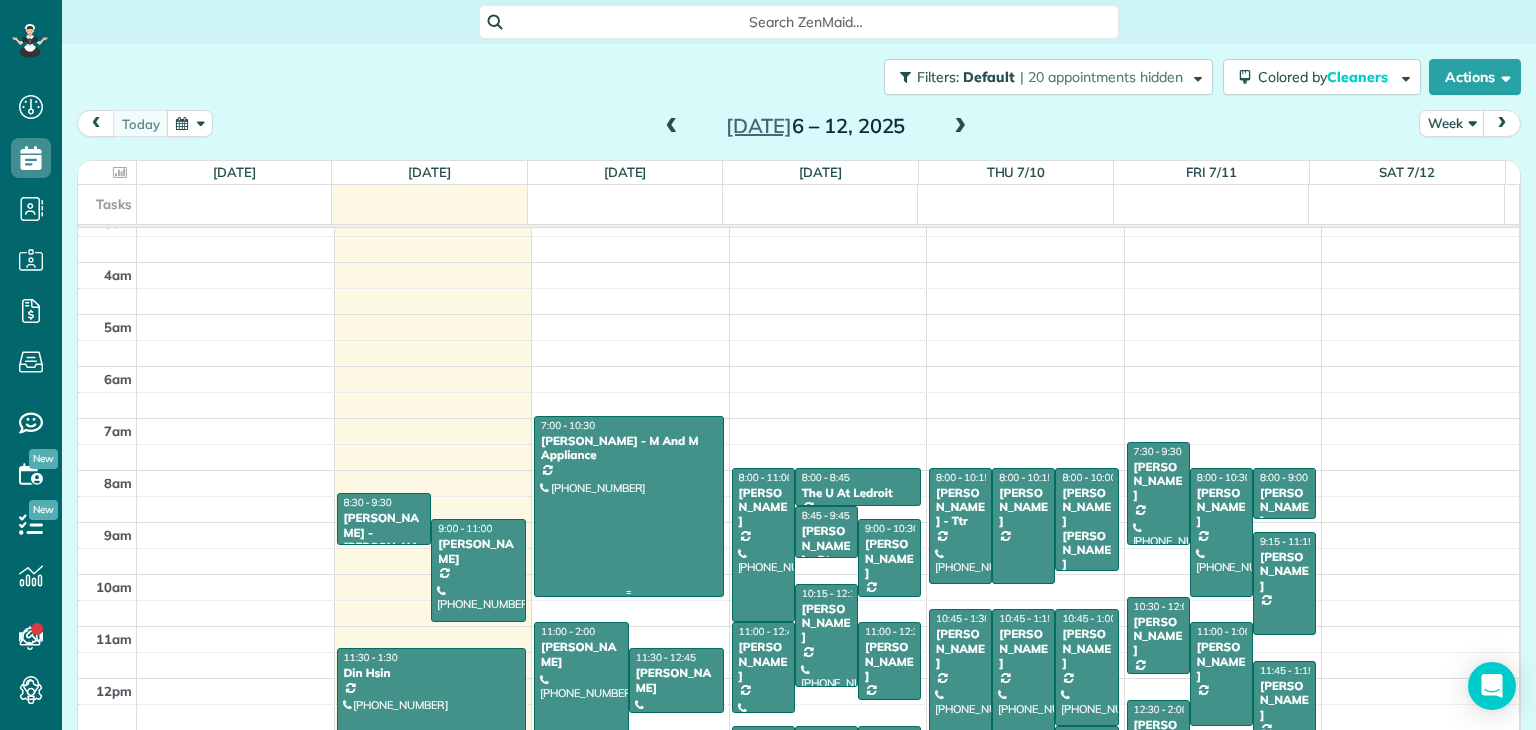 scroll, scrollTop: 162, scrollLeft: 0, axis: vertical 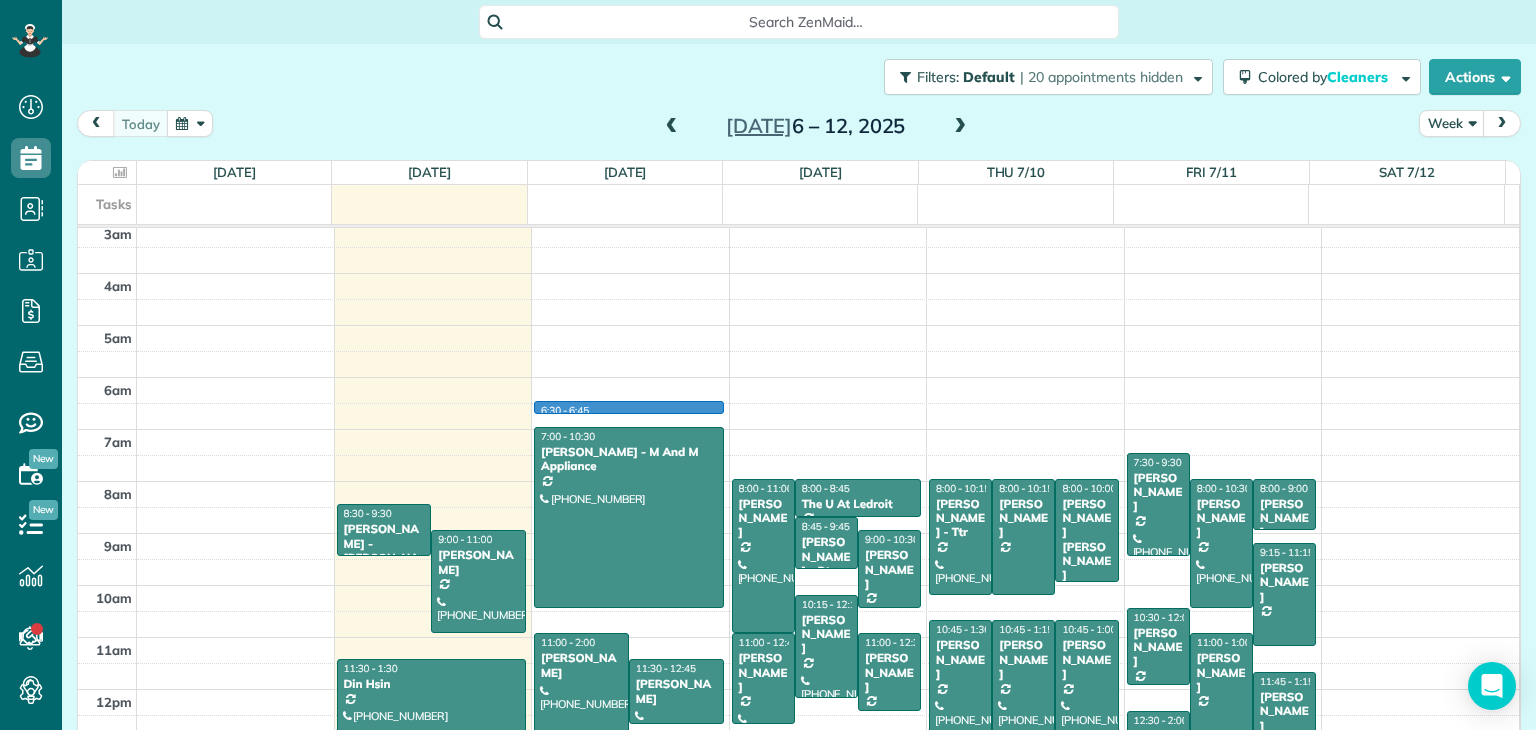 click on "12am 1am 2am 3am 4am 5am 6am 7am 8am 9am 10am 11am 12pm 1pm 2pm 3pm 4pm 5pm 8:30 - 9:30 [PERSON_NAME][GEOGRAPHIC_DATA][PERSON_NAME] [PHONE_NUMBER] [STREET_ADDRESS][US_STATE] 9:00 - 11:00 [PERSON_NAME] [PHONE_NUMBER] [STREET_ADDRESS][PERSON_NAME] 11:30 - 1:30 Din Hsin [PHONE_NUMBER] [STREET_ADDRESS] 2:00 - 4:00 [PERSON_NAME] [PHONE_NUMBER] [STREET_ADDRESS][PERSON_NAME] 6:30 - 6:45 7:00 - 10:30 [PERSON_NAME] - M And M Appliance [PHONE_NUMBER] [STREET_ADDRESS][PERSON_NAME][US_STATE] 11:00 - 2:00 [PERSON_NAME] [PHONE_NUMBER] [STREET_ADDRESS] 11:30 - 12:45 [PERSON_NAME] [PHONE_NUMBER] [STREET_ADDRESS][US_STATE] 1:30 - 3:[GEOGRAPHIC_DATA][PERSON_NAME] [PHONE_NUMBER] [STREET_ADDRESS][US_STATE] 2:30 - 4:30 [PERSON_NAME] [PHONE_NUMBER] [STREET_ADDRESS][PERSON_NAME] 8:00 - 11:00 [PERSON_NAME] [PHONE_NUMBER] [STREET_ADDRESS][PERSON_NAME][PERSON_NAME] 8:00 - 8:45 The U At [GEOGRAPHIC_DATA] [PHONE_NUMBER] [STREET_ADDRESS]" at bounding box center (798, 533) 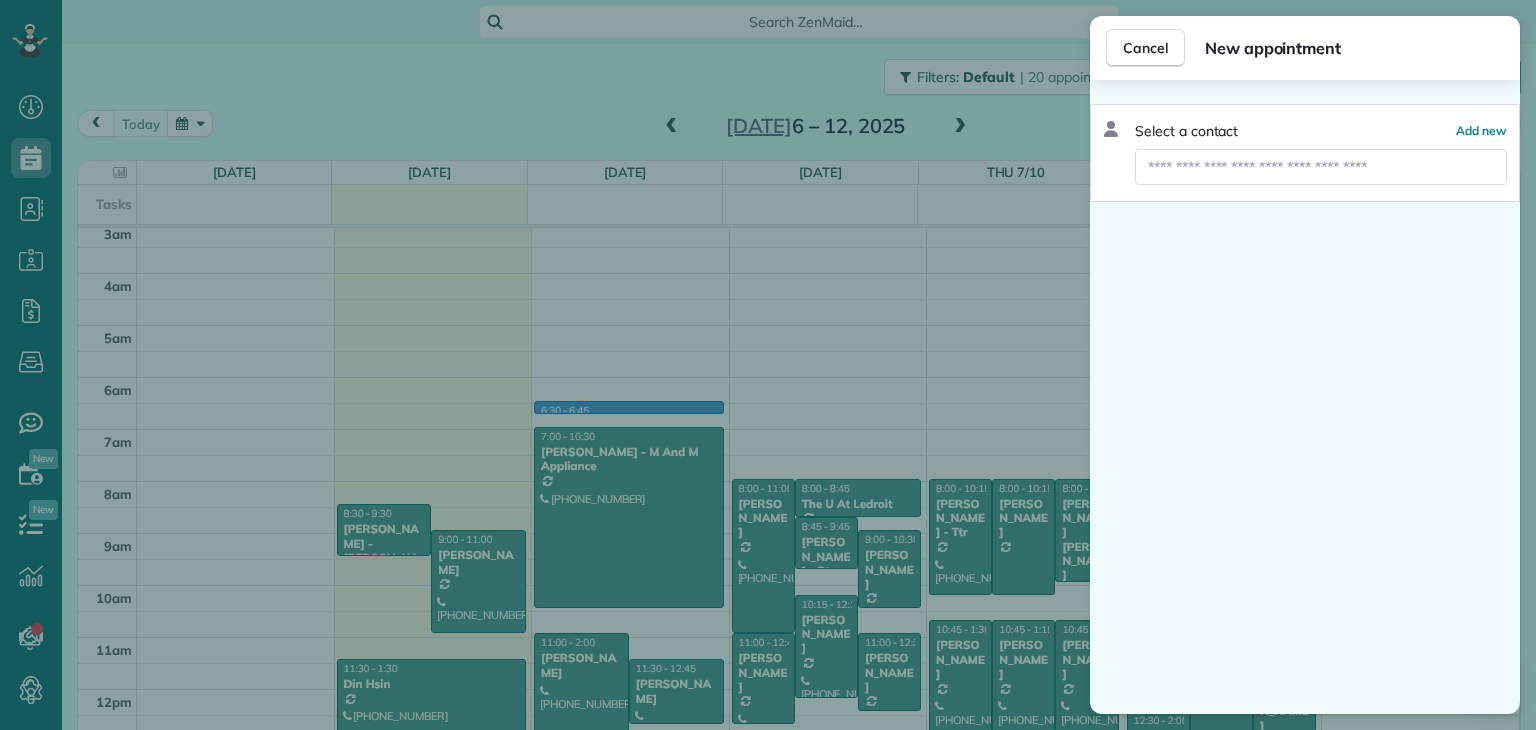 click on "Select a contact Add new" at bounding box center [1305, 131] 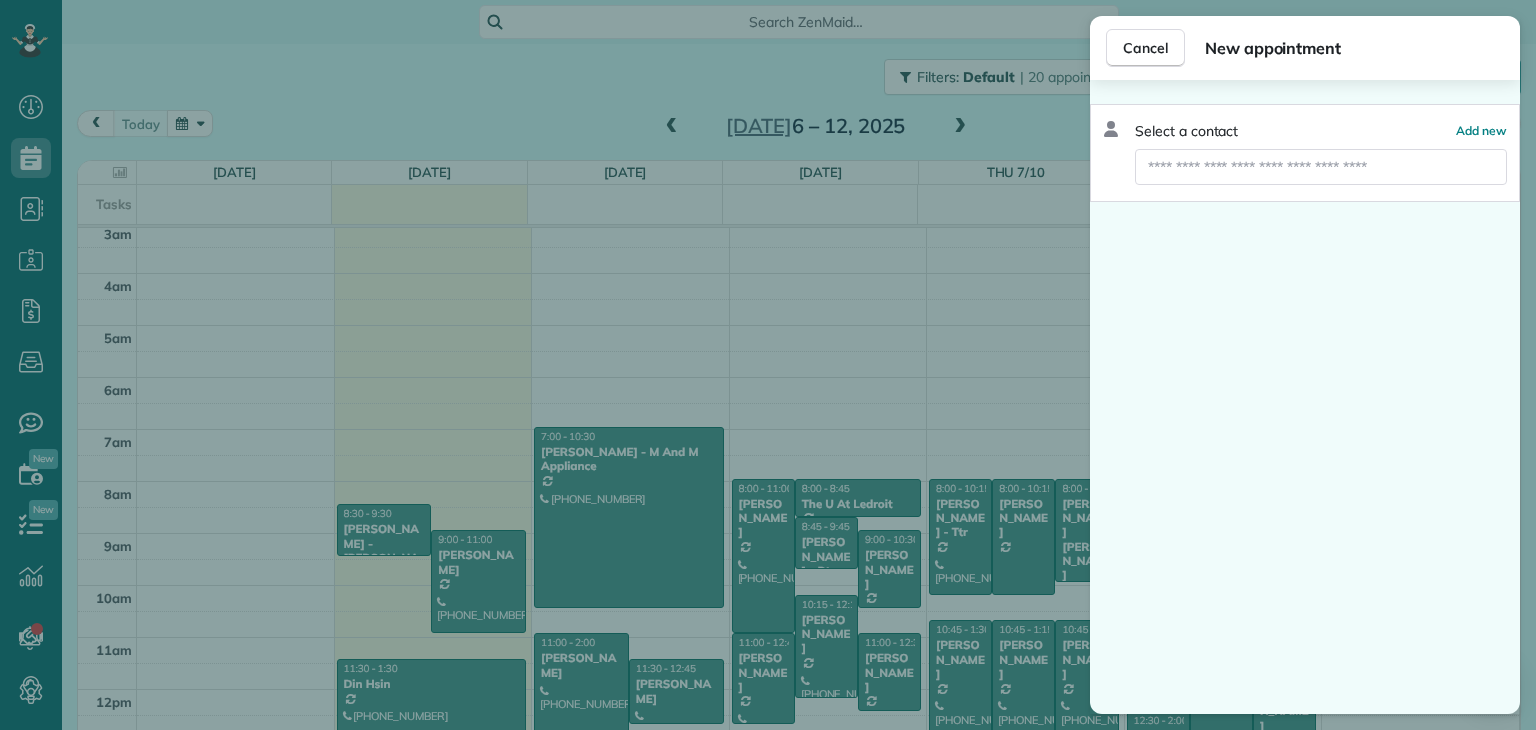 click at bounding box center (1321, 167) 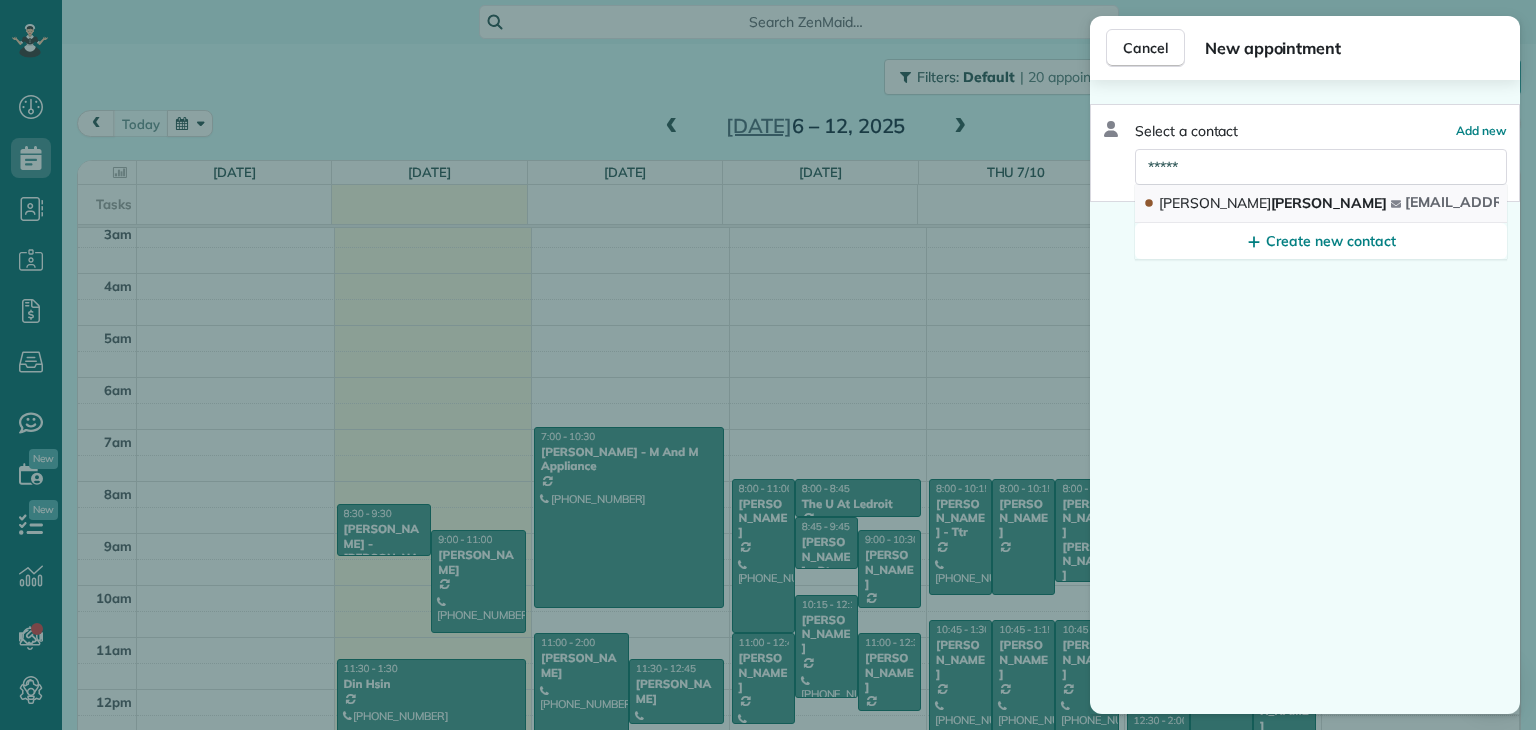 type on "*****" 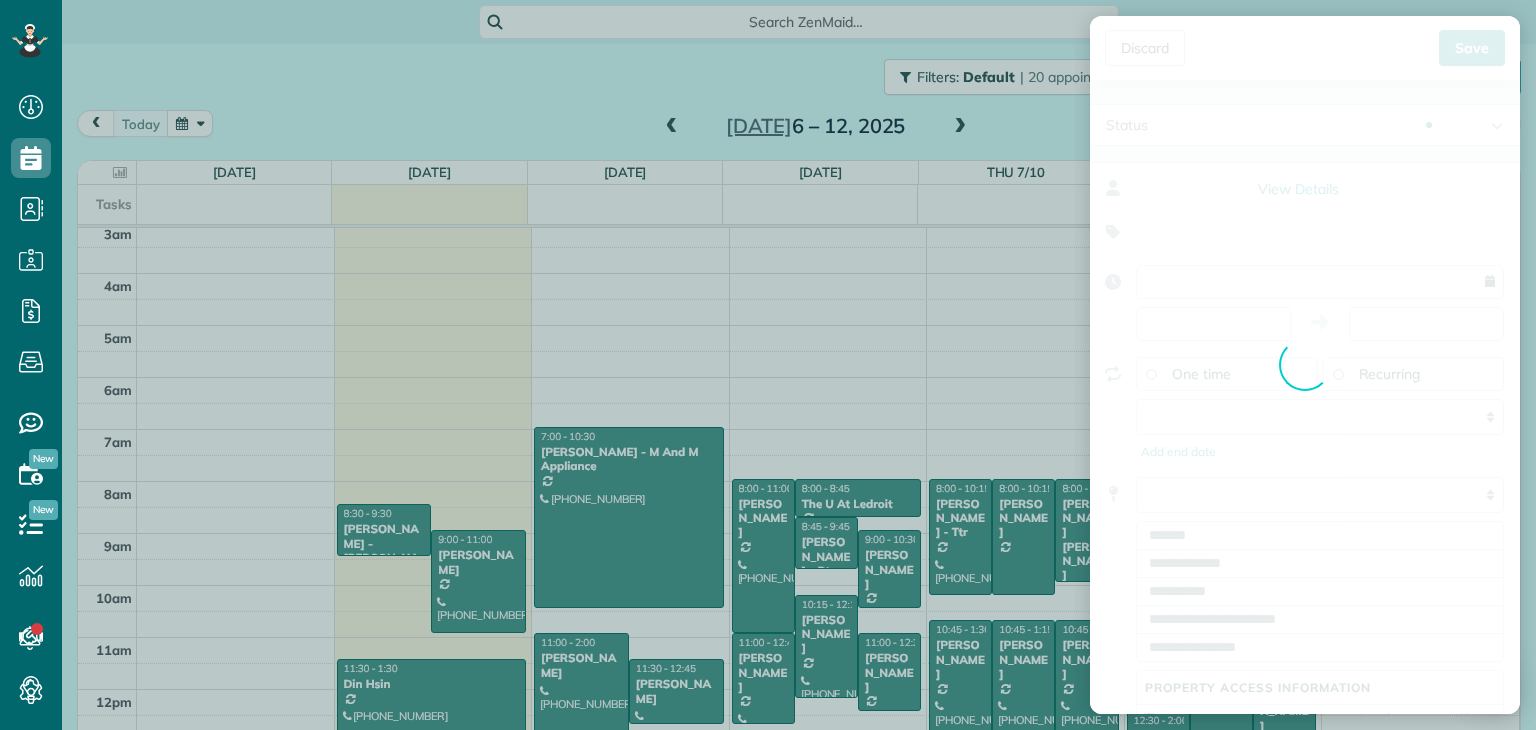 type on "**********" 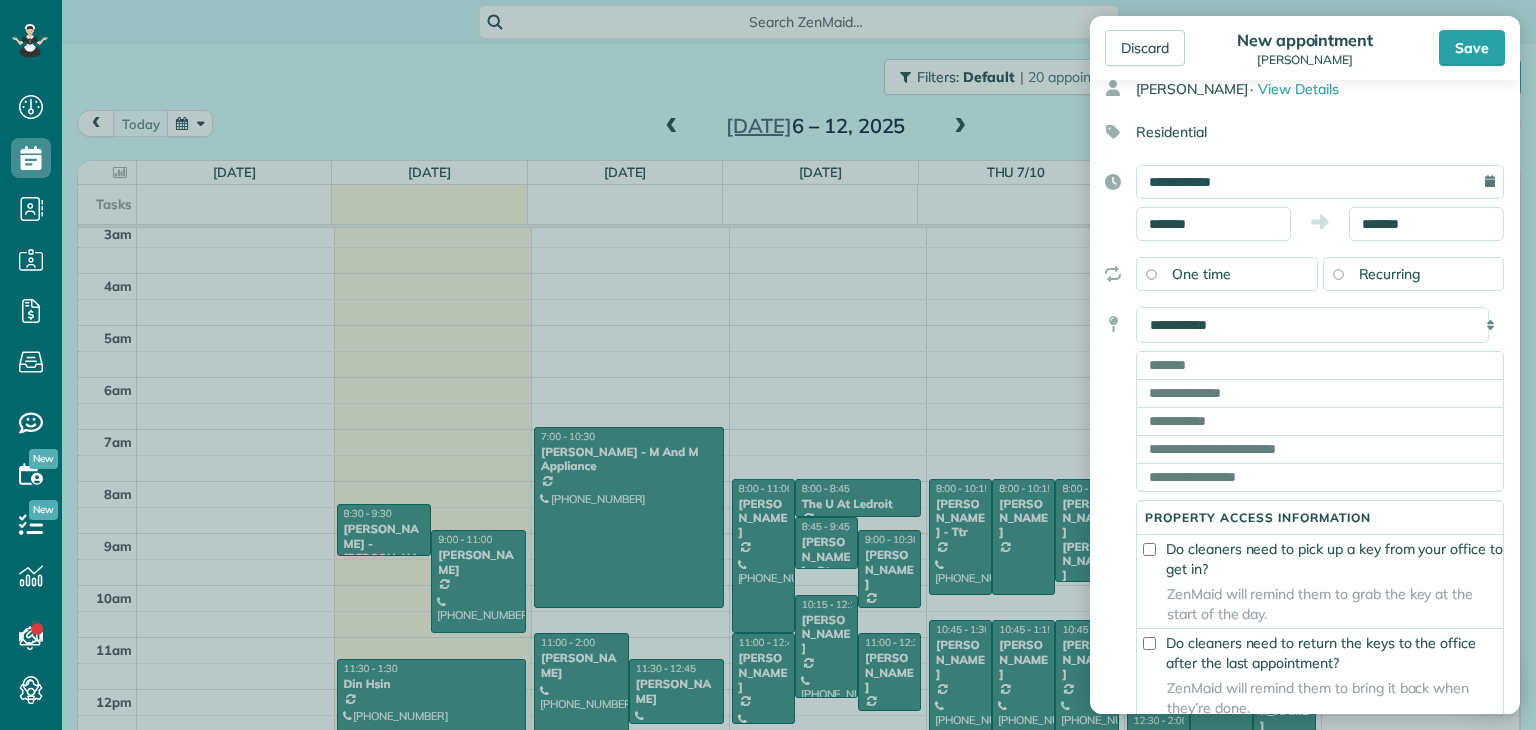 scroll, scrollTop: 0, scrollLeft: 0, axis: both 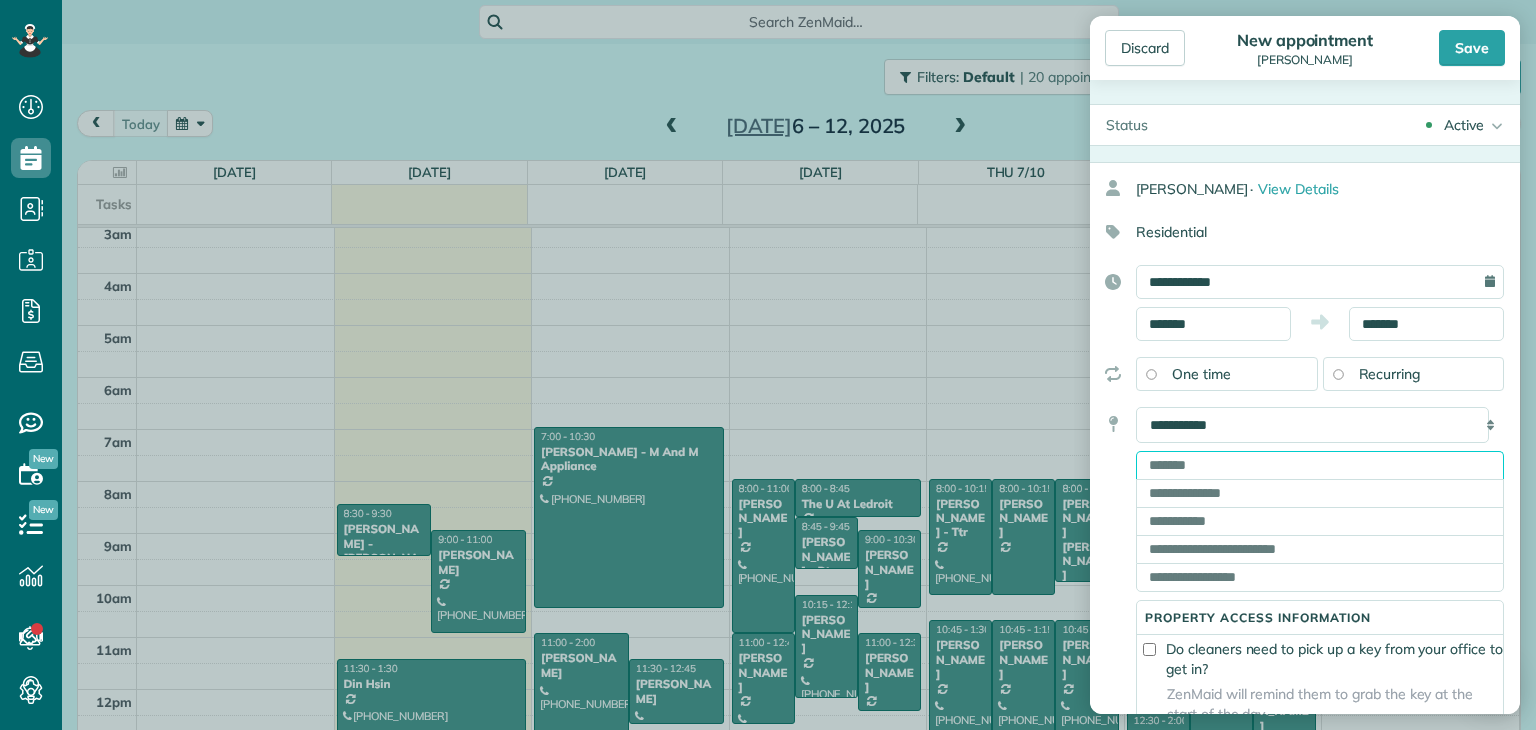 click at bounding box center (1320, 465) 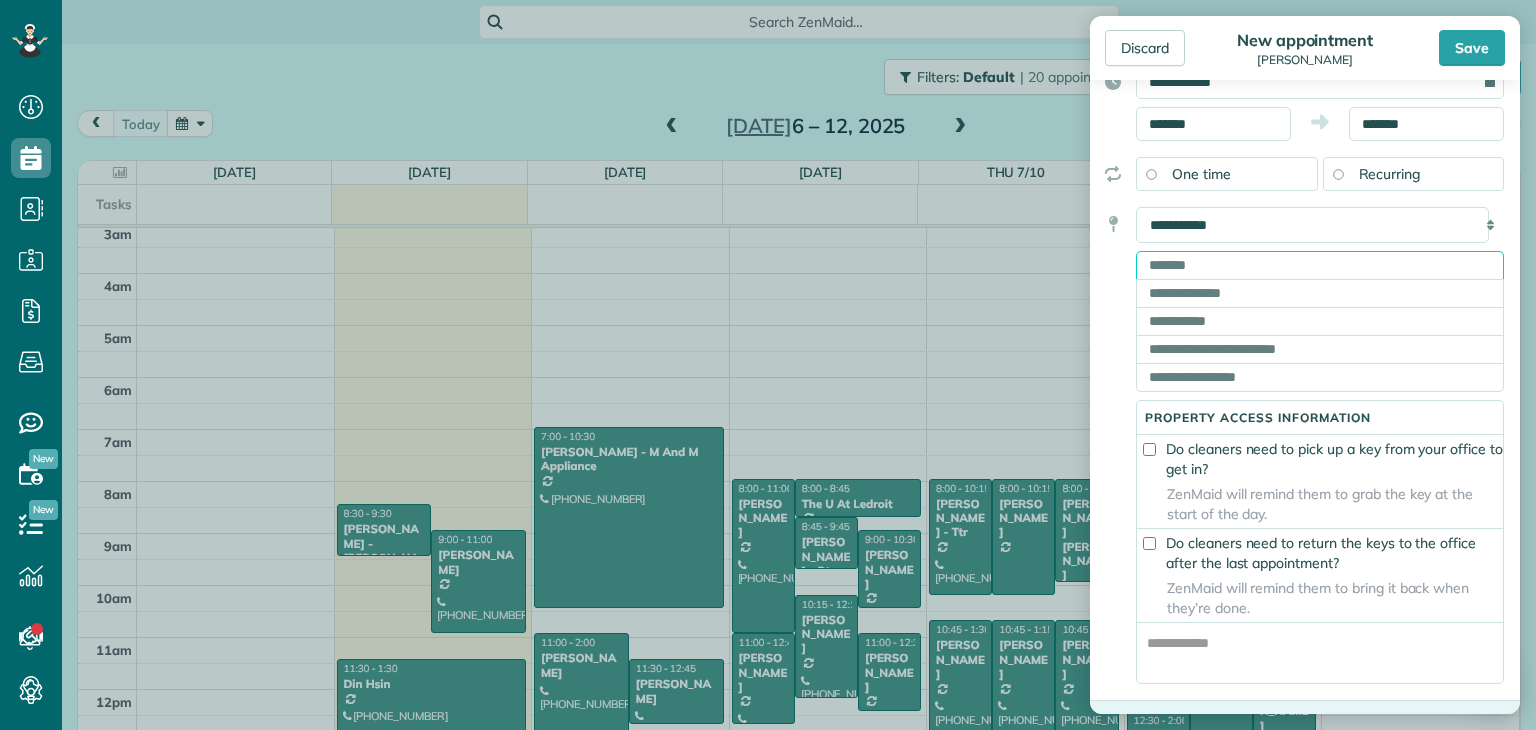scroll, scrollTop: 300, scrollLeft: 0, axis: vertical 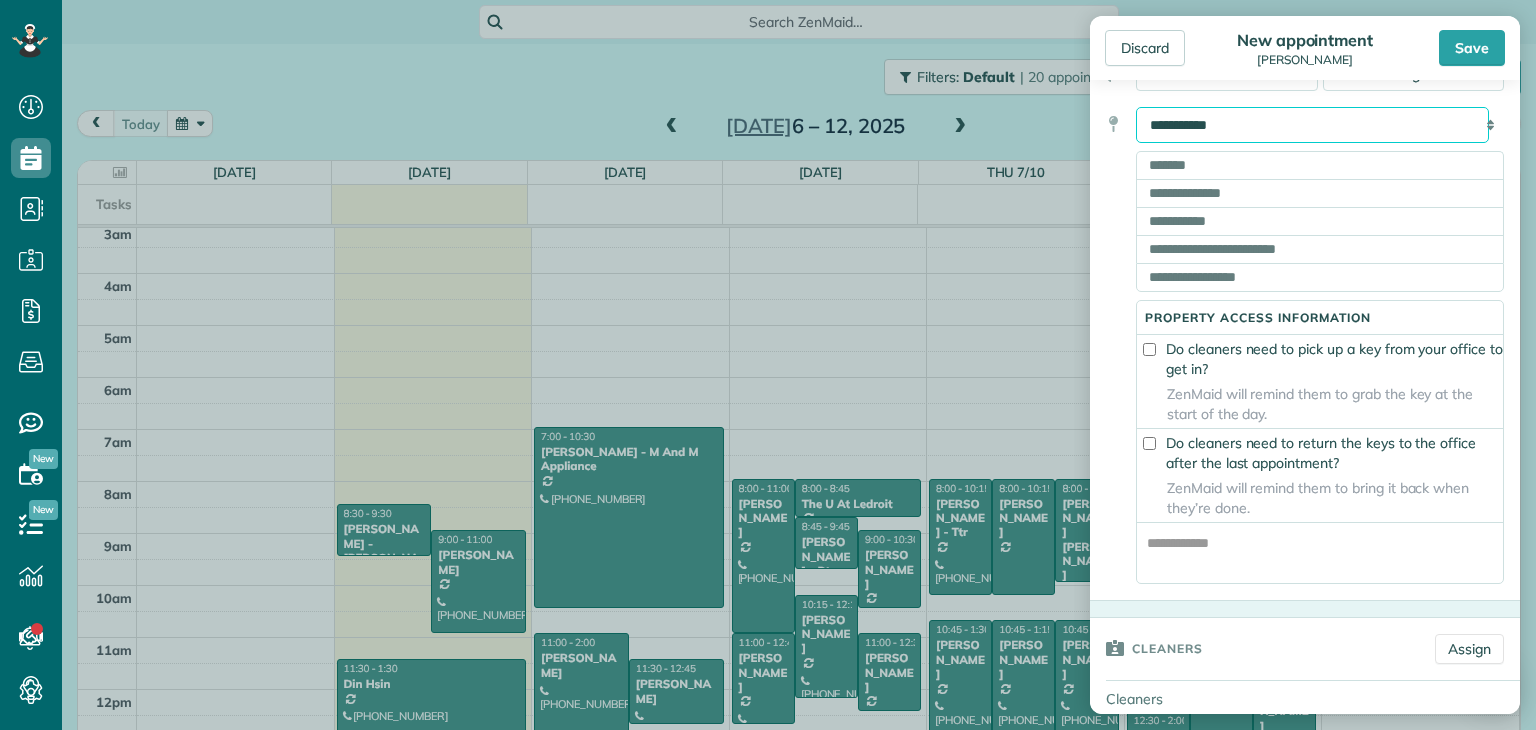 click on "**********" at bounding box center (1312, 125) 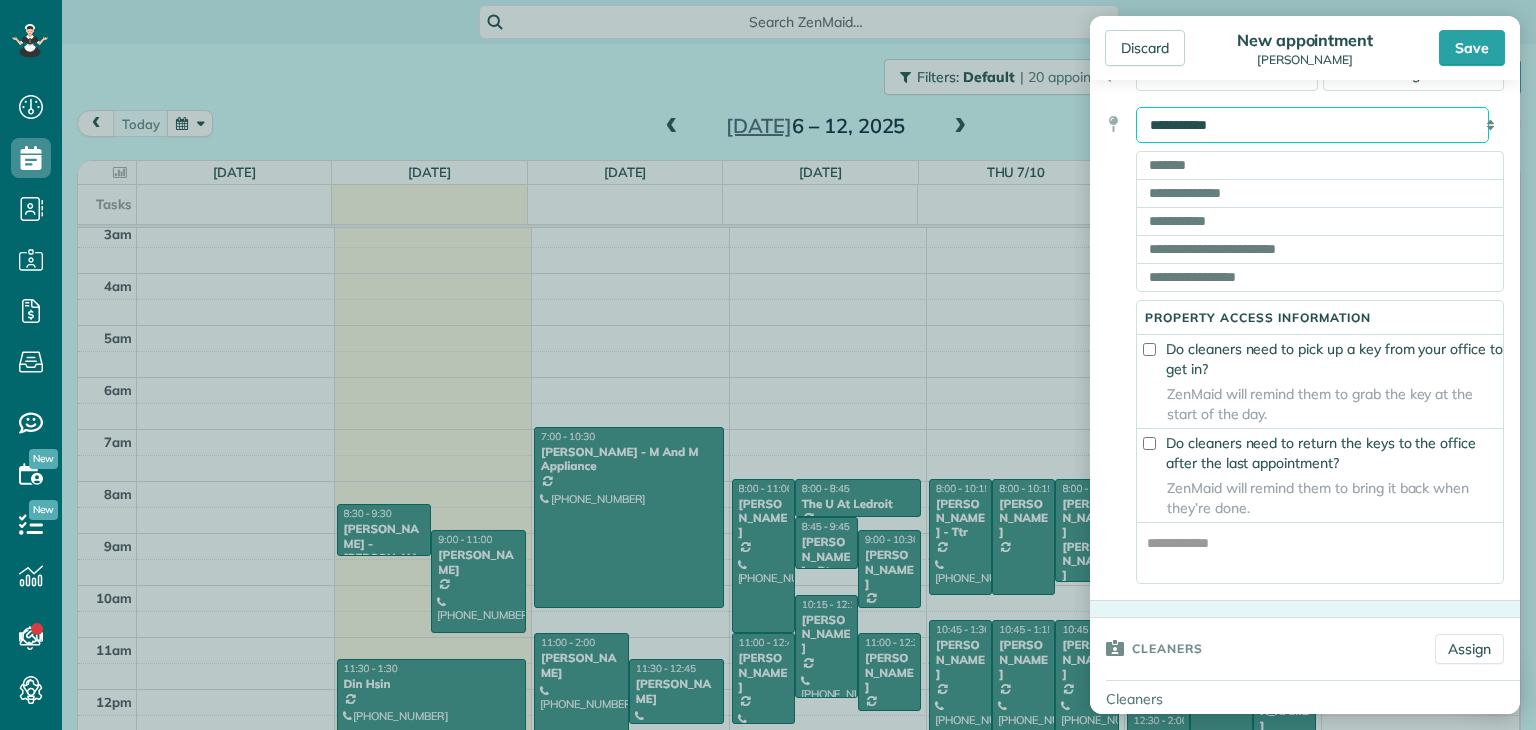 click on "**********" at bounding box center (1312, 125) 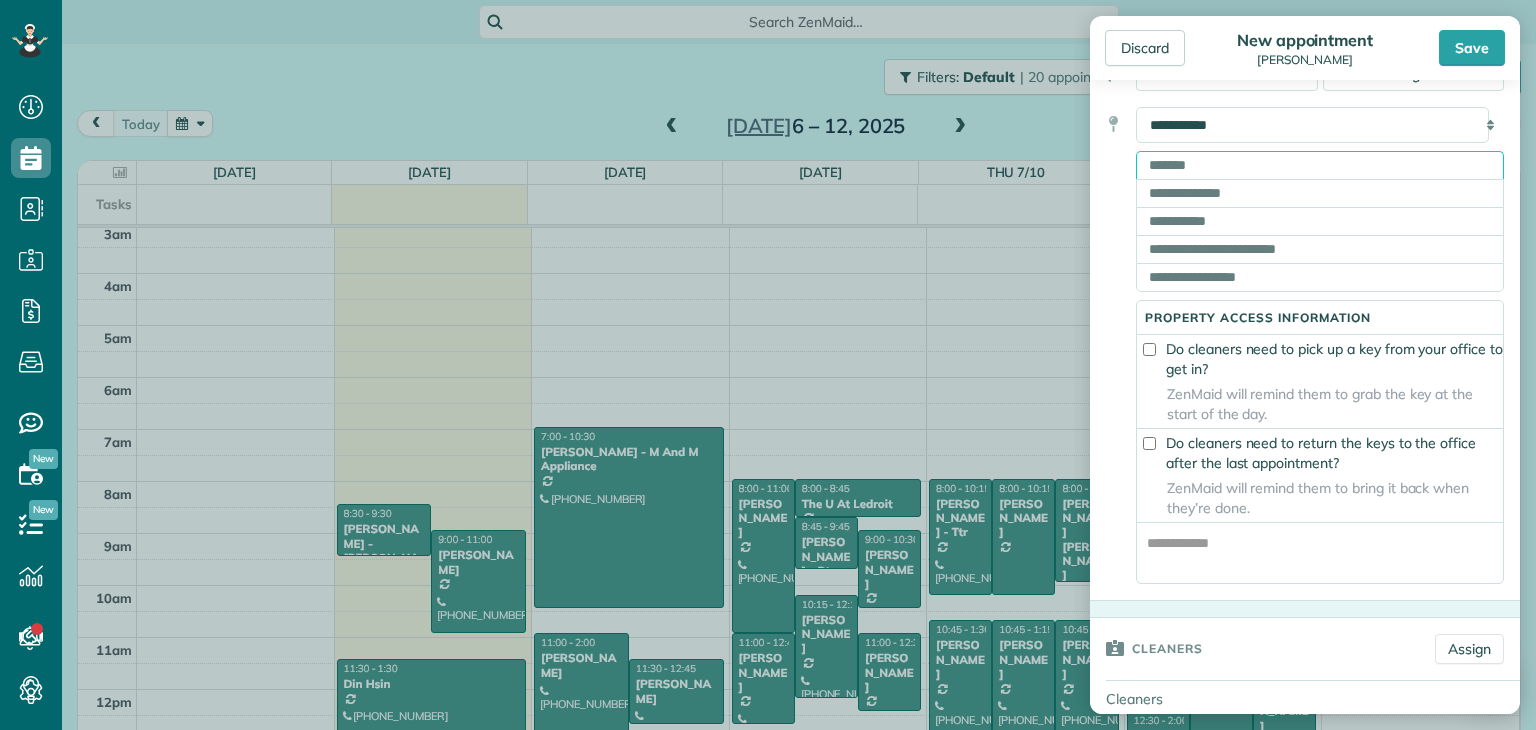click at bounding box center (1320, 165) 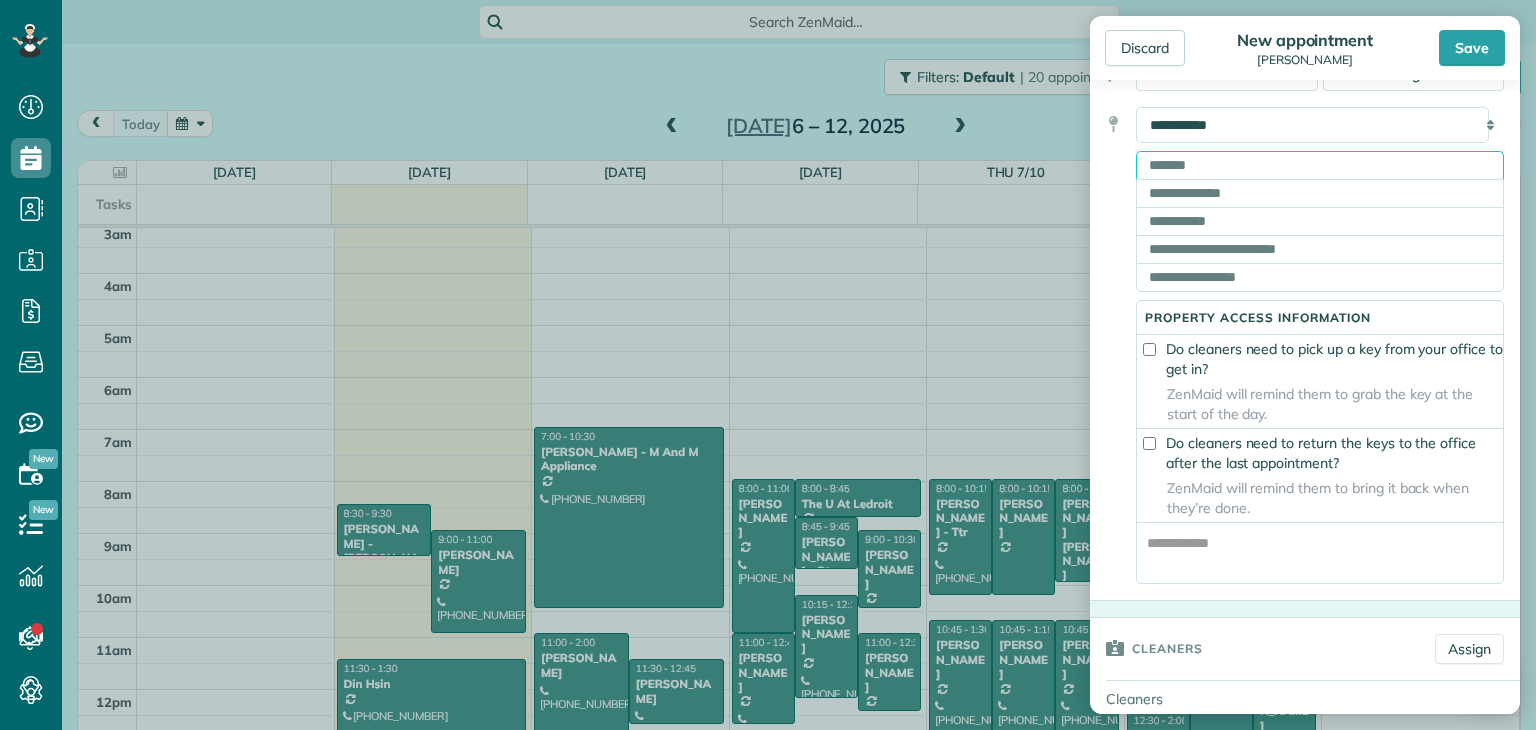 paste on "**********" 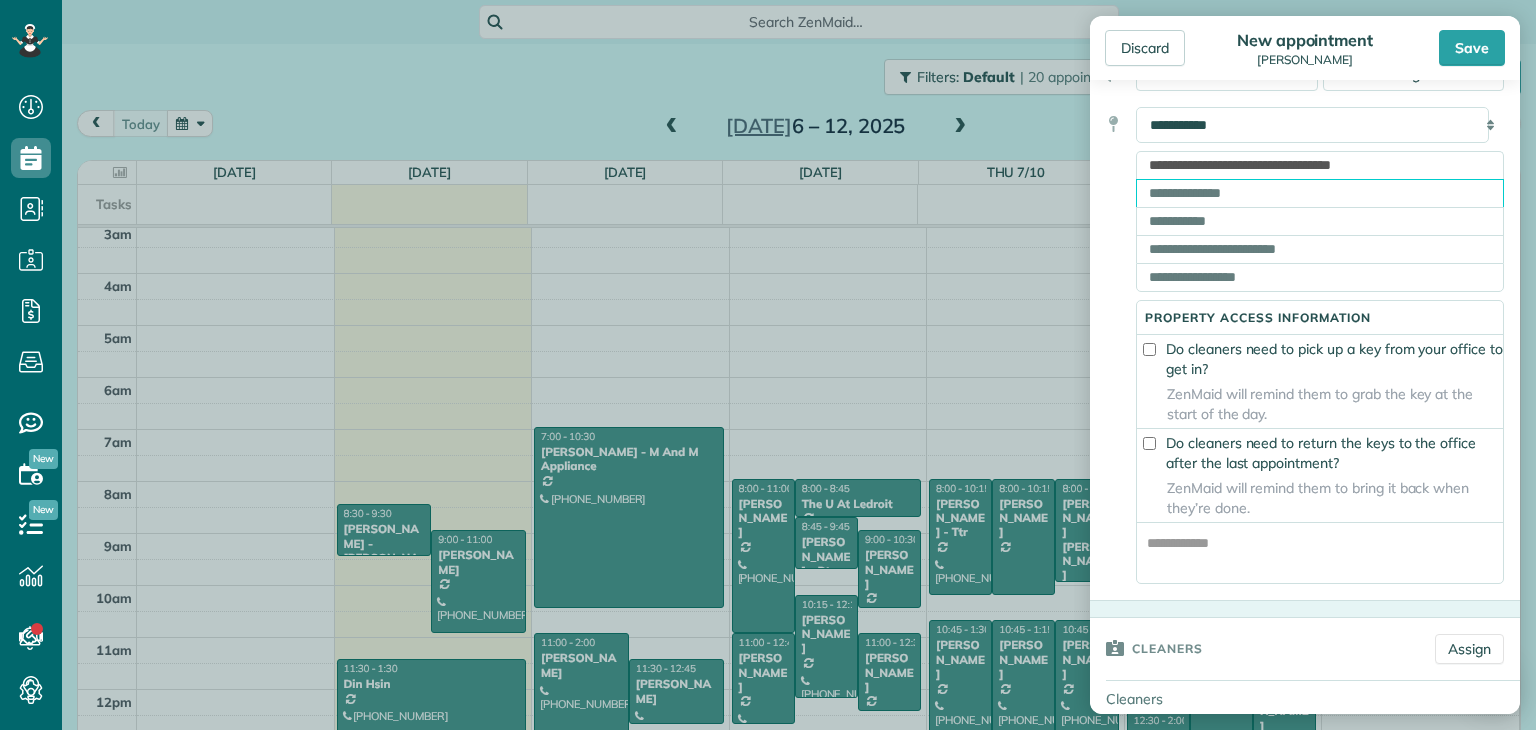 type on "**********" 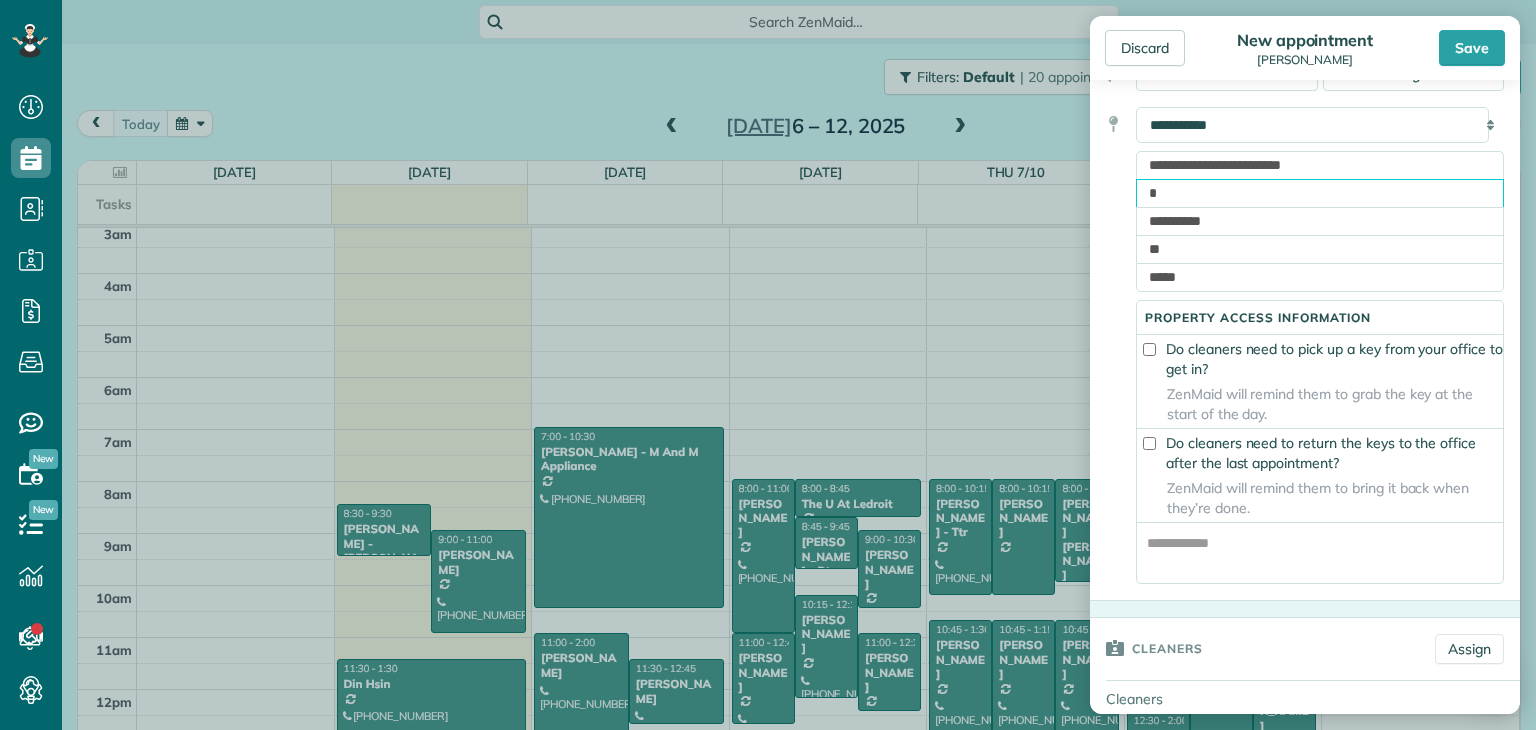 type on "*" 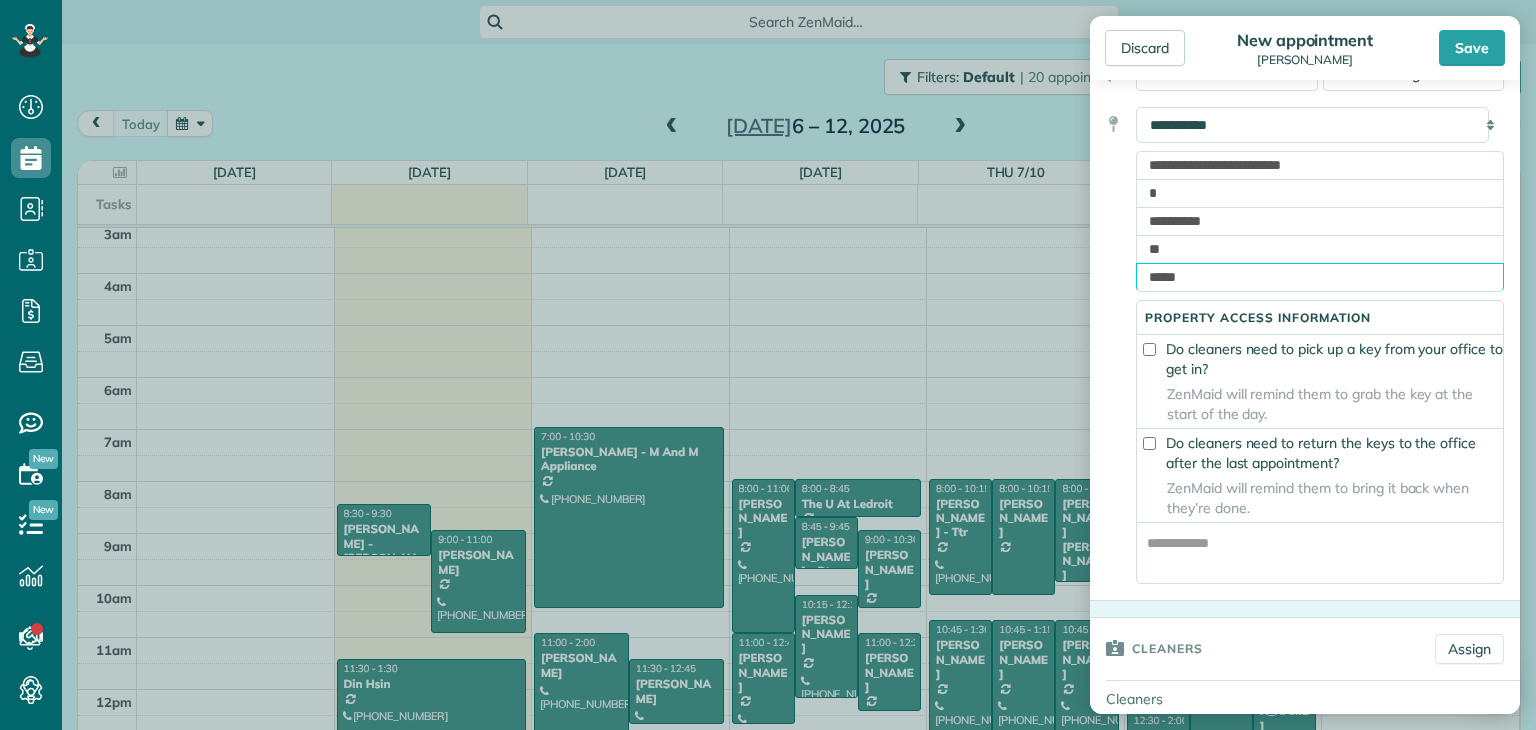 click on "*****" at bounding box center (1320, 277) 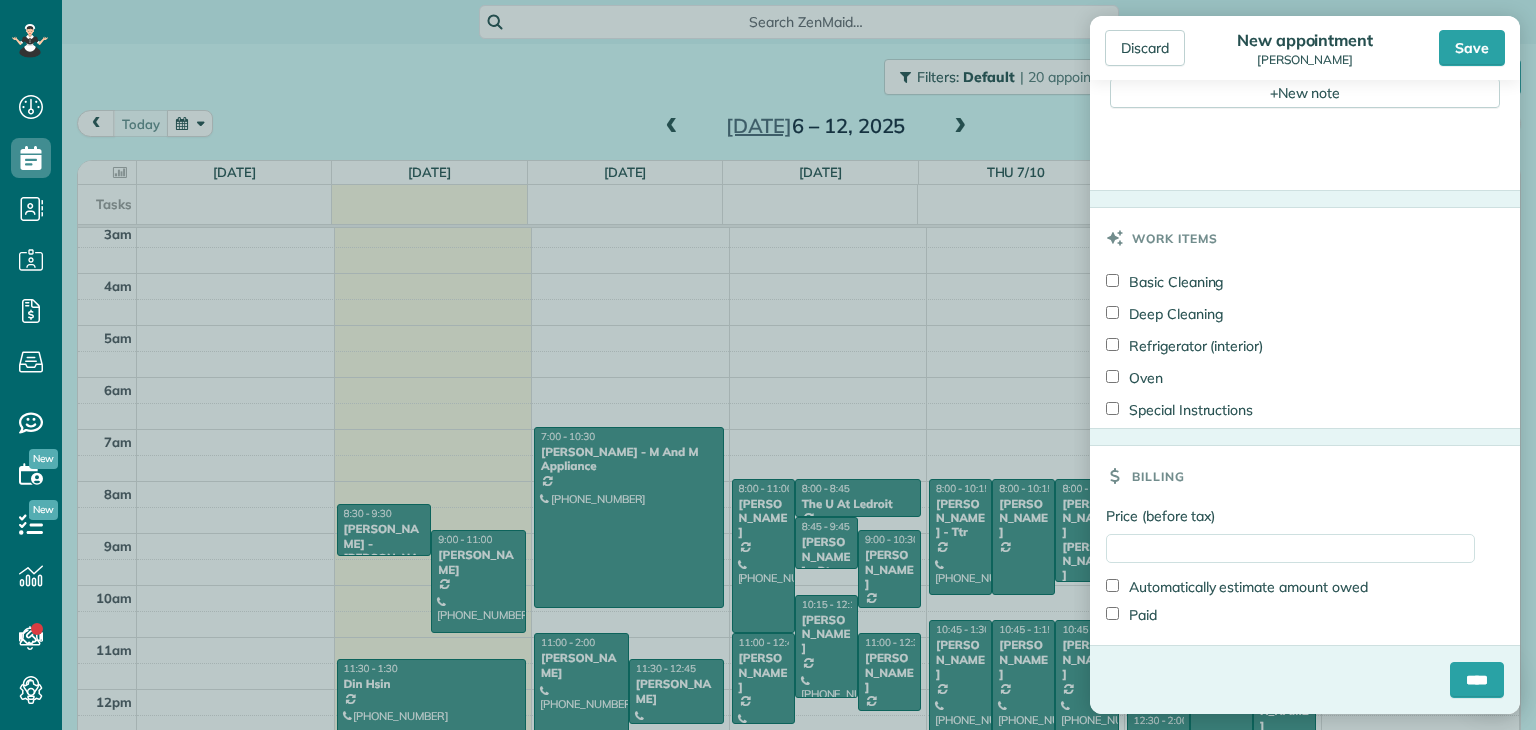 scroll, scrollTop: 1318, scrollLeft: 0, axis: vertical 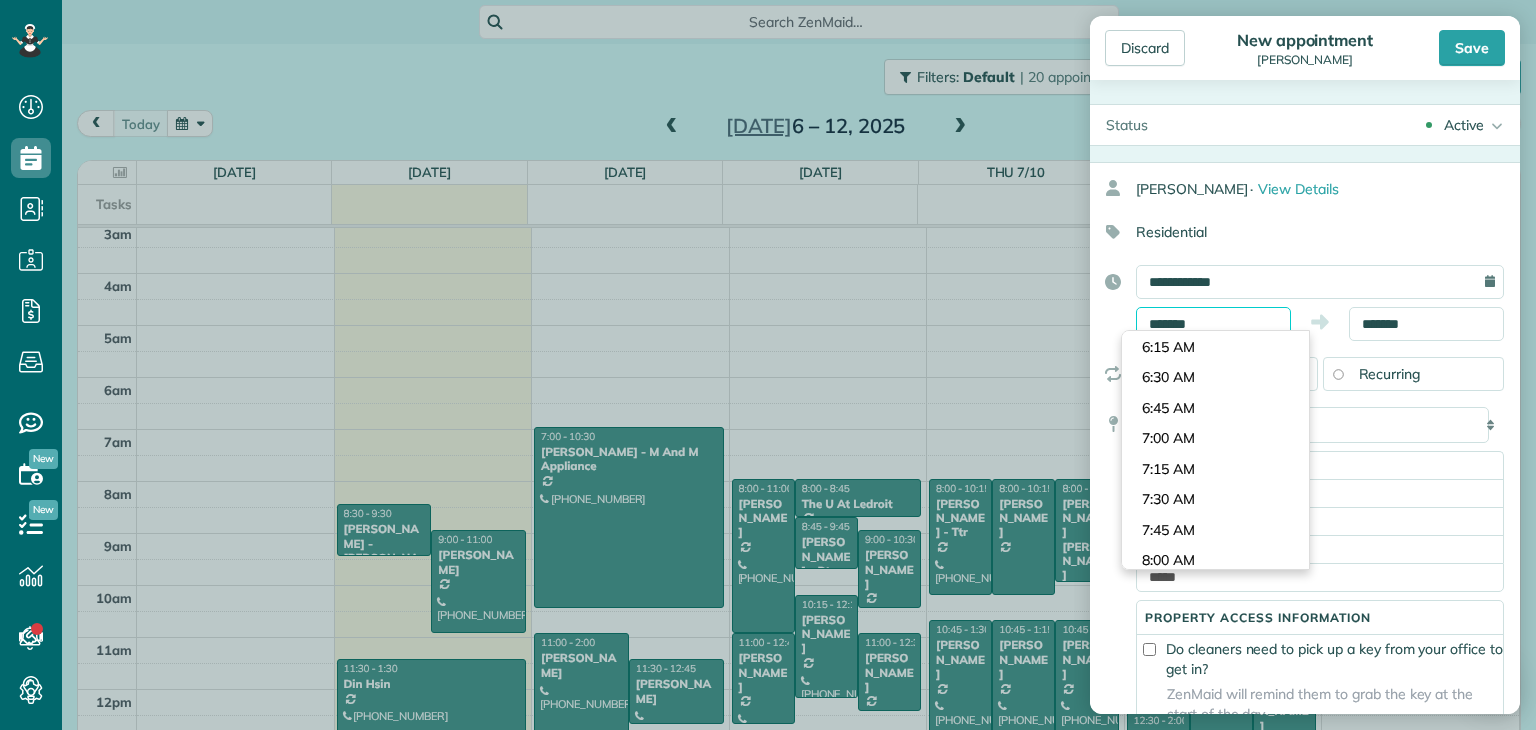 drag, startPoint x: 1233, startPoint y: 325, endPoint x: 1100, endPoint y: 329, distance: 133.06013 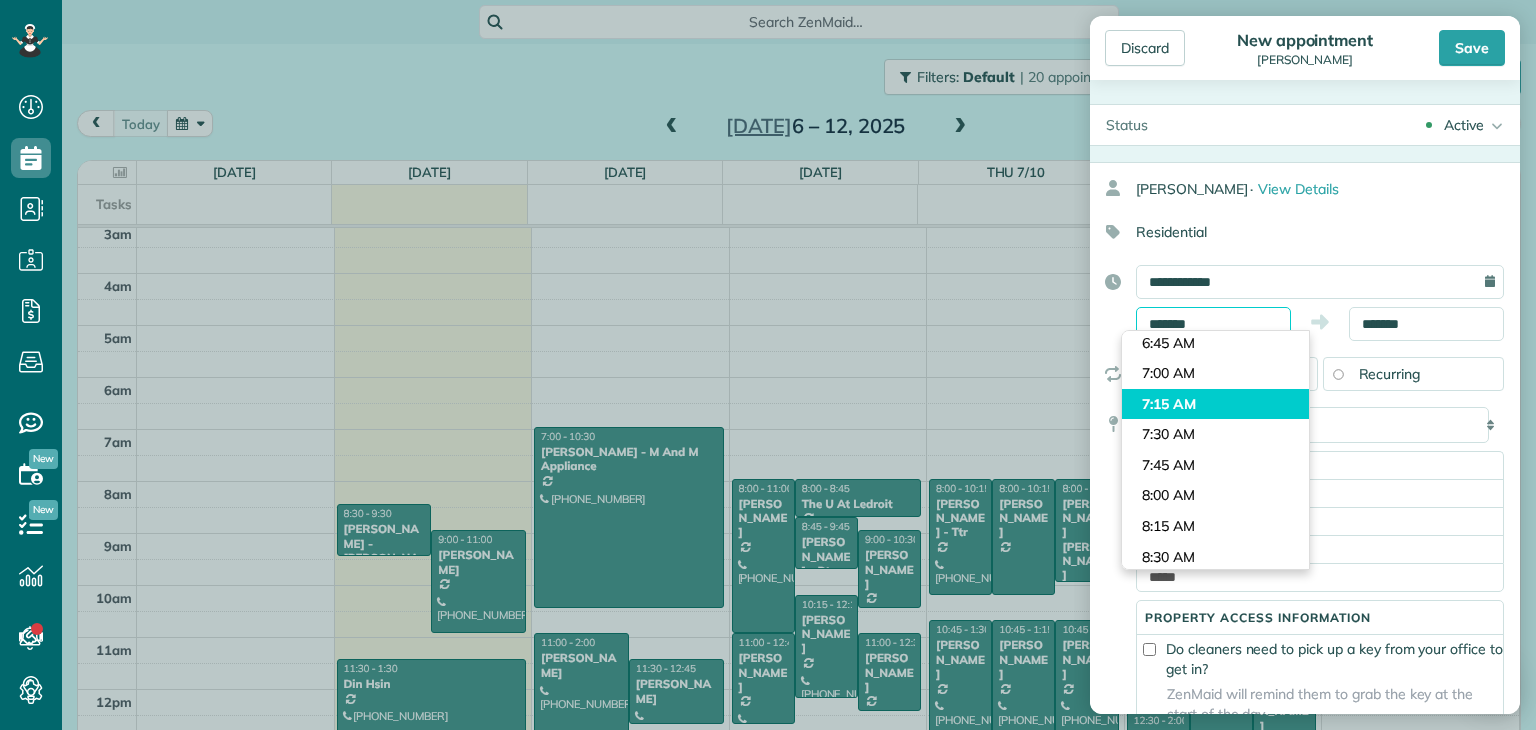 scroll, scrollTop: 932, scrollLeft: 0, axis: vertical 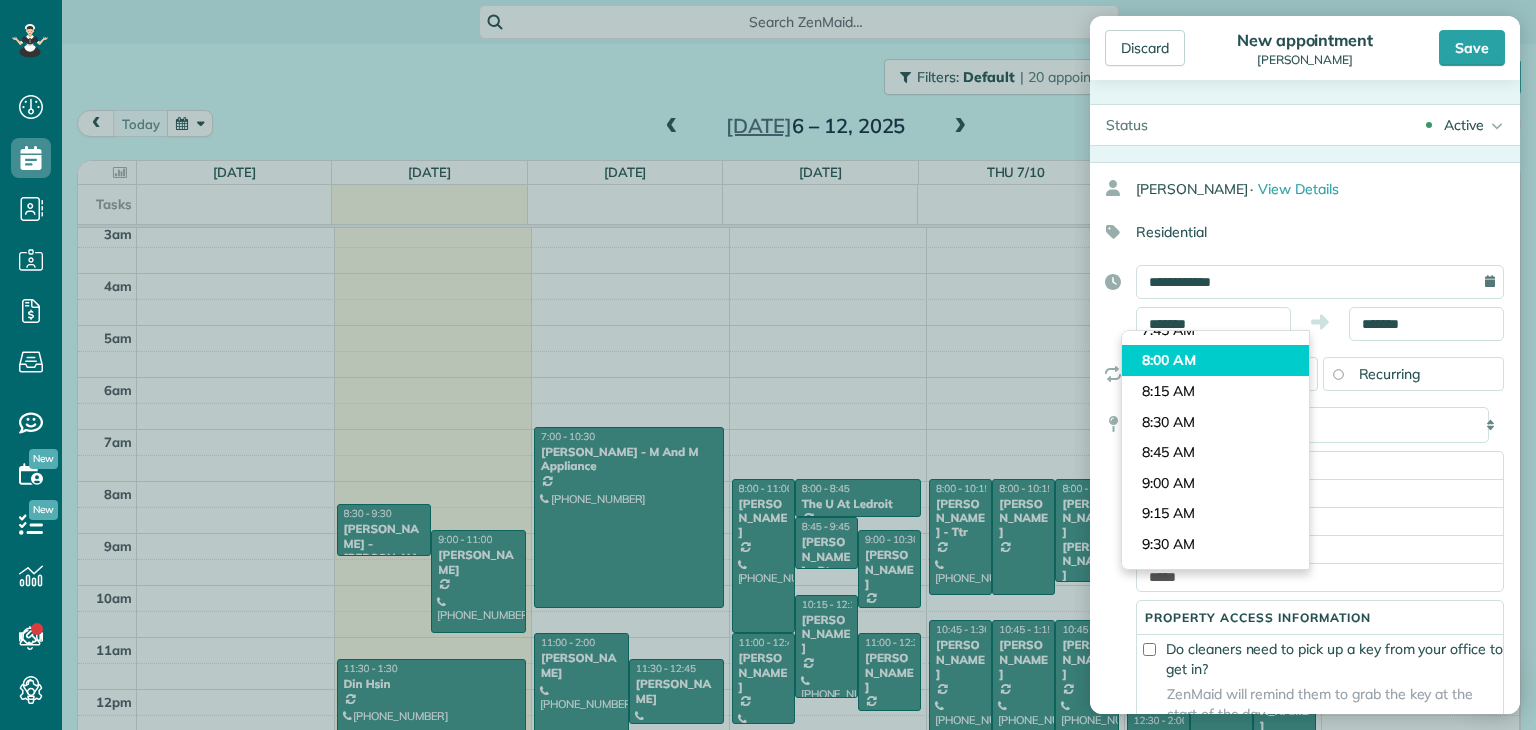 type on "*******" 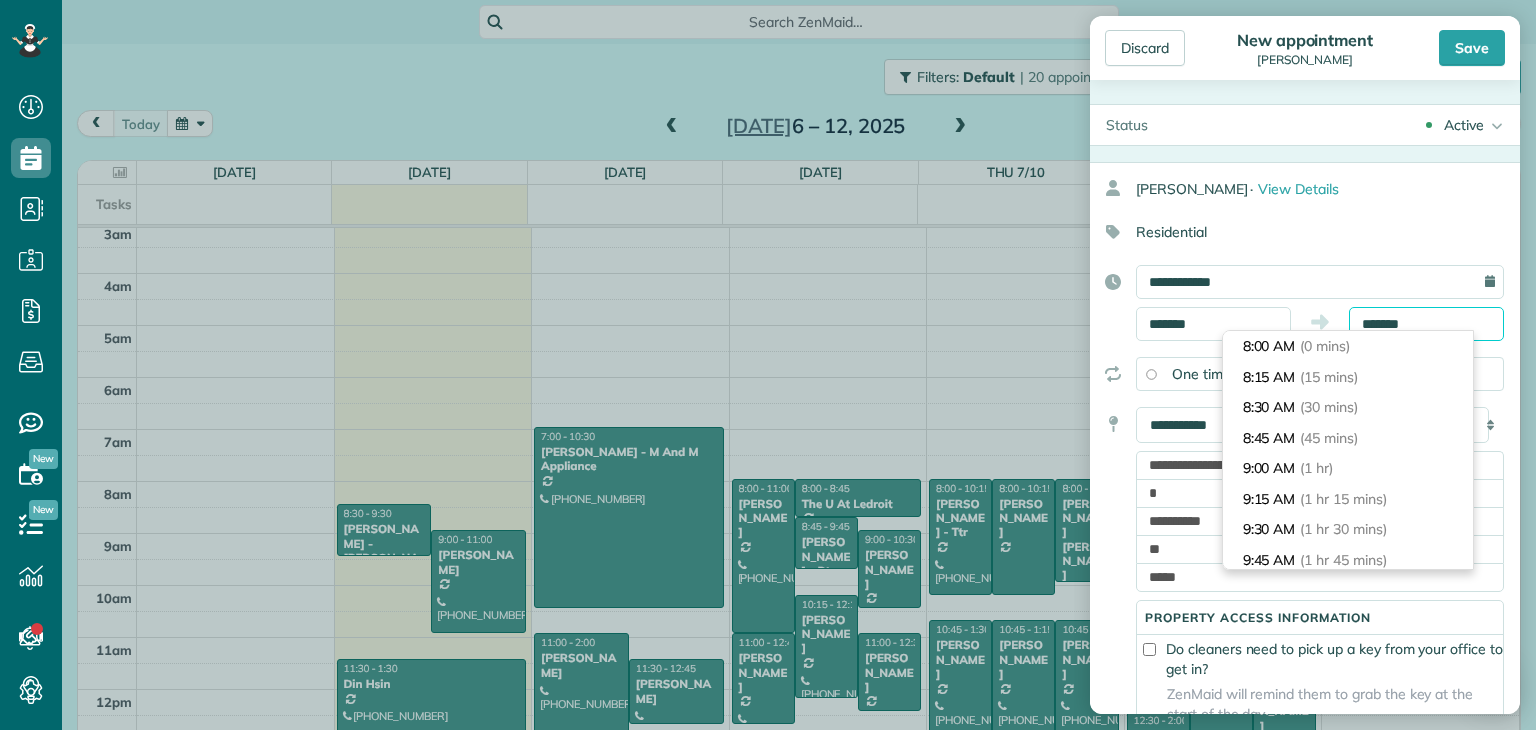 click on "*******" at bounding box center (1426, 324) 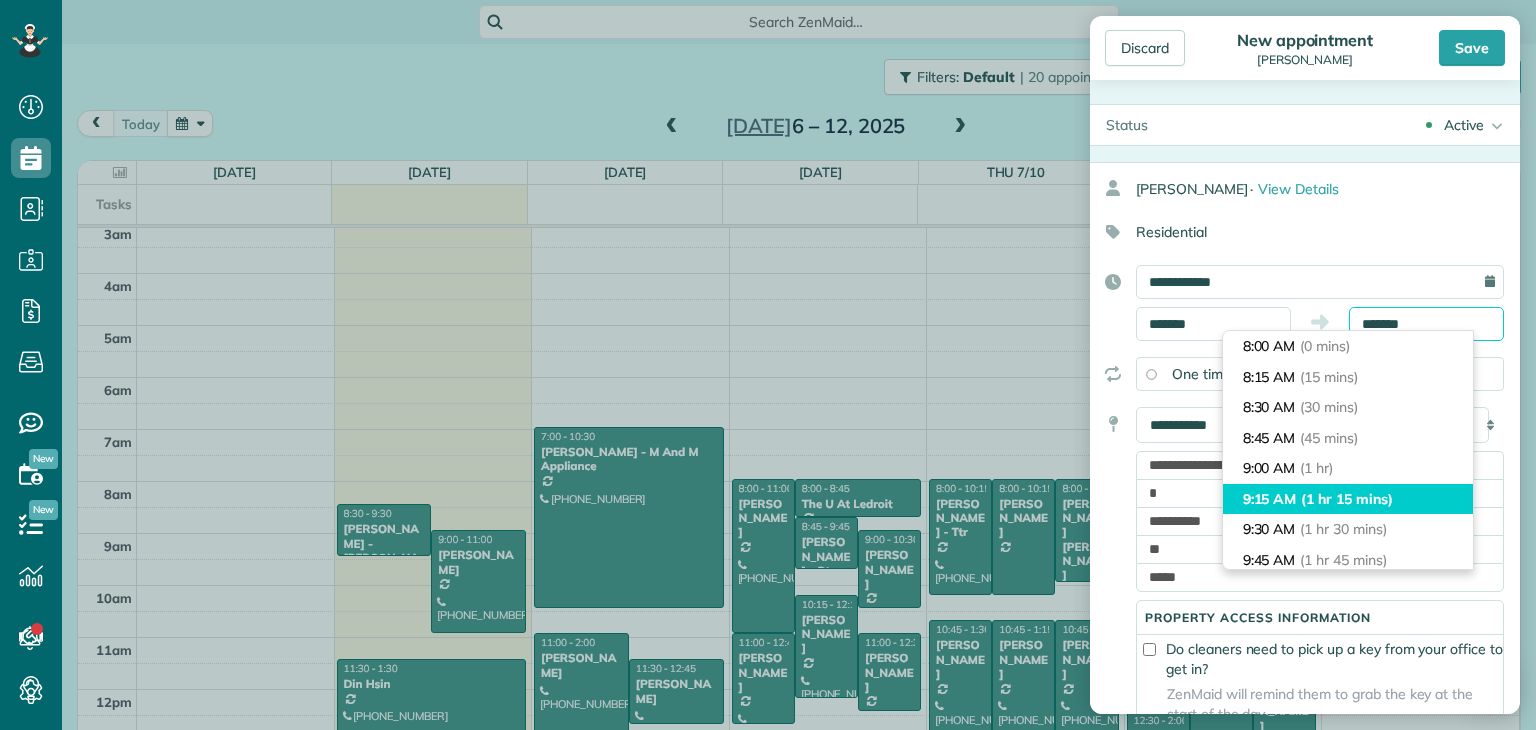 scroll, scrollTop: 100, scrollLeft: 0, axis: vertical 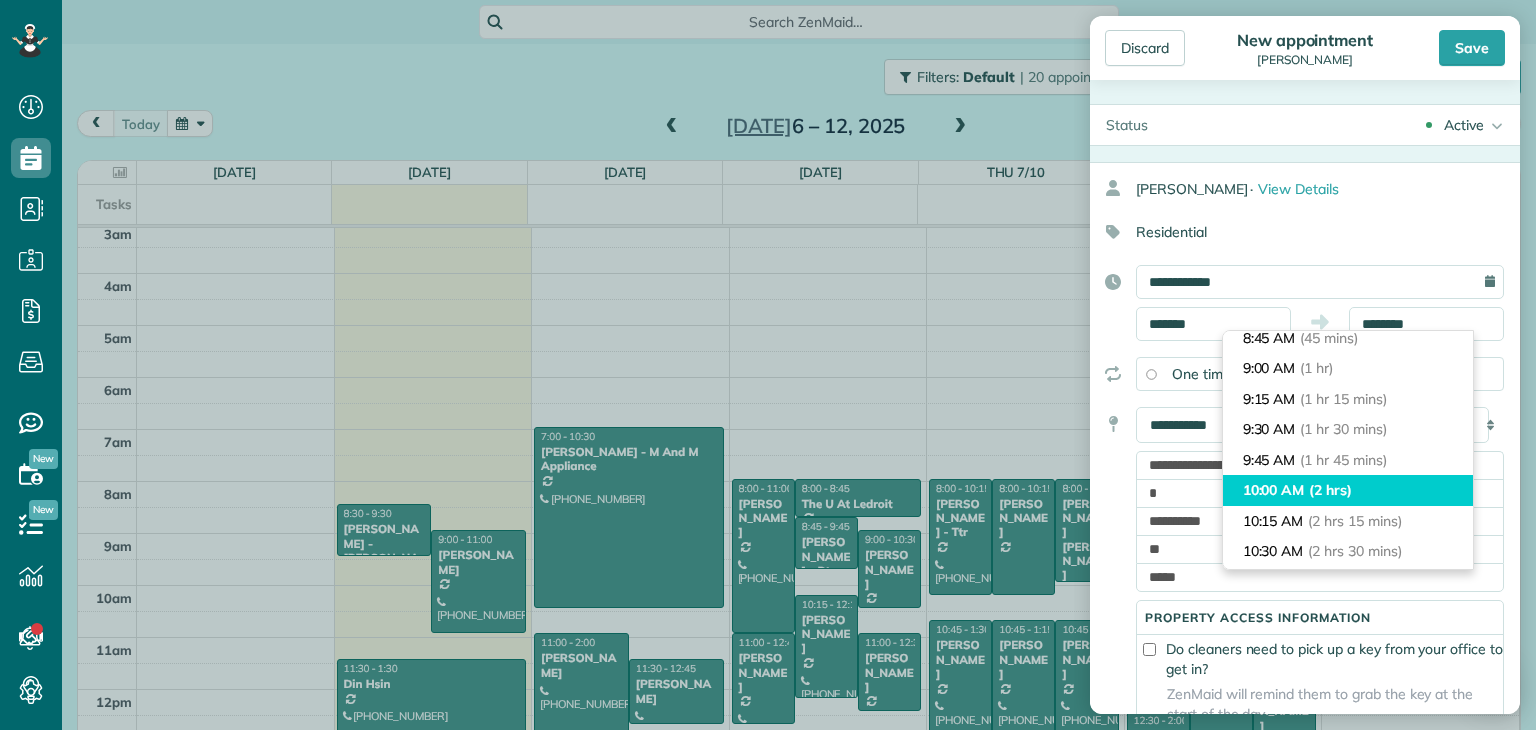 click on "10:00 AM  (2 hrs)" at bounding box center (1348, 490) 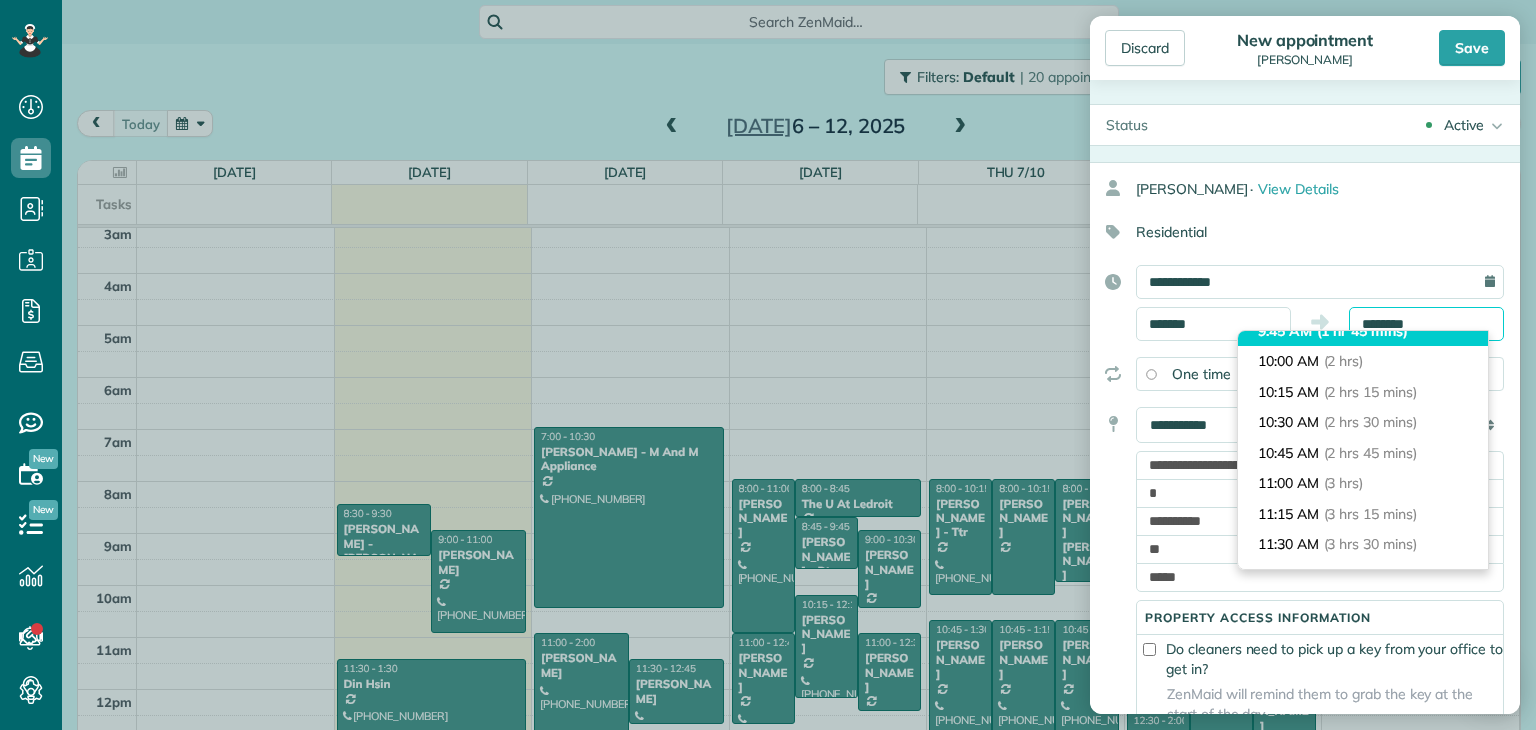 scroll, scrollTop: 213, scrollLeft: 0, axis: vertical 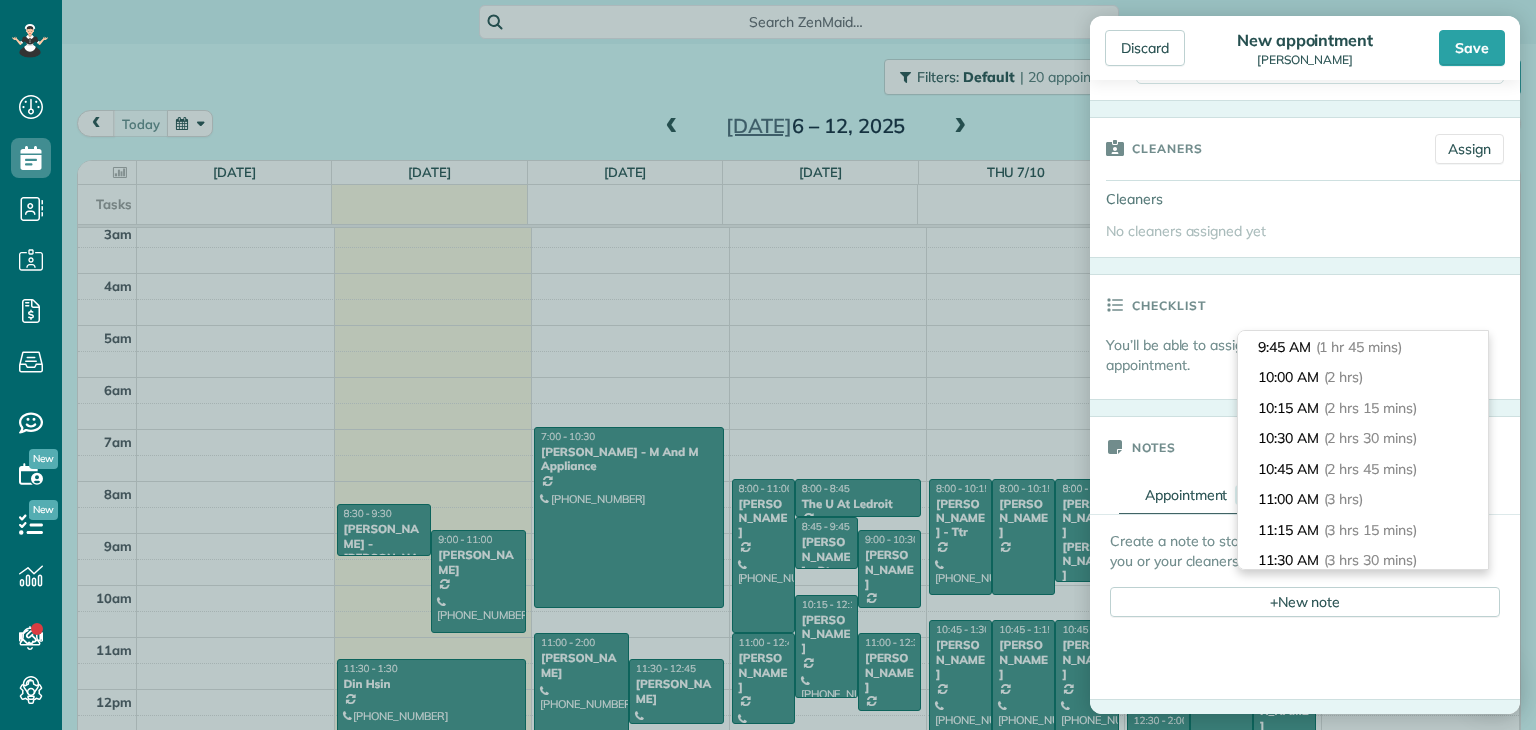 click on "Checklist" at bounding box center [1305, 305] 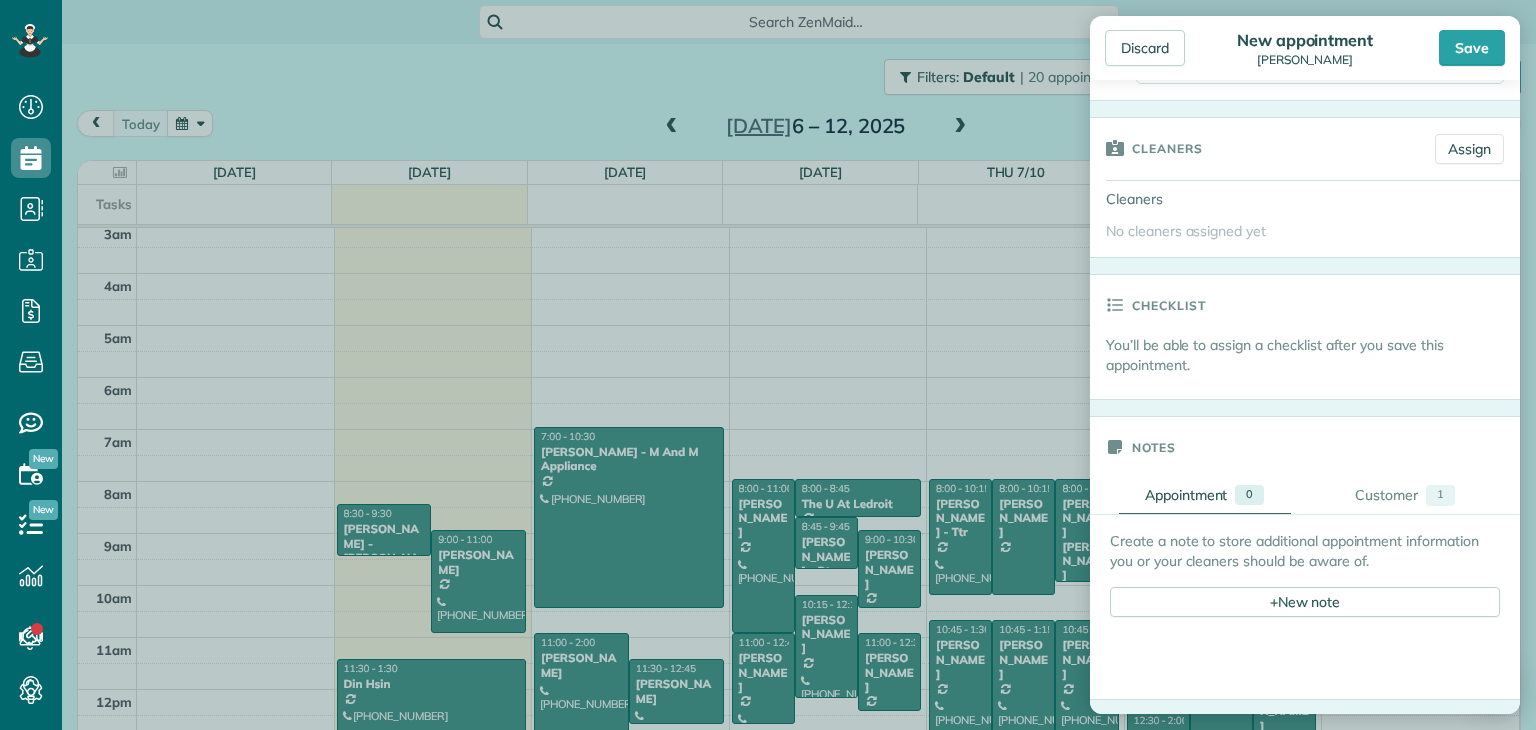 click on "Checklist" at bounding box center [1305, 305] 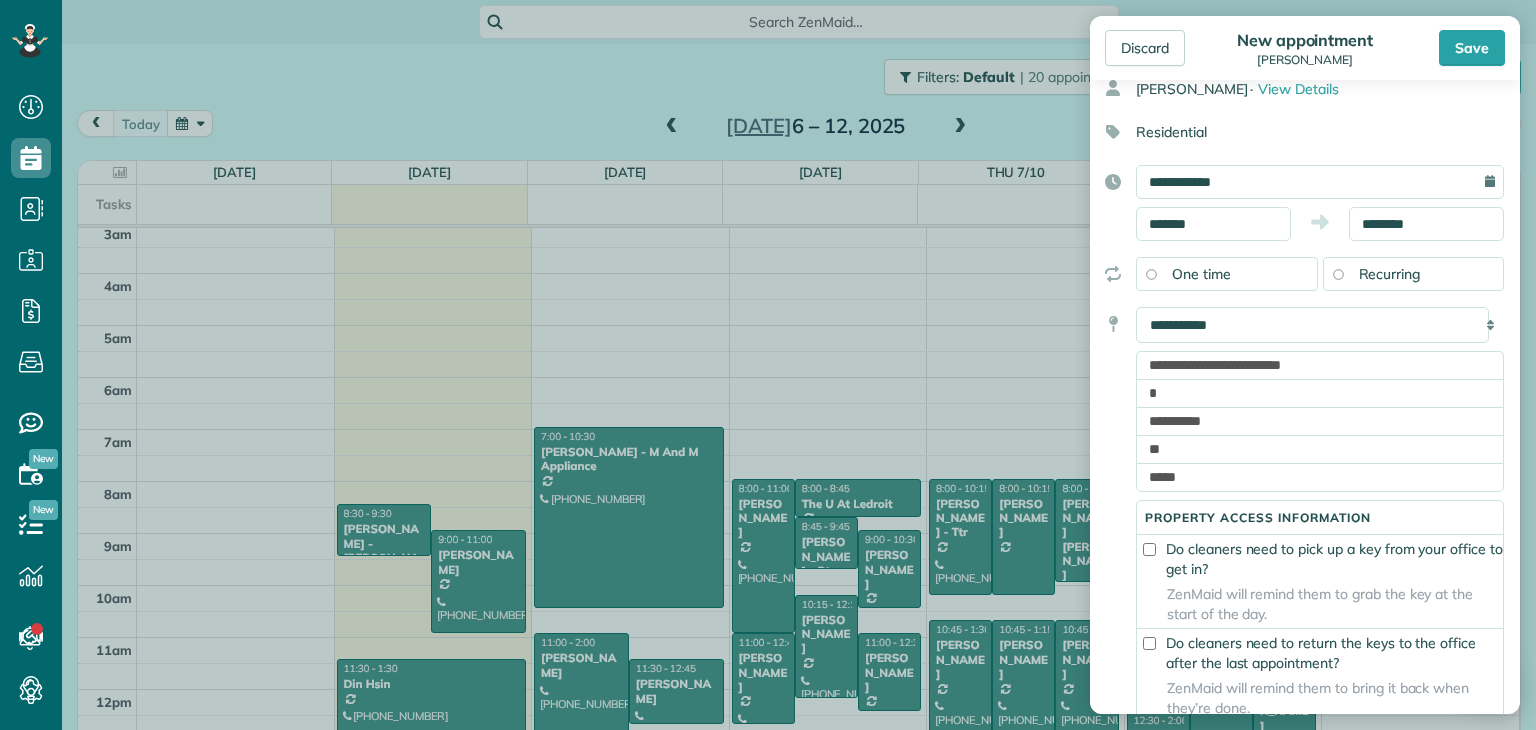scroll, scrollTop: 0, scrollLeft: 0, axis: both 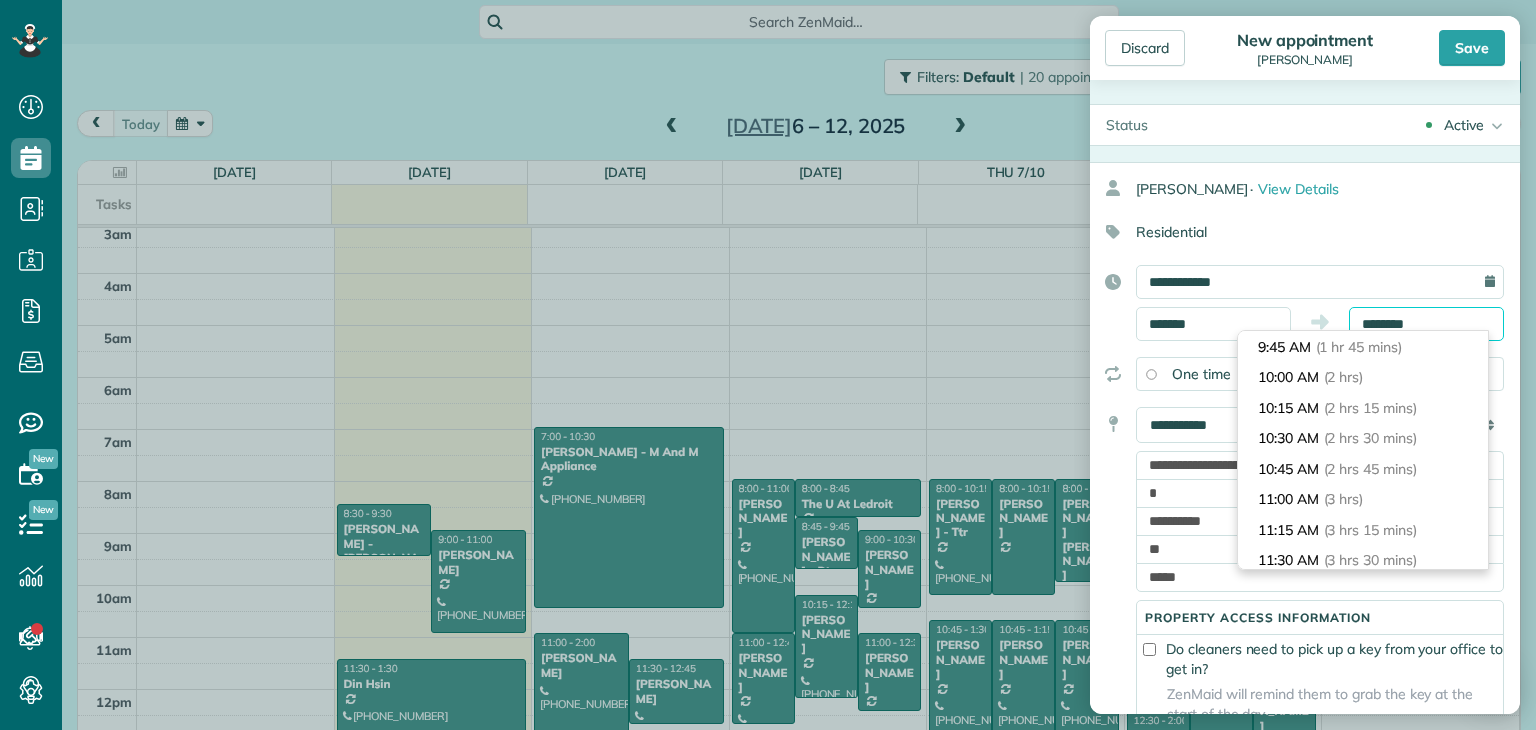 click on "********" at bounding box center [1426, 324] 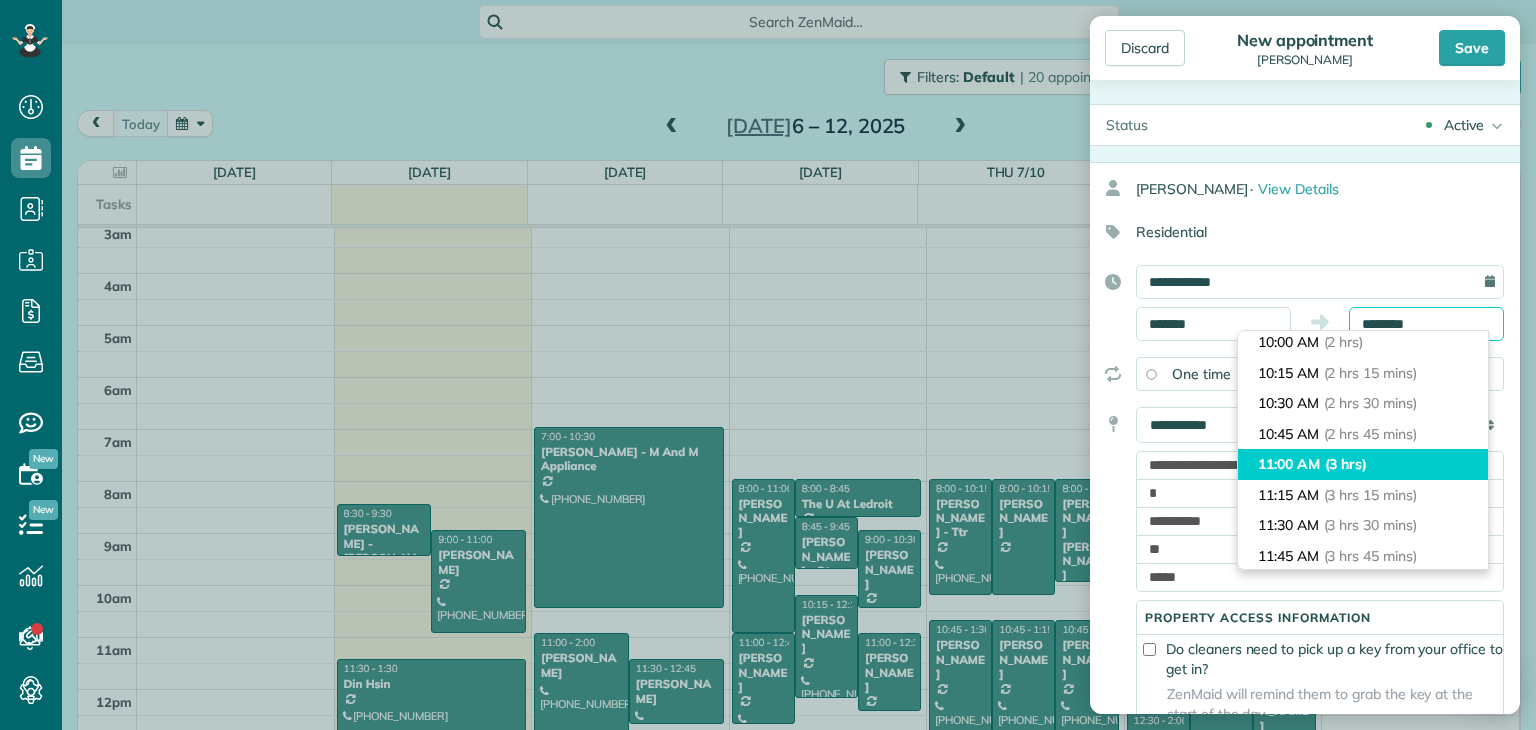 scroll, scrollTop: 213, scrollLeft: 0, axis: vertical 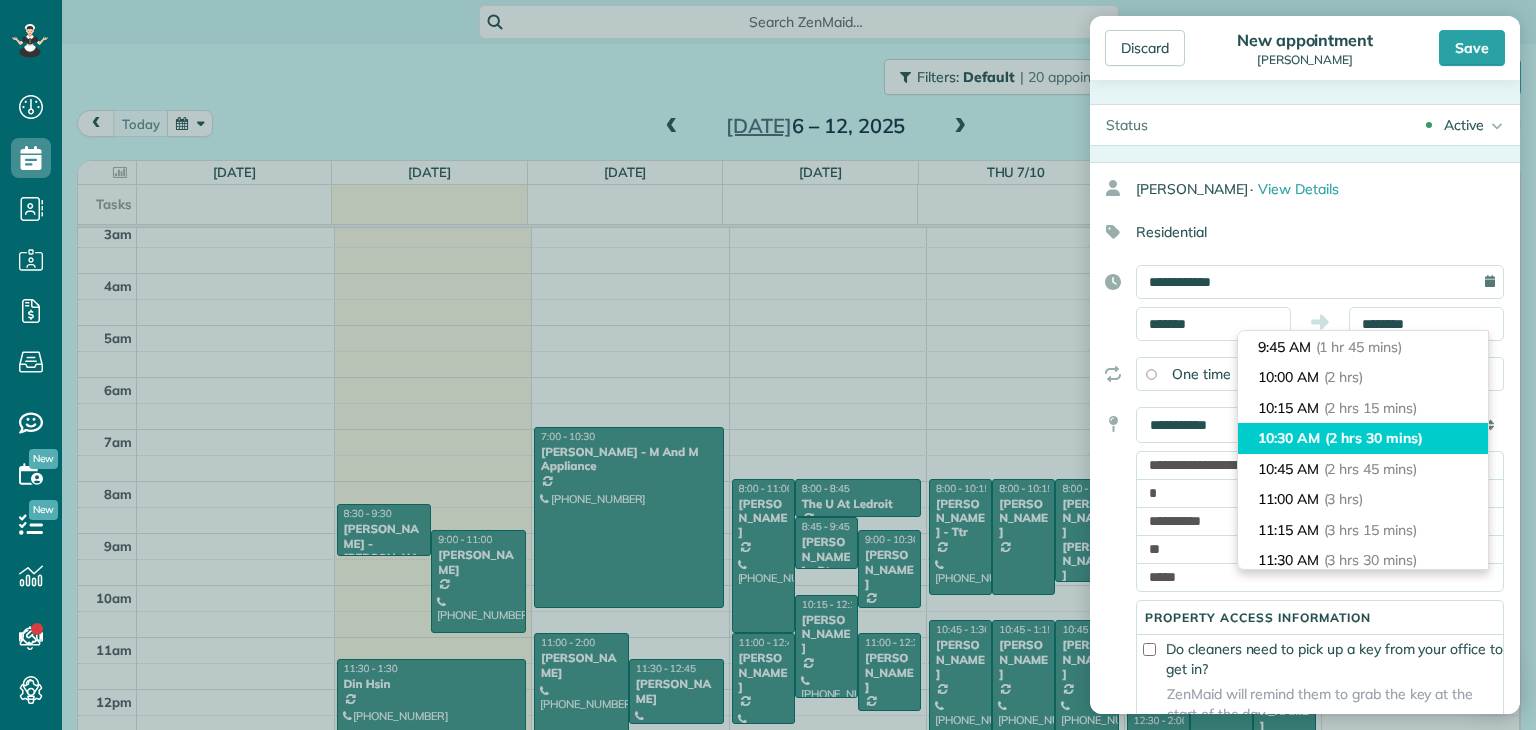 type on "********" 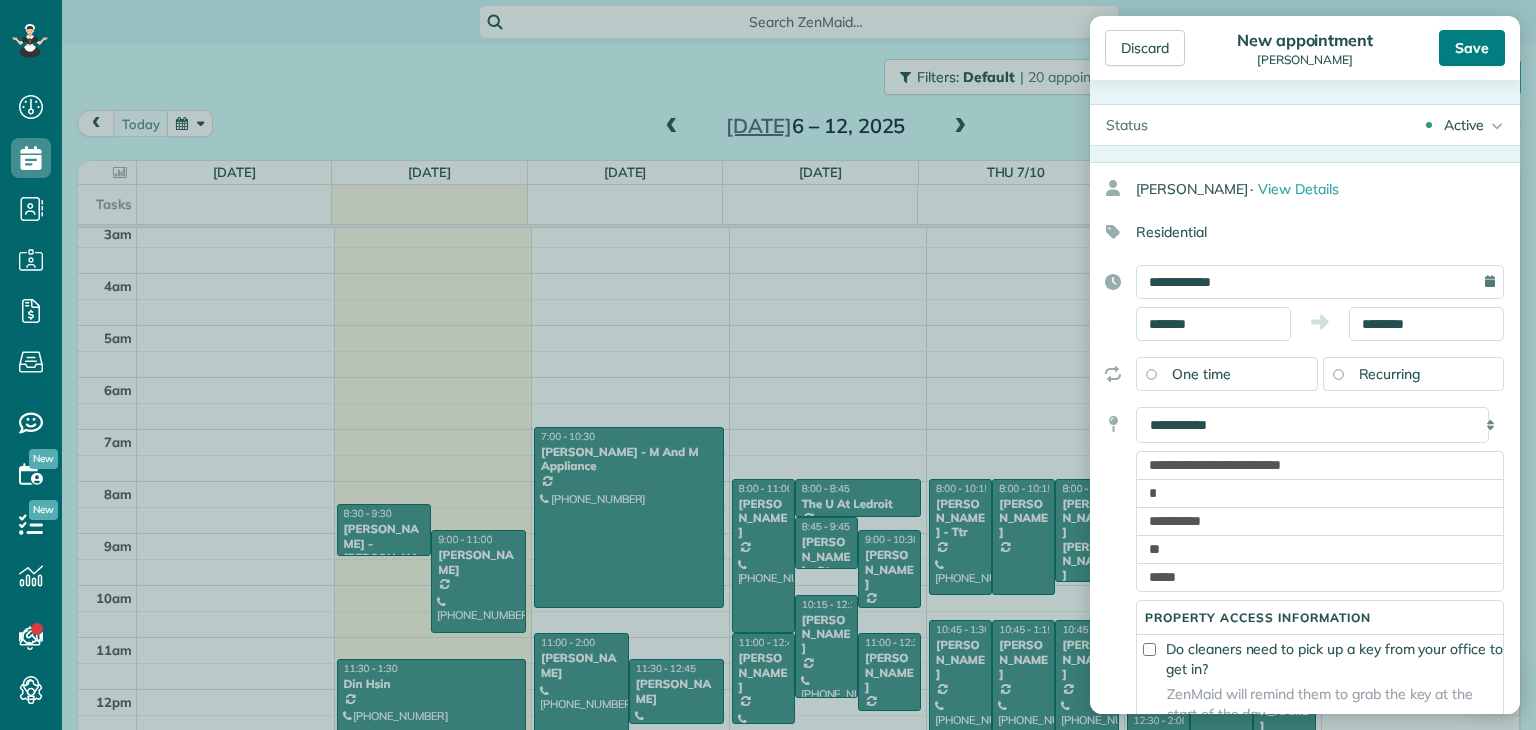 click on "Save" at bounding box center (1472, 48) 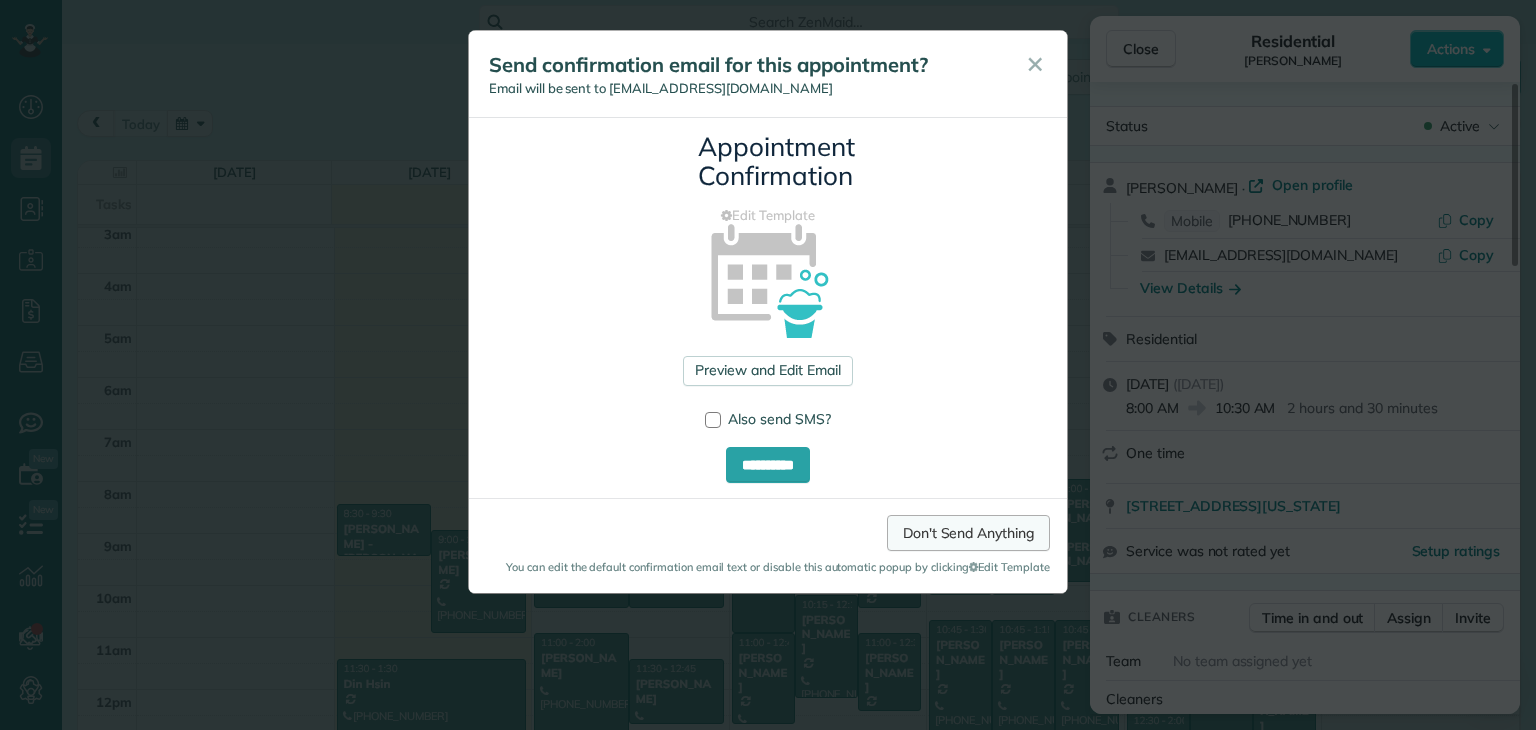 click on "Don't Send Anything" at bounding box center [968, 533] 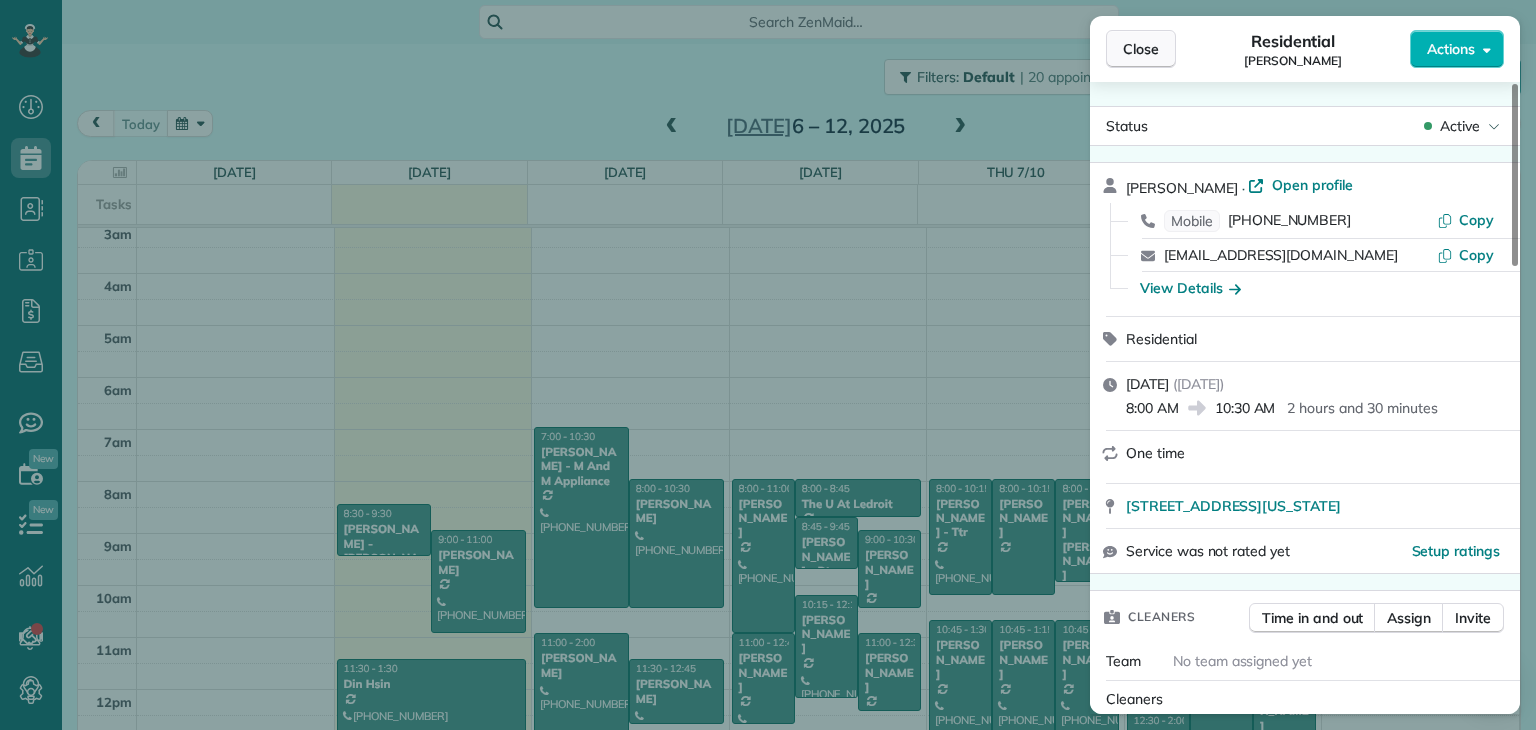 click on "Close" at bounding box center [1141, 49] 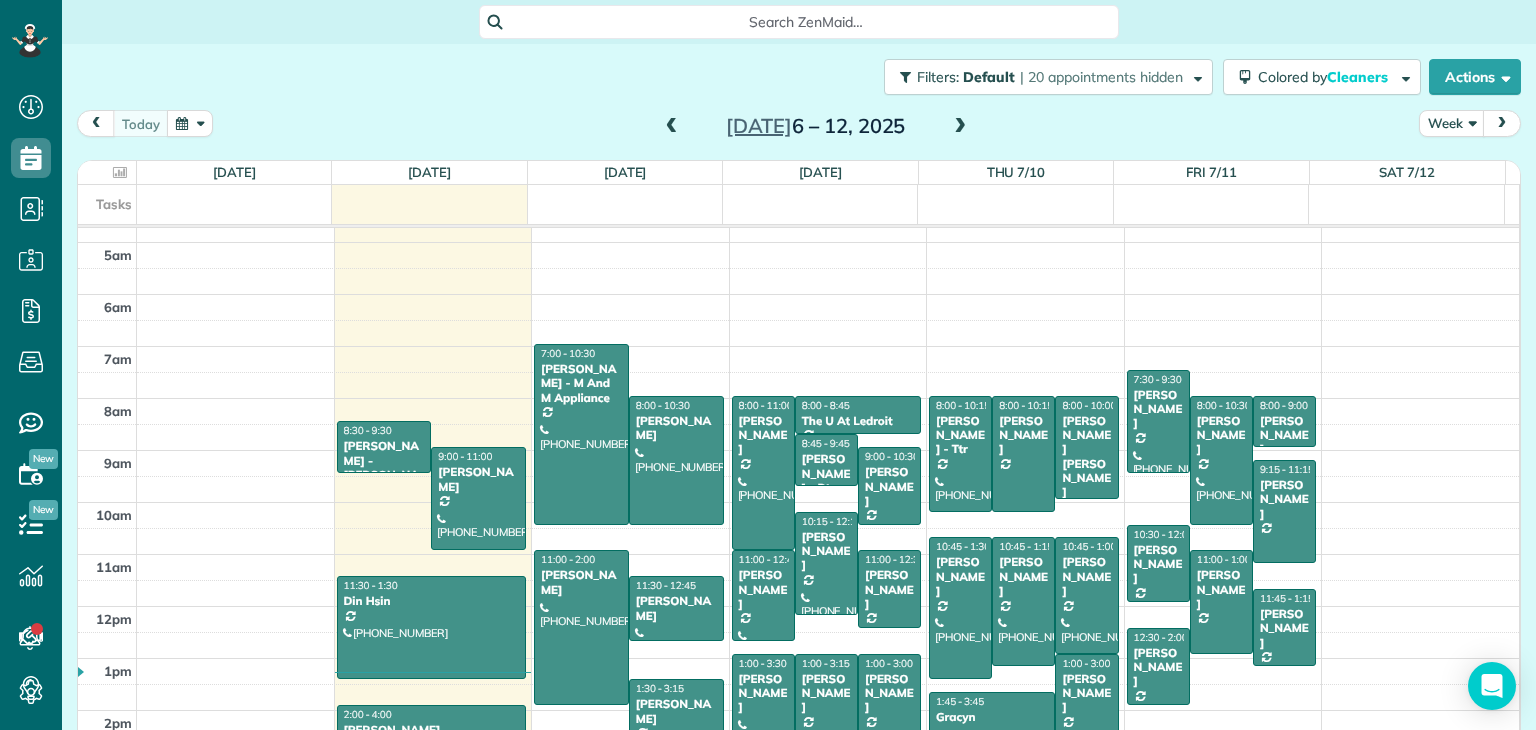 scroll, scrollTop: 362, scrollLeft: 0, axis: vertical 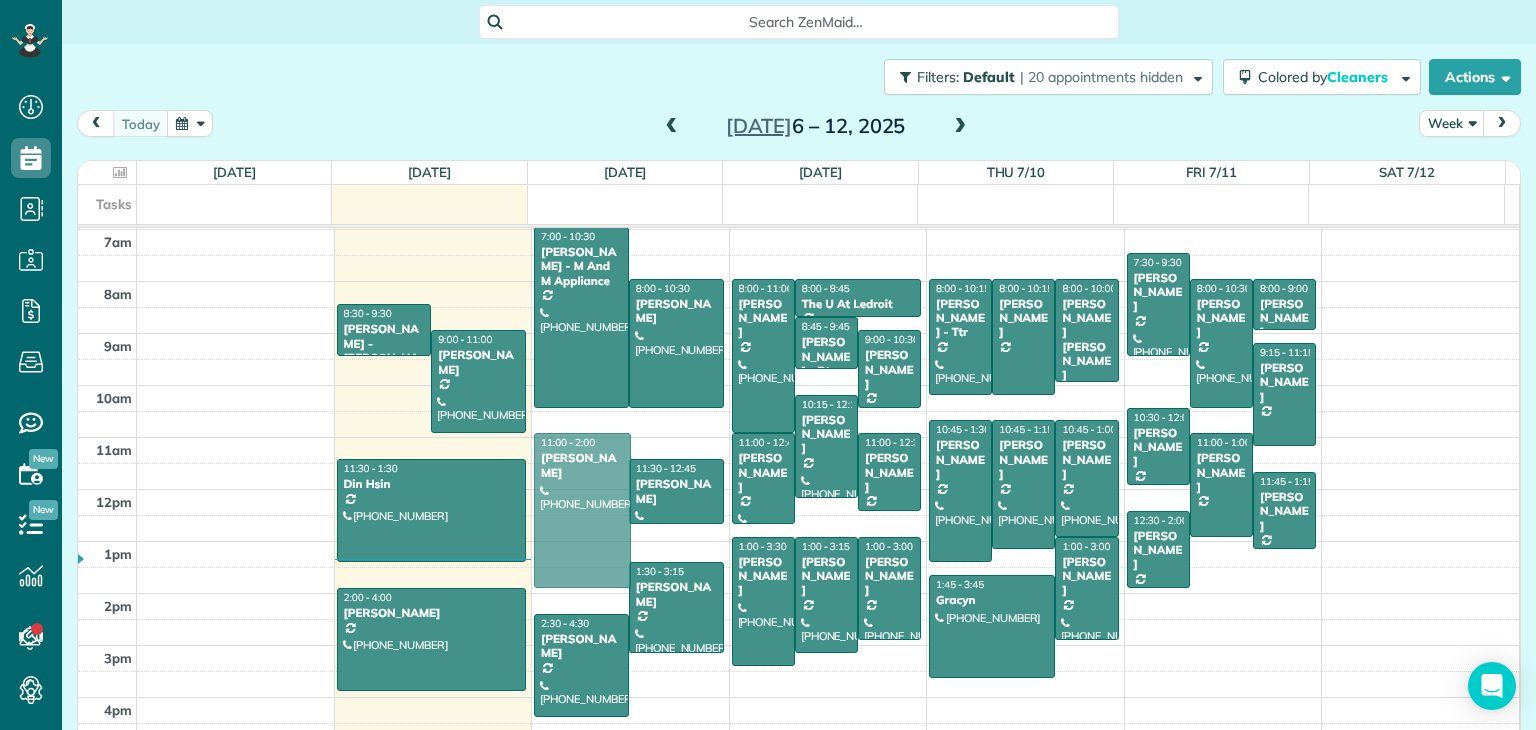 drag, startPoint x: 588, startPoint y: 438, endPoint x: 669, endPoint y: 441, distance: 81.055534 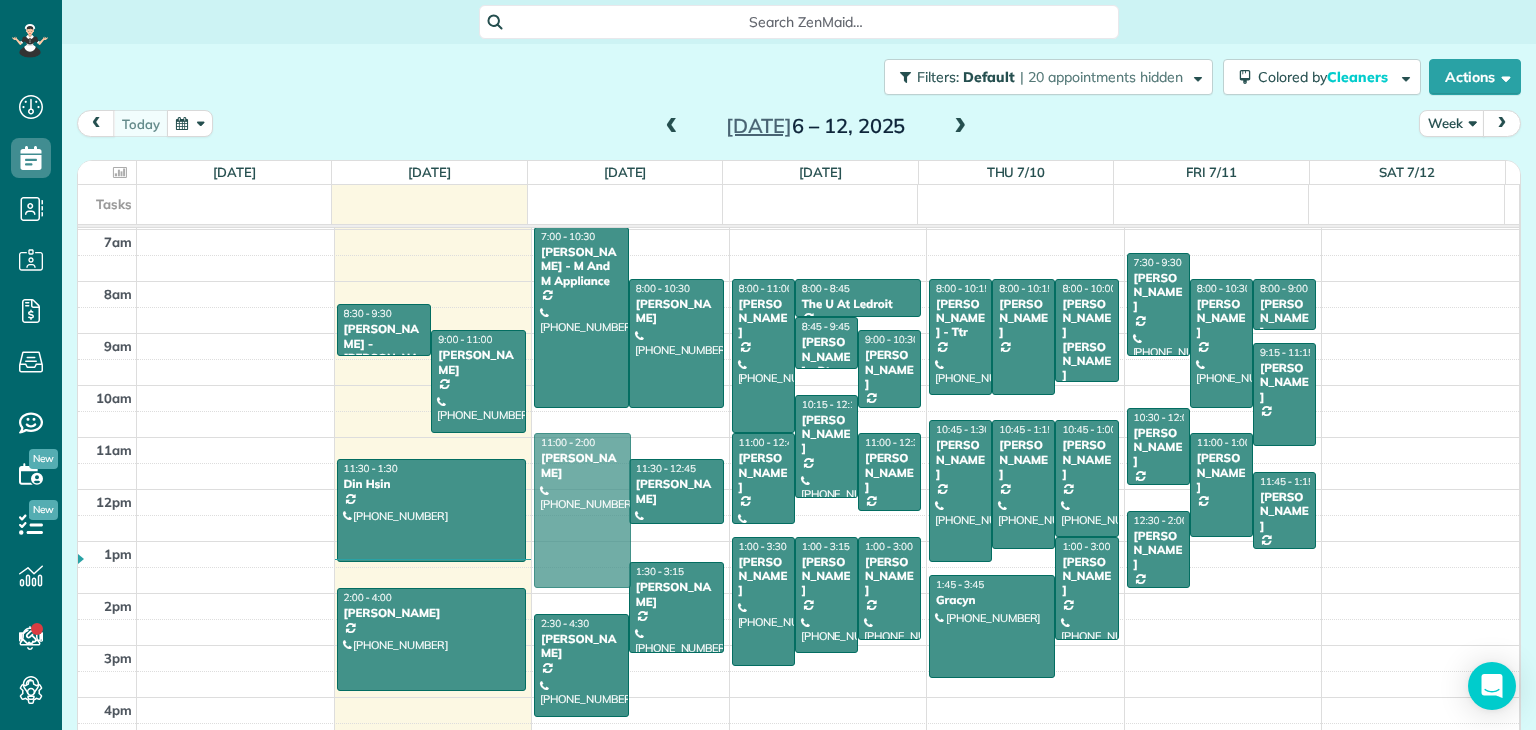 click on "12am 1am 2am 3am 4am 5am 6am 7am 8am 9am 10am 11am 12pm 1pm 2pm 3pm 4pm 5pm 8:30 - 9:30 [PERSON_NAME][GEOGRAPHIC_DATA][PERSON_NAME] [PHONE_NUMBER] [STREET_ADDRESS][US_STATE] 9:00 - 11:00 [PERSON_NAME] [PHONE_NUMBER] [STREET_ADDRESS][PERSON_NAME] 11:30 - 1:30 Din Hsin [PHONE_NUMBER] [STREET_ADDRESS] 2:00 - 4:00 [PERSON_NAME] [PHONE_NUMBER] [STREET_ADDRESS][PERSON_NAME] 11:00 - 2:00 [PERSON_NAME] [PHONE_NUMBER] [STREET_ADDRESS] 7:00 - 10:30 [PERSON_NAME] - M And M Appliance [PHONE_NUMBER] [STREET_ADDRESS][PERSON_NAME][US_STATE] 8:00 - 10:30 [PERSON_NAME] [PHONE_NUMBER] [STREET_ADDRESS][US_STATE] 11:00 - 2:00 [PERSON_NAME] [PHONE_NUMBER] [STREET_ADDRESS] 11:30 - 12:45 [PERSON_NAME] [PHONE_NUMBER] [STREET_ADDRESS][US_STATE] 1:30 - 3:[GEOGRAPHIC_DATA][PERSON_NAME] [PHONE_NUMBER] [STREET_ADDRESS][US_STATE] 2:30 - 4:30 [PERSON_NAME] [PHONE_NUMBER] [STREET_ADDRESS]" at bounding box center [798, 333] 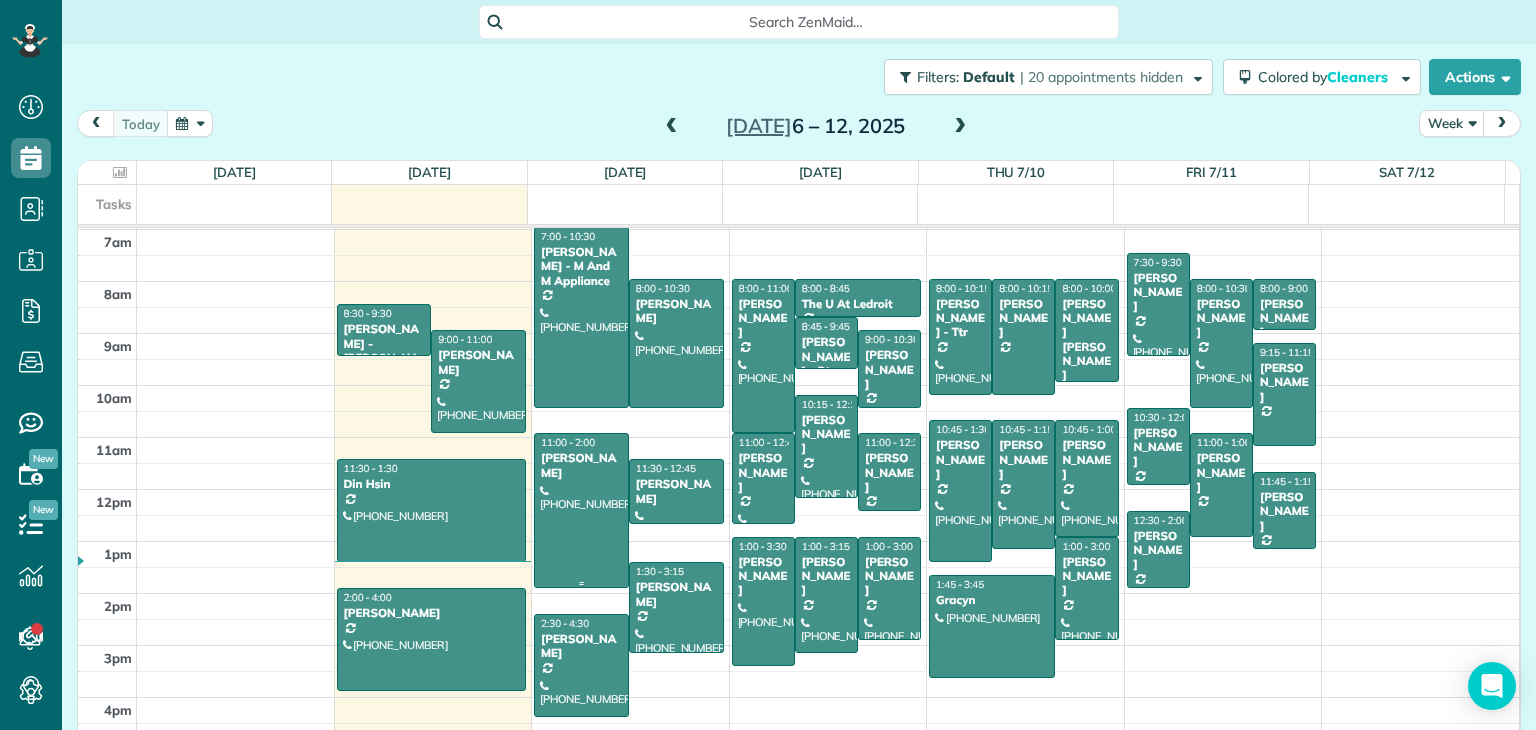 click at bounding box center [581, 510] 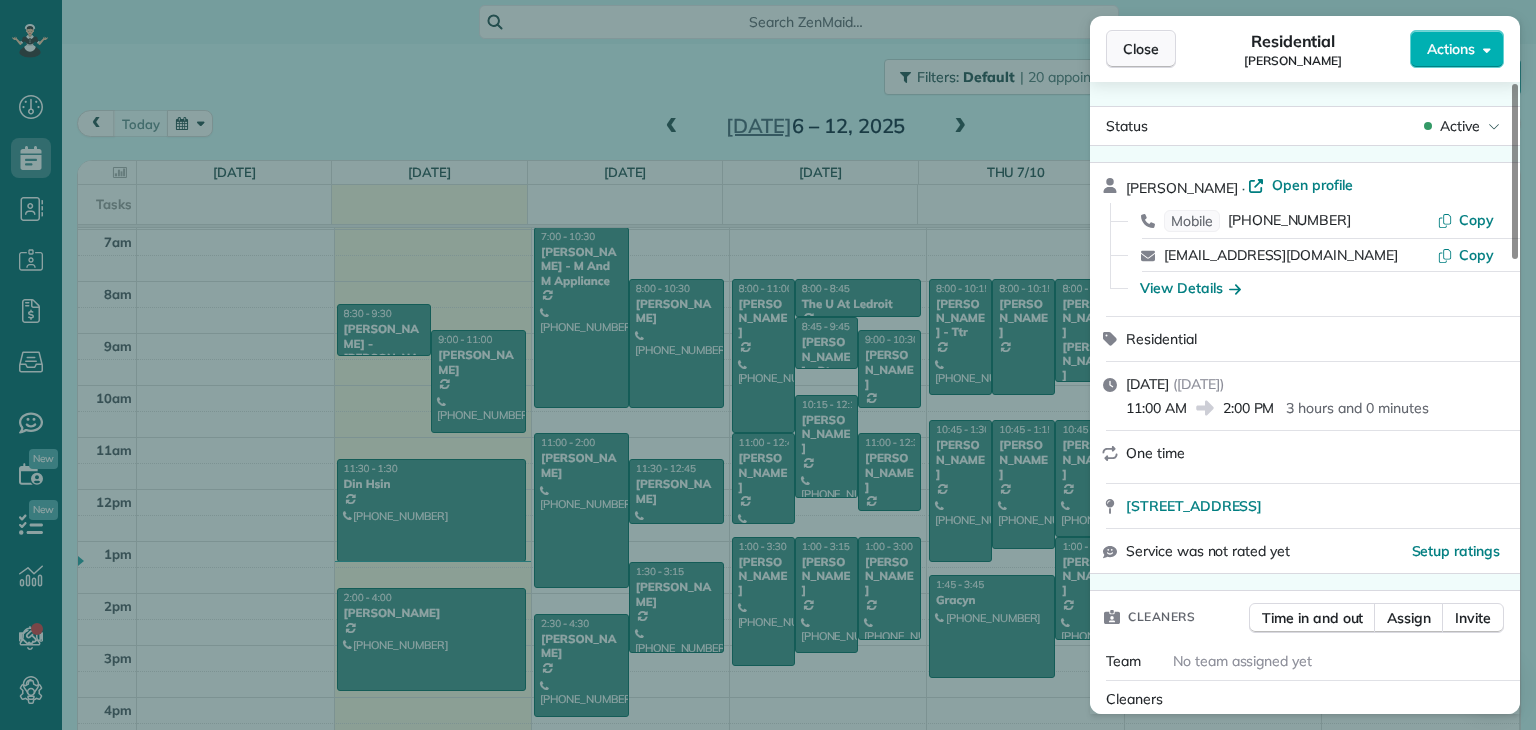 click on "Close" at bounding box center (1141, 49) 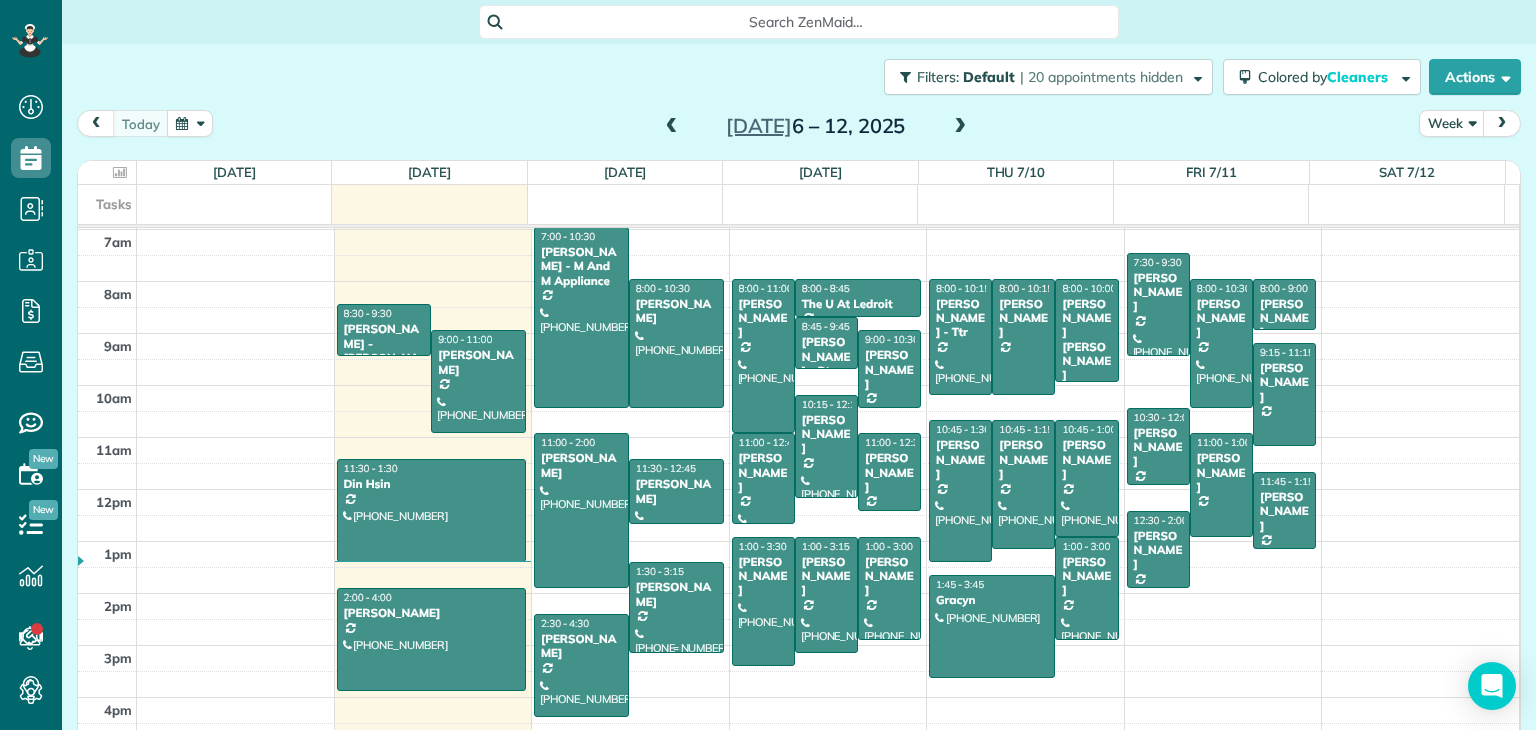 click on "[PERSON_NAME]" at bounding box center (676, 594) 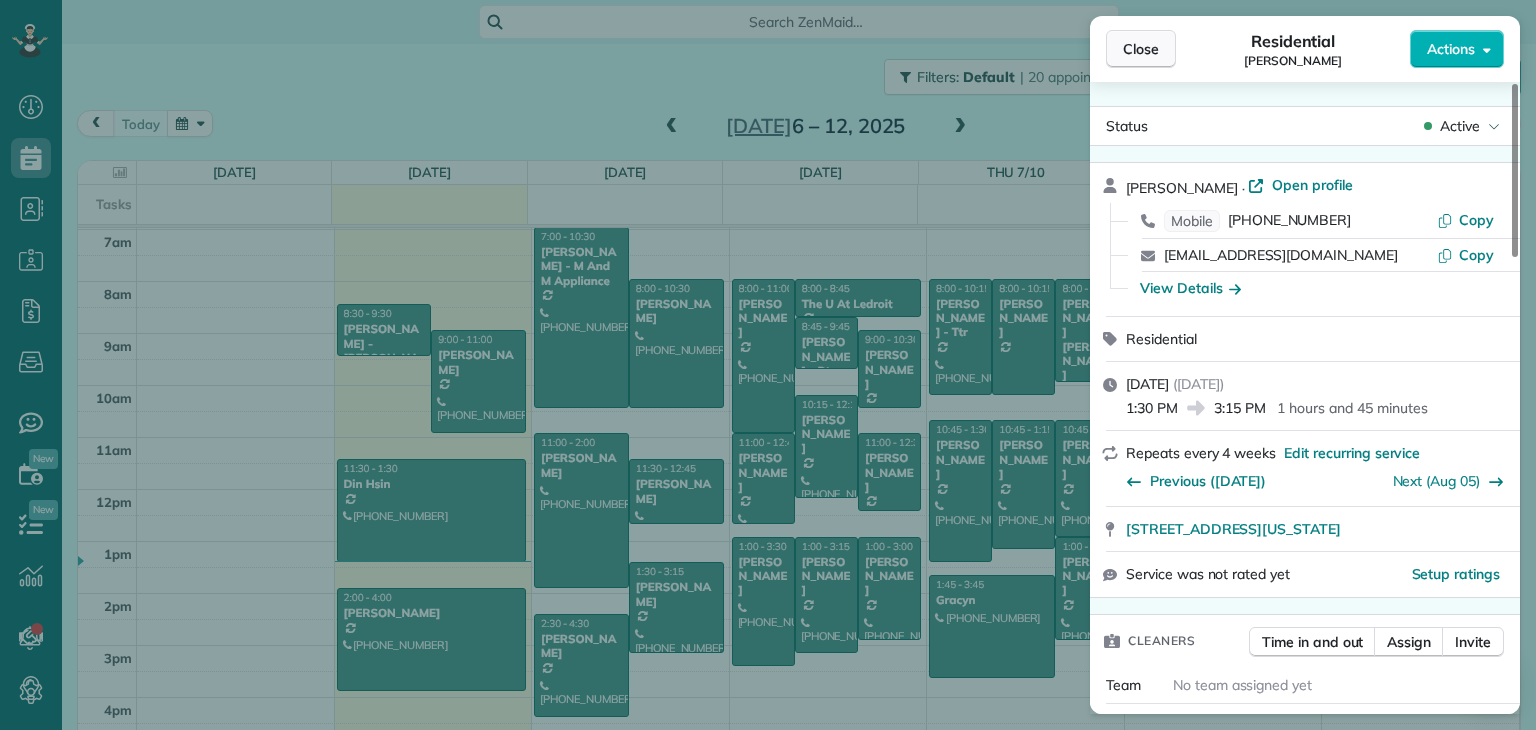 click on "Close" at bounding box center [1141, 49] 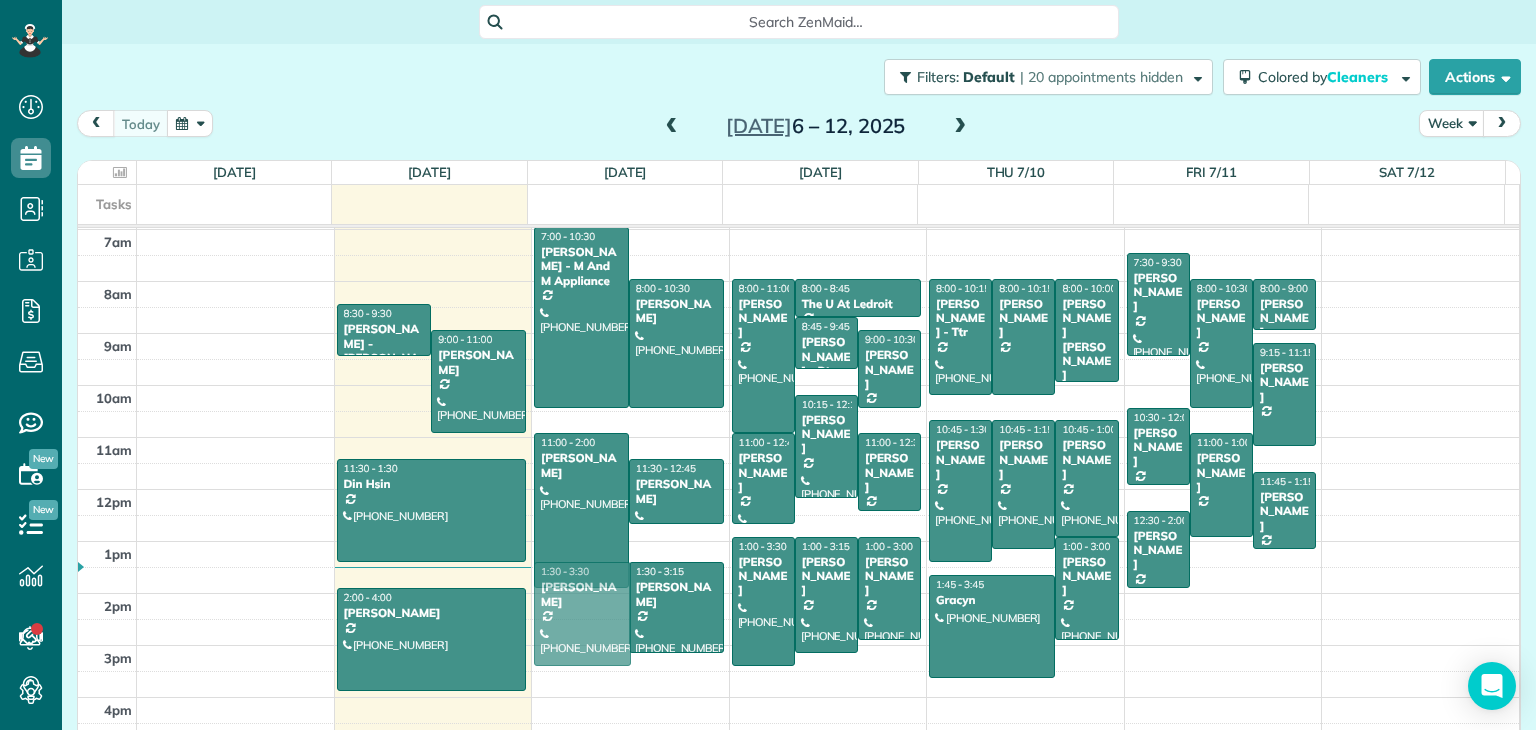 drag, startPoint x: 579, startPoint y: 657, endPoint x: 585, endPoint y: 611, distance: 46.389652 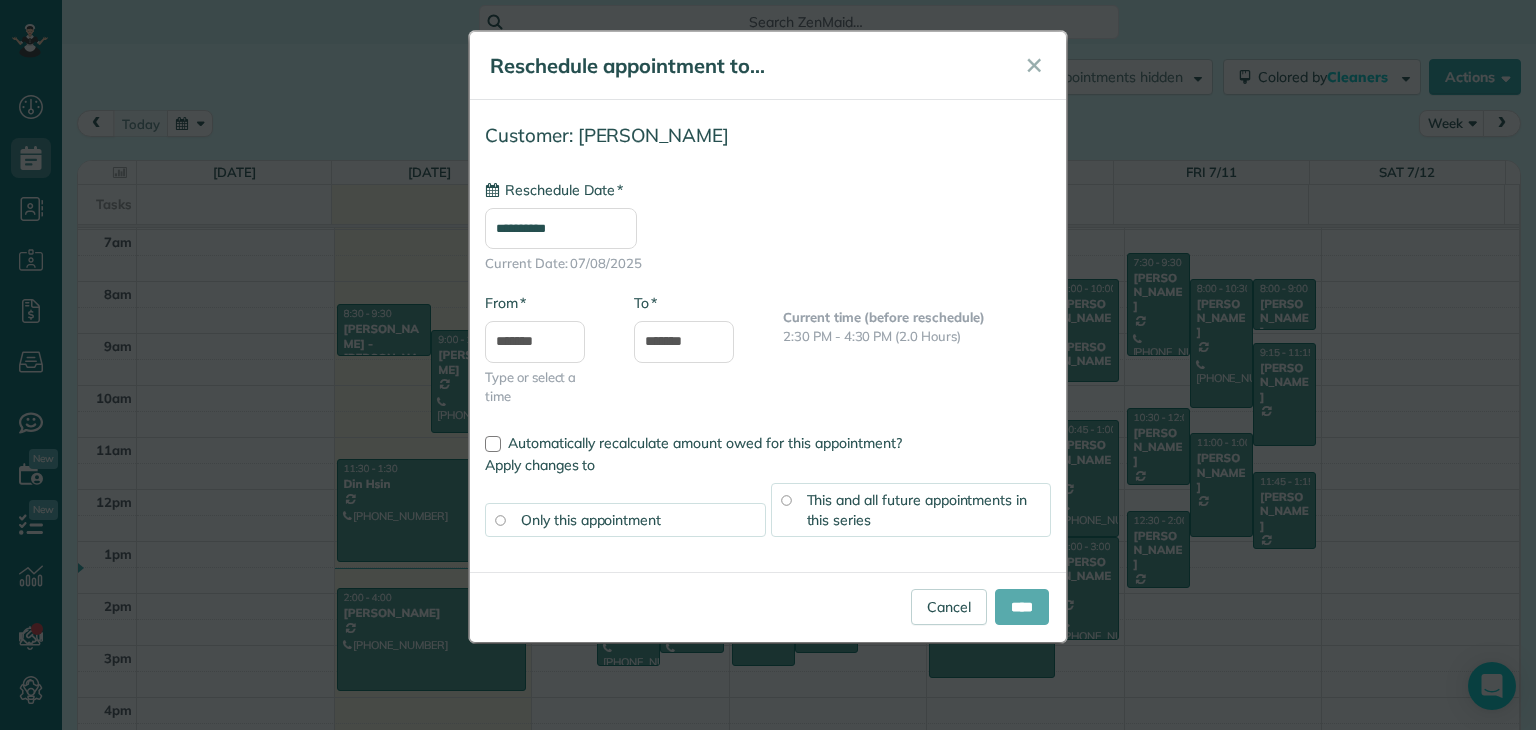 type on "**********" 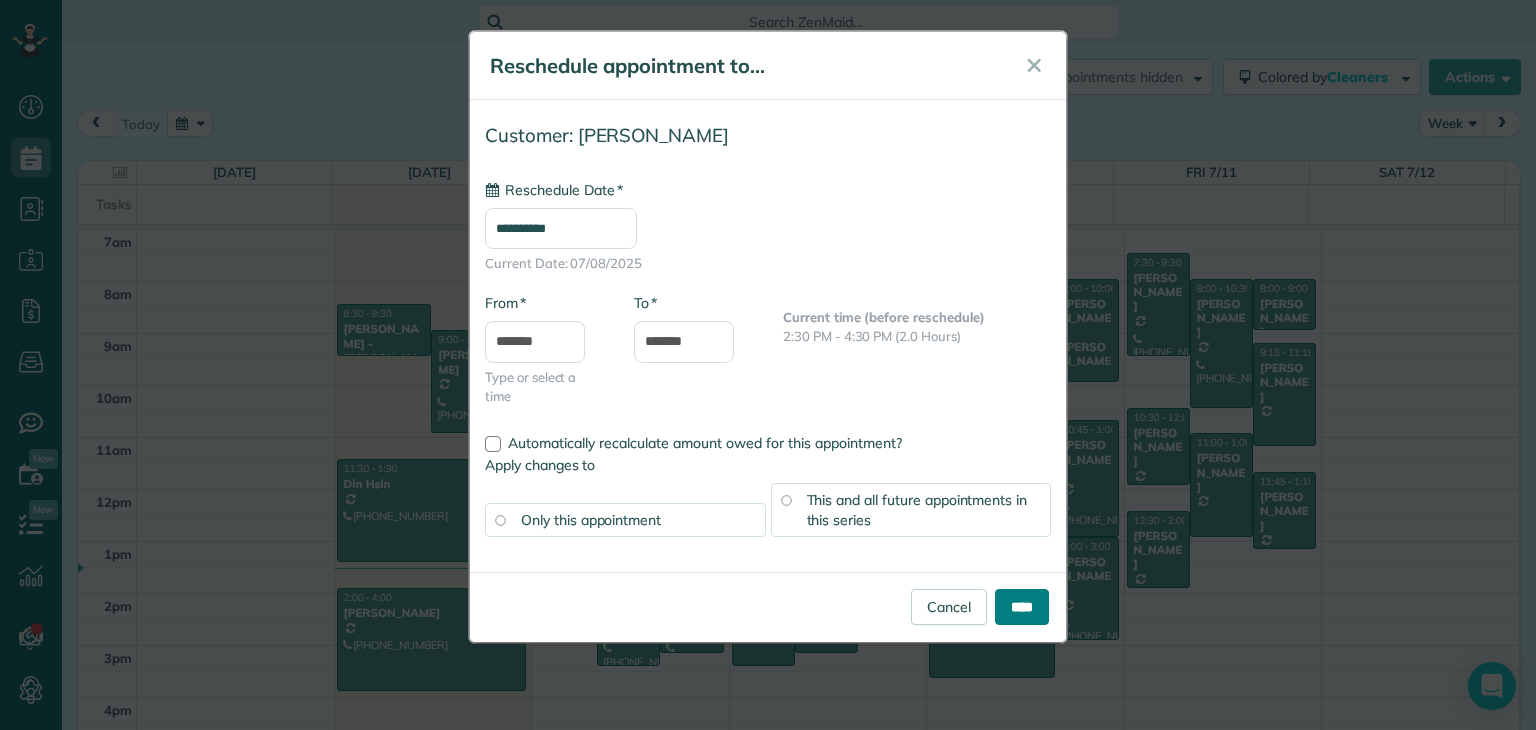 click on "****" at bounding box center (1022, 607) 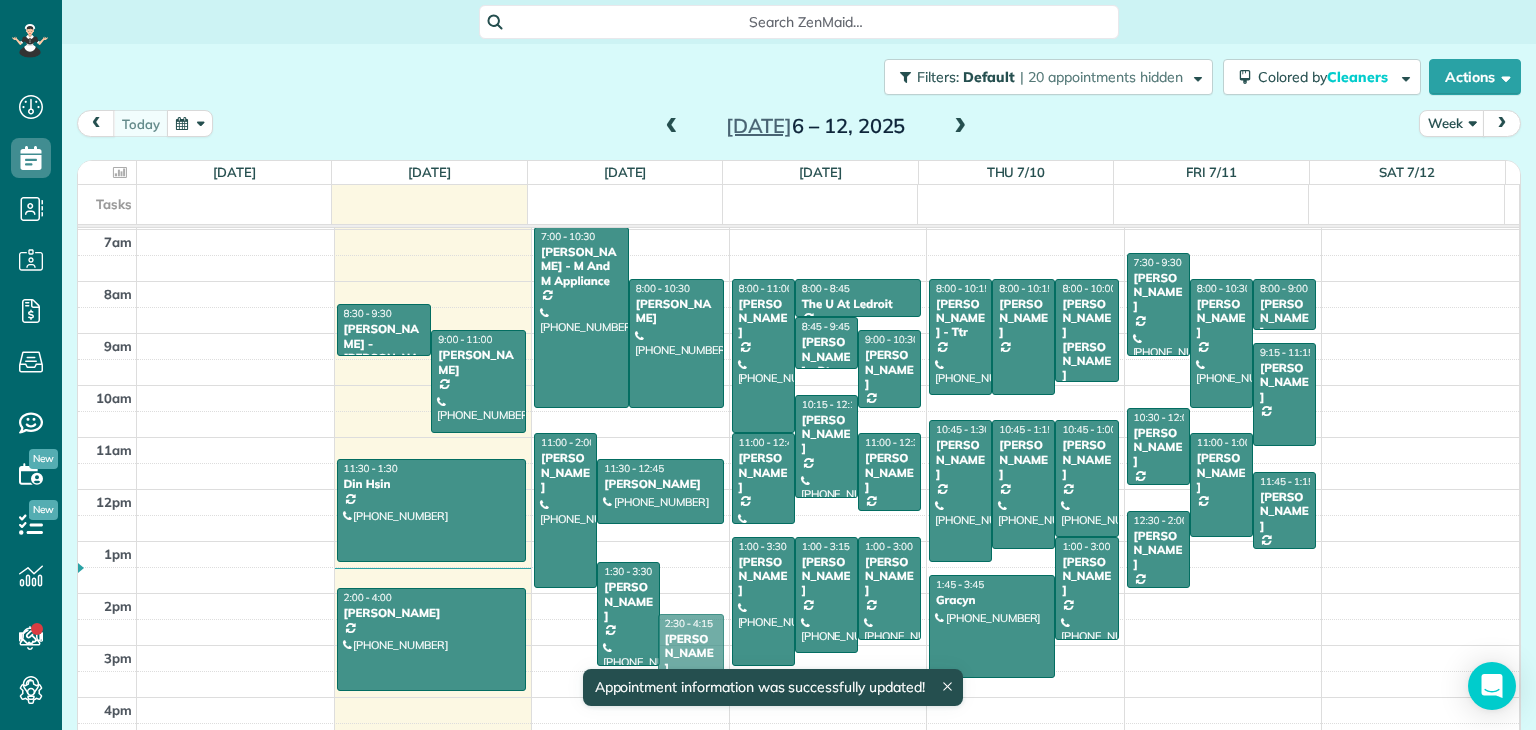drag, startPoint x: 690, startPoint y: 597, endPoint x: 688, endPoint y: 612, distance: 15.132746 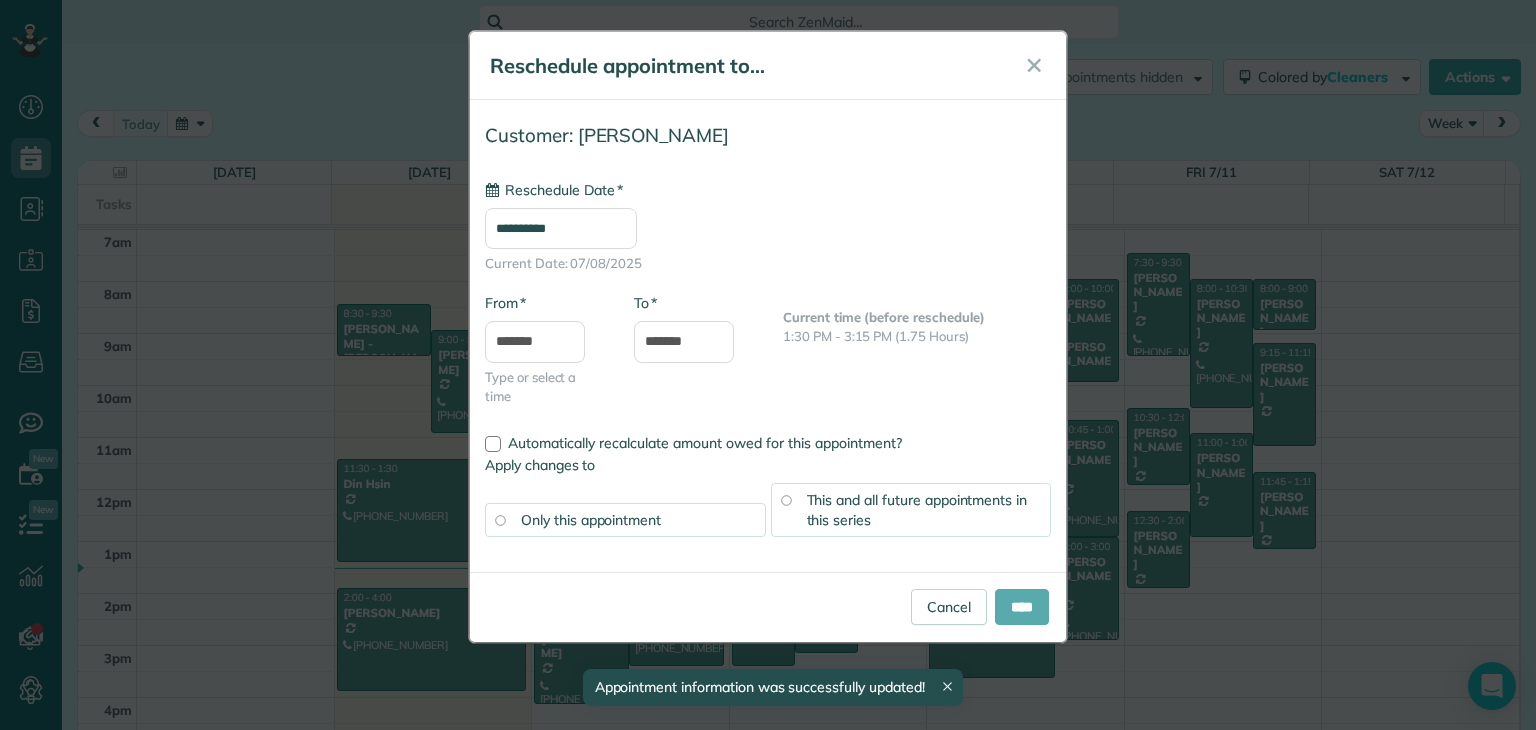 type on "**********" 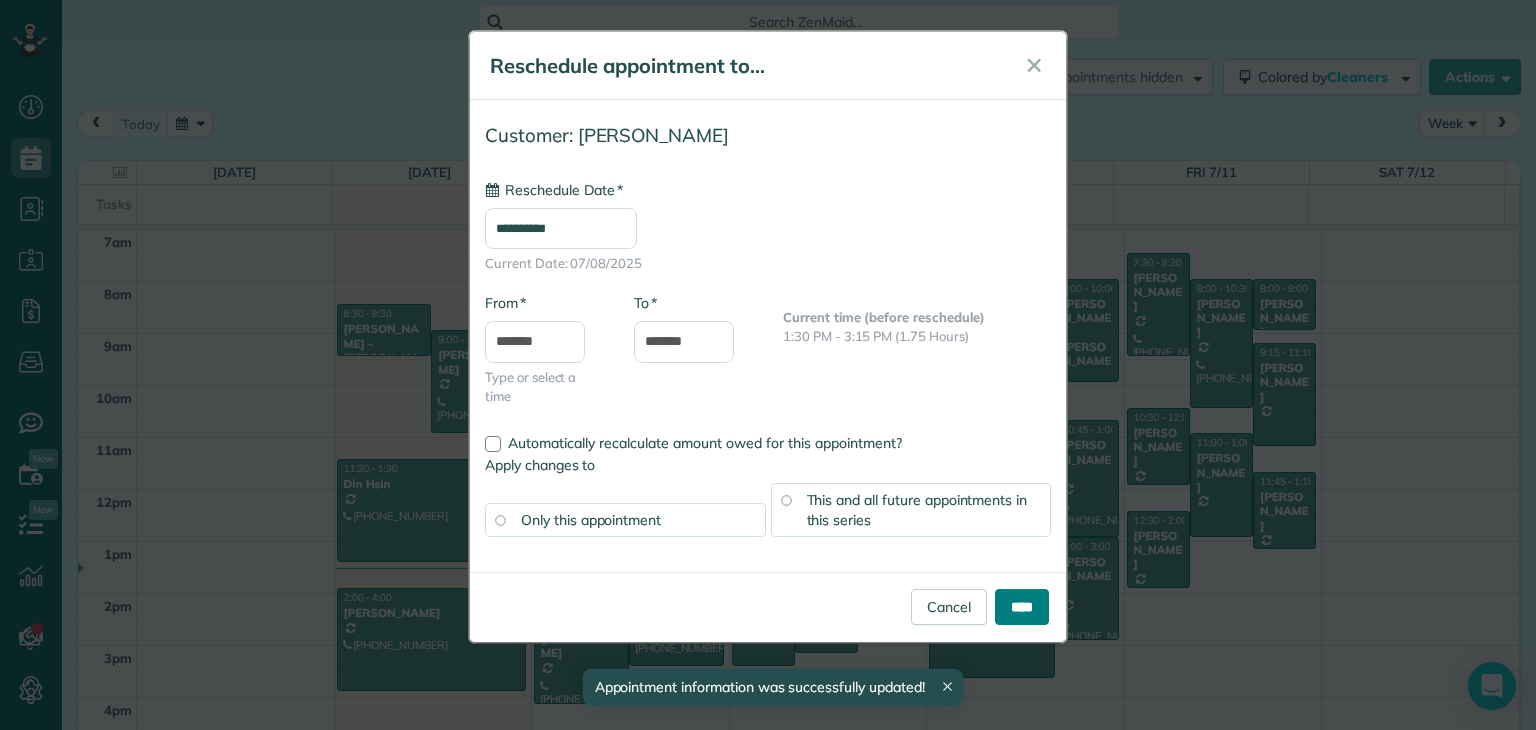 click on "****" at bounding box center (1022, 607) 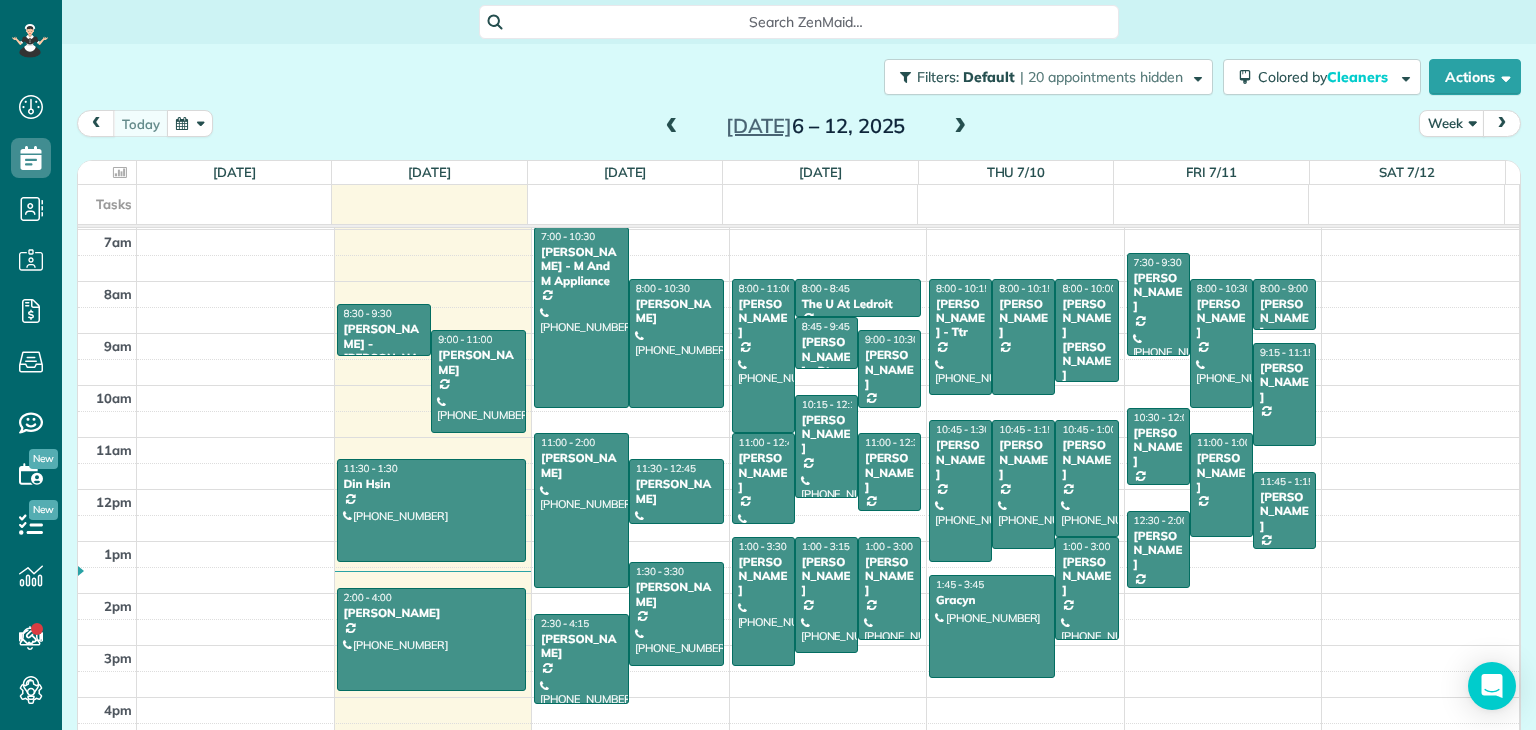 click at bounding box center [960, 127] 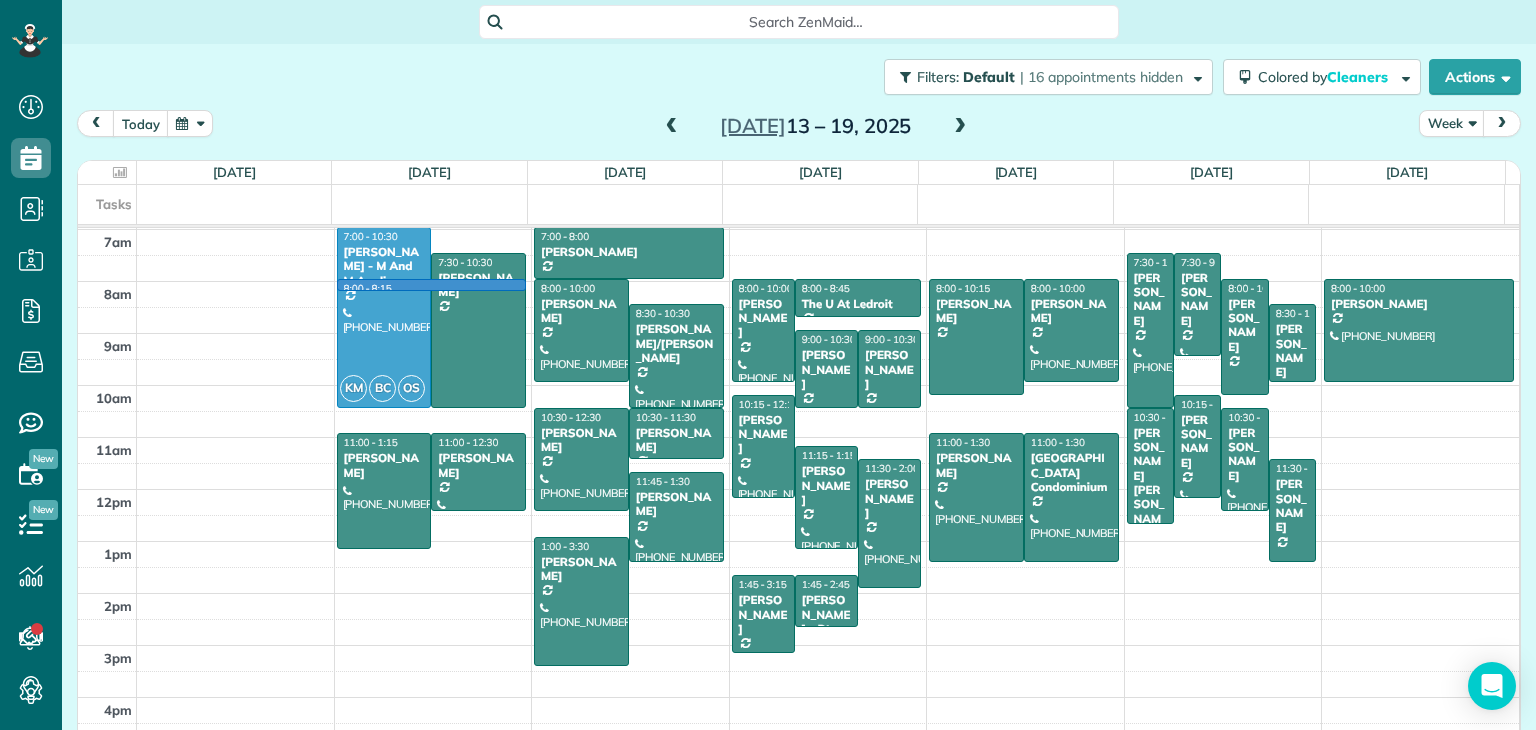 click at bounding box center (828, 295) 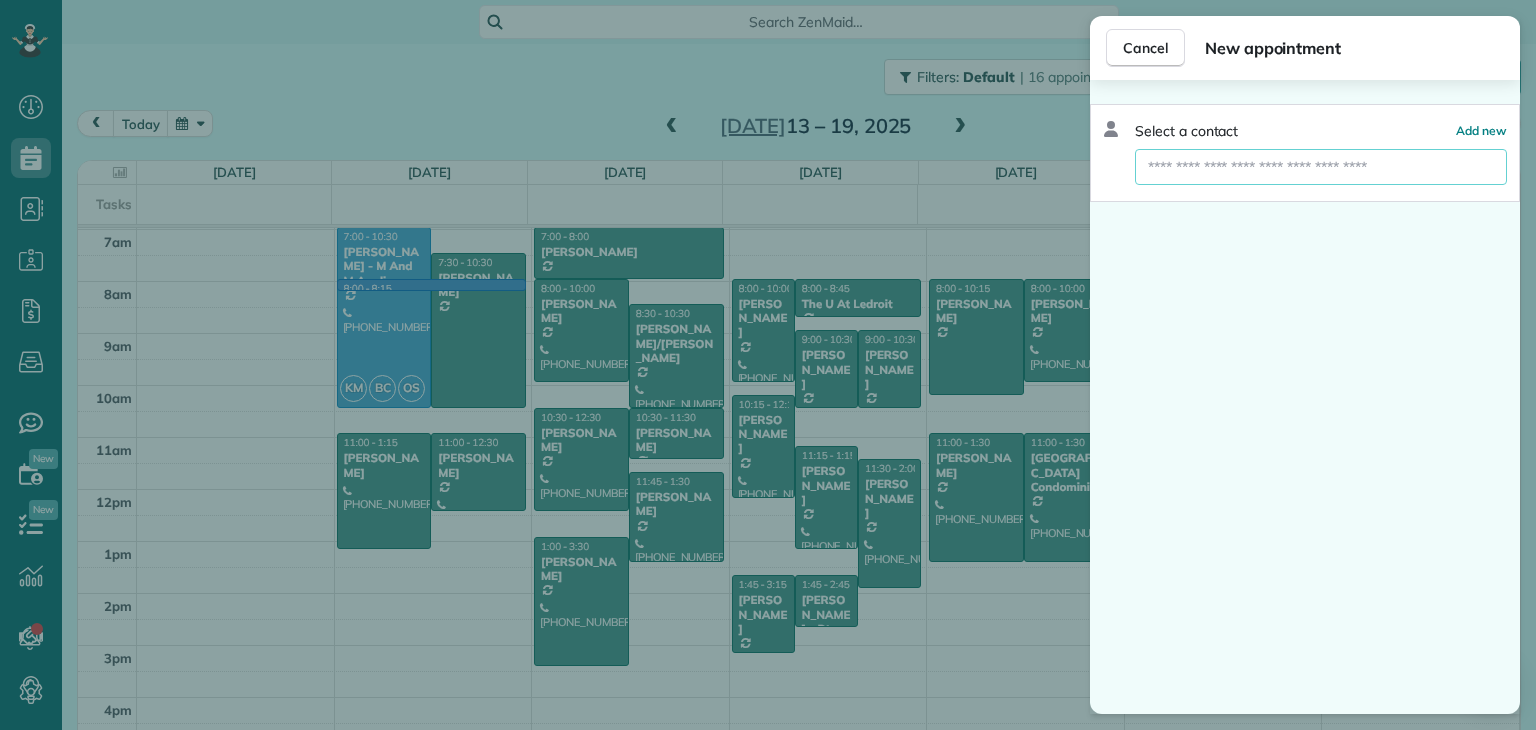 click at bounding box center (1321, 167) 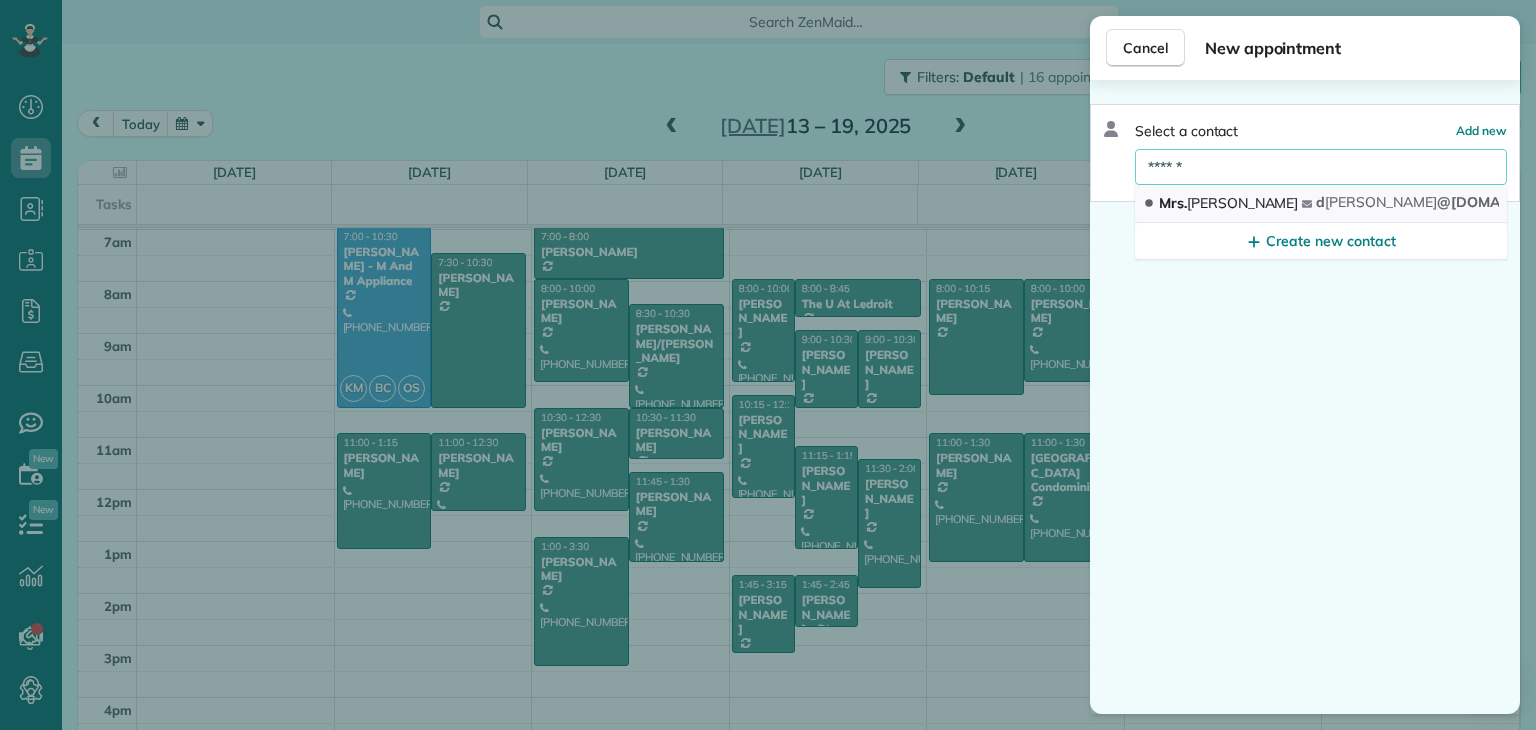 type on "******" 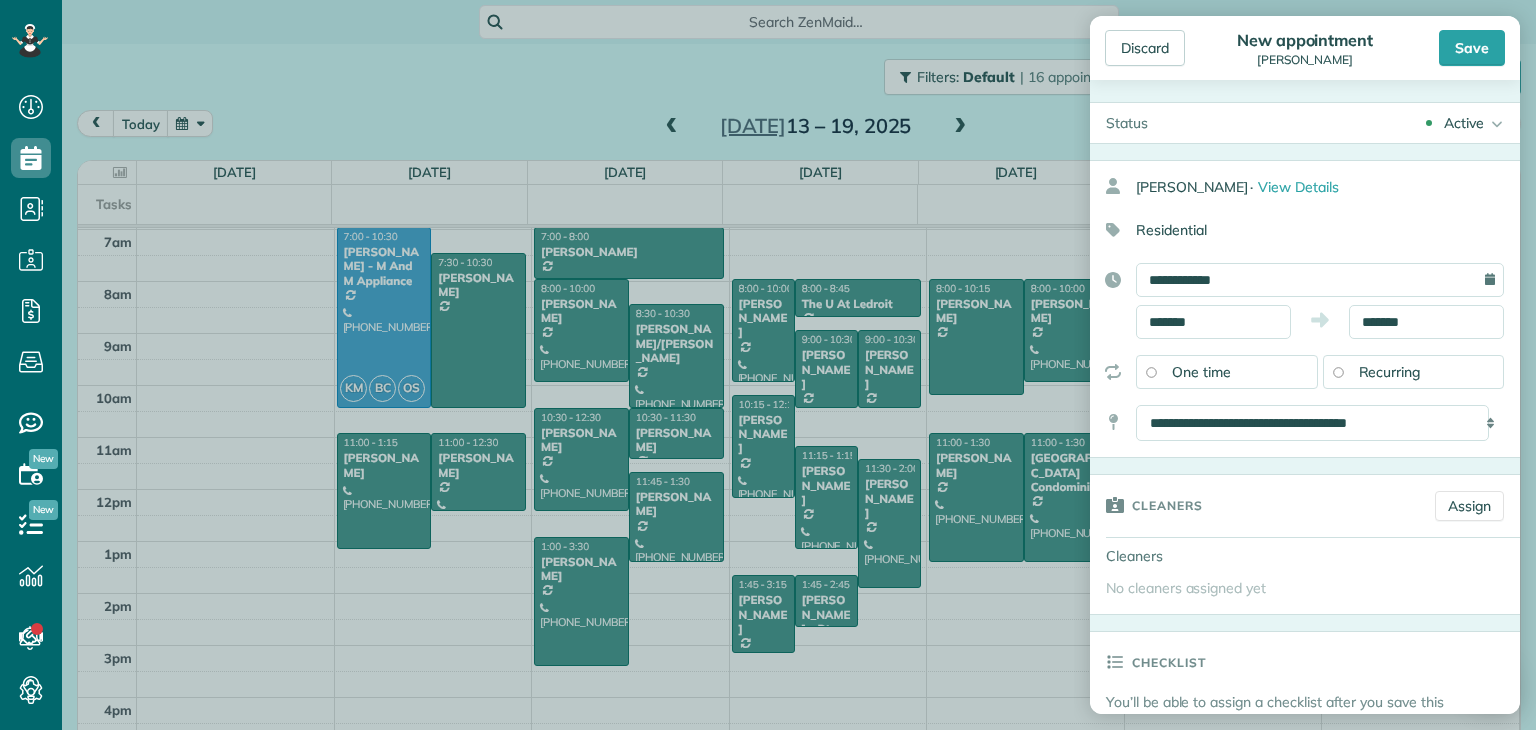 scroll, scrollTop: 0, scrollLeft: 0, axis: both 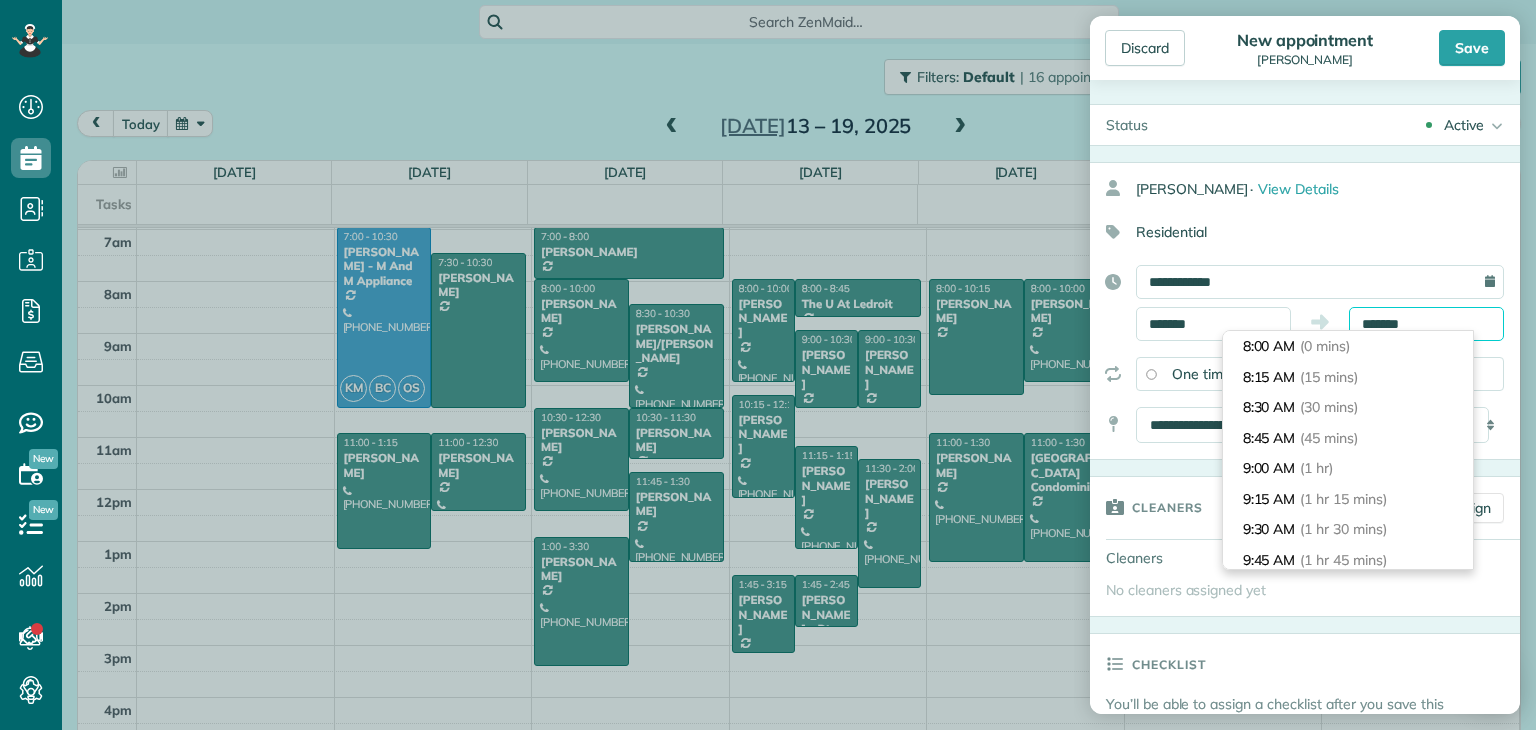 click on "Dashboard
Scheduling
Calendar View
List View
Dispatch View - Weekly scheduling (Beta)" at bounding box center (768, 365) 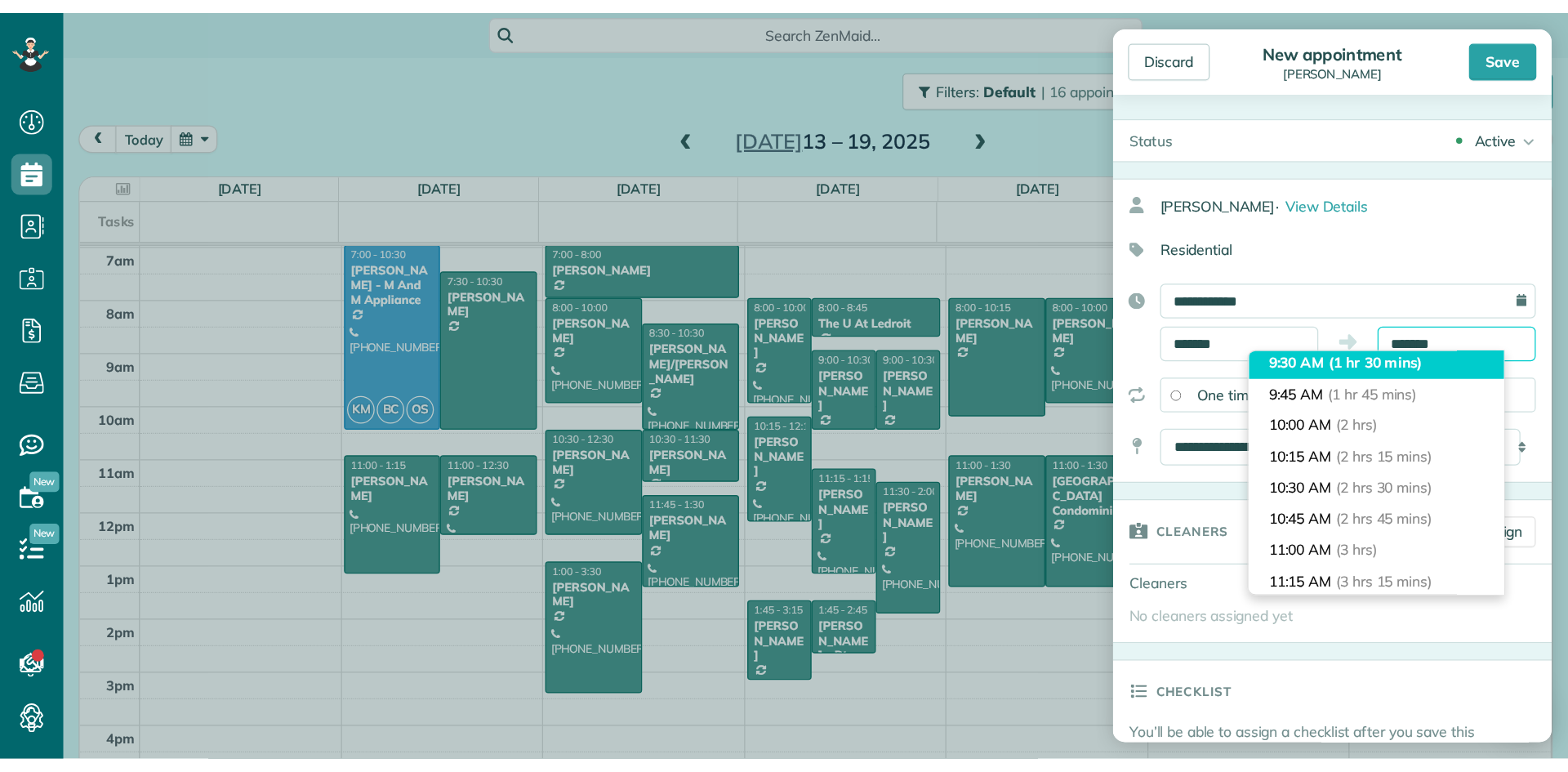 scroll, scrollTop: 163, scrollLeft: 0, axis: vertical 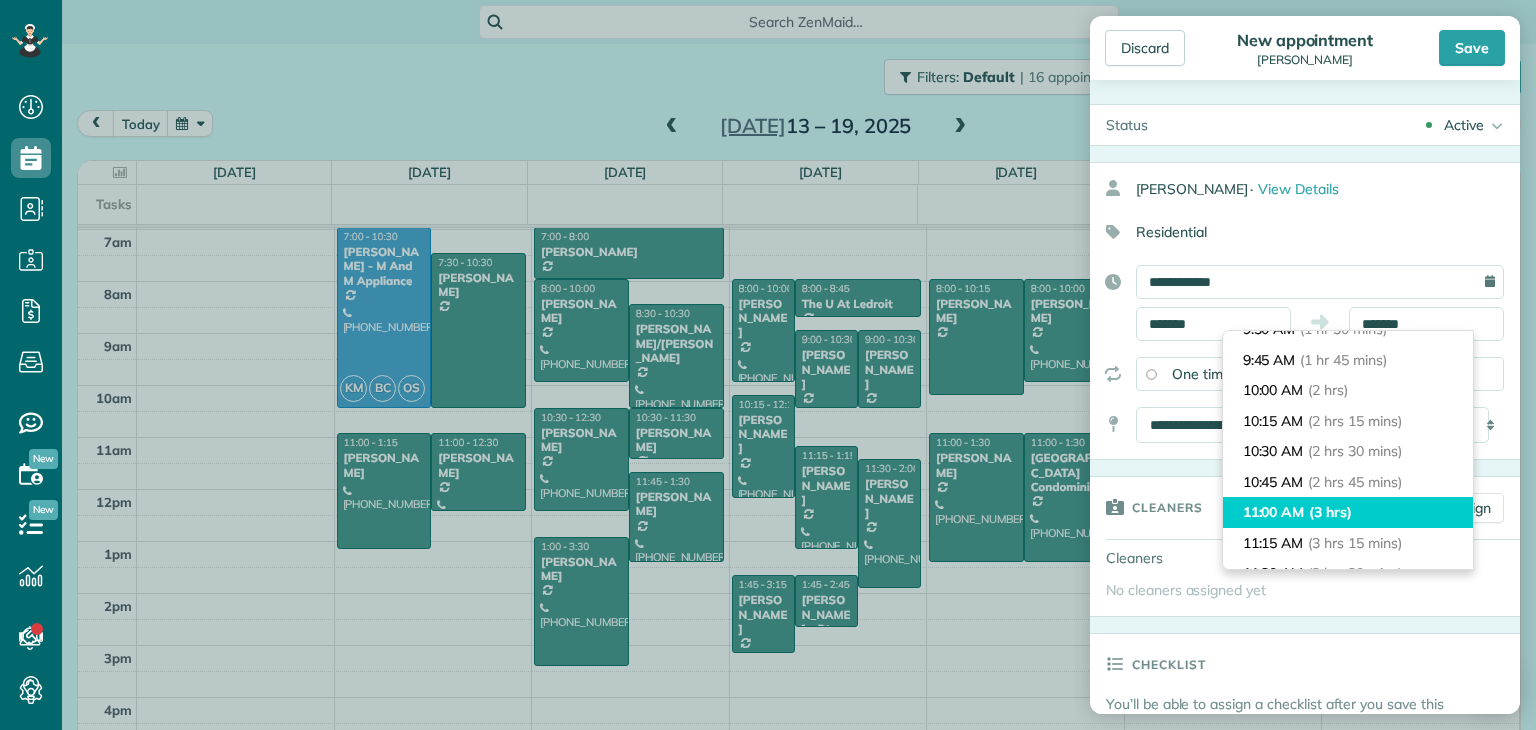 type on "********" 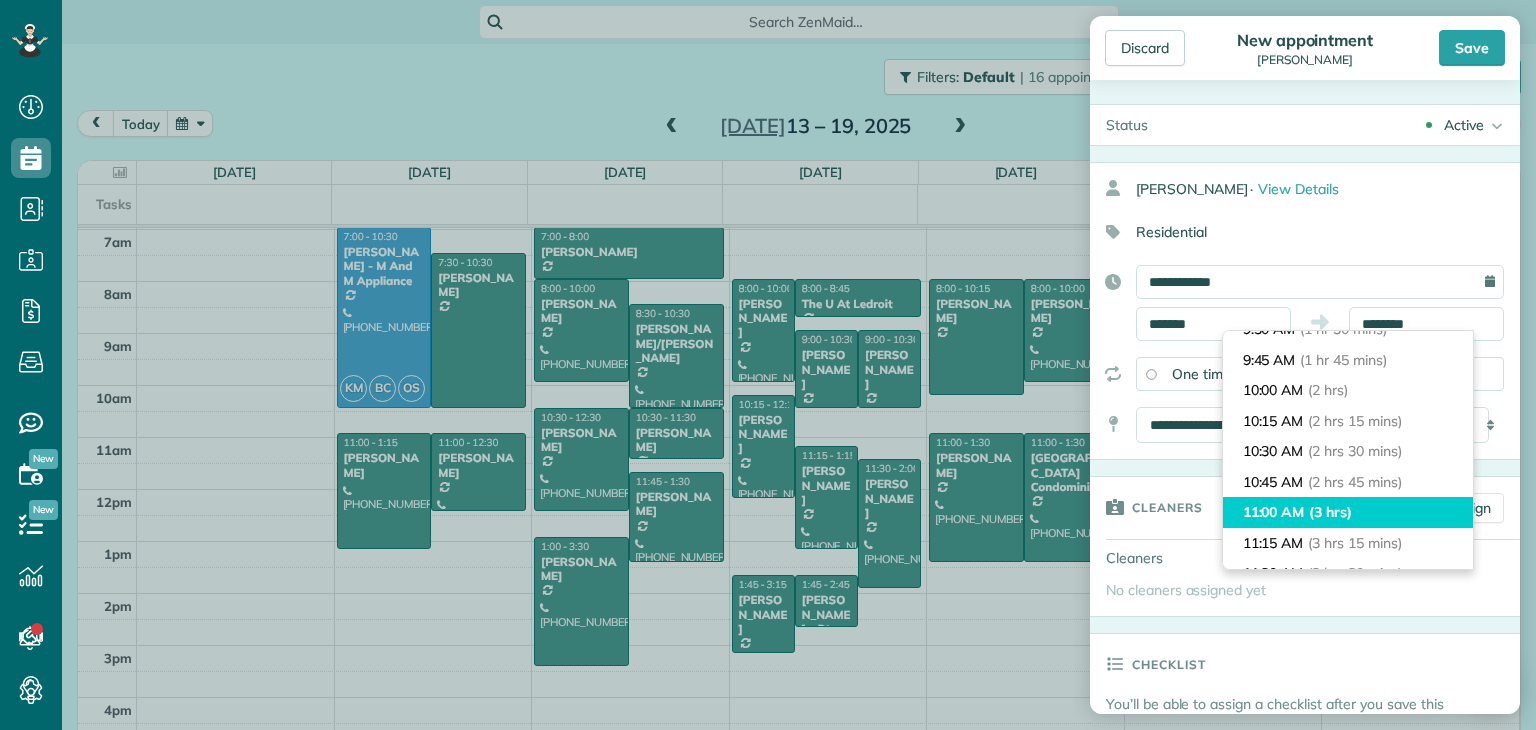 click on "11:00 AM  (3 hrs)" at bounding box center (1348, 512) 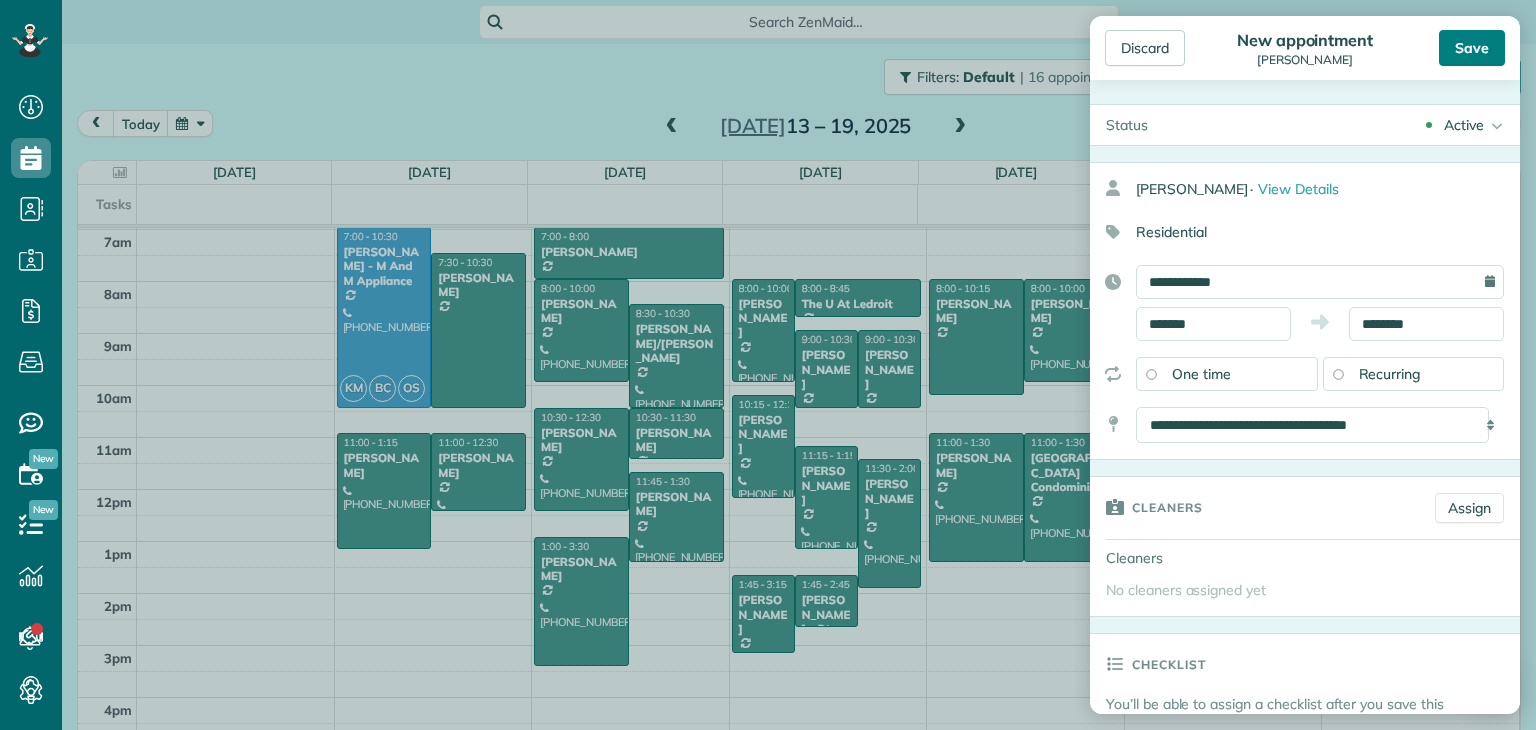 click on "Save" at bounding box center [1472, 48] 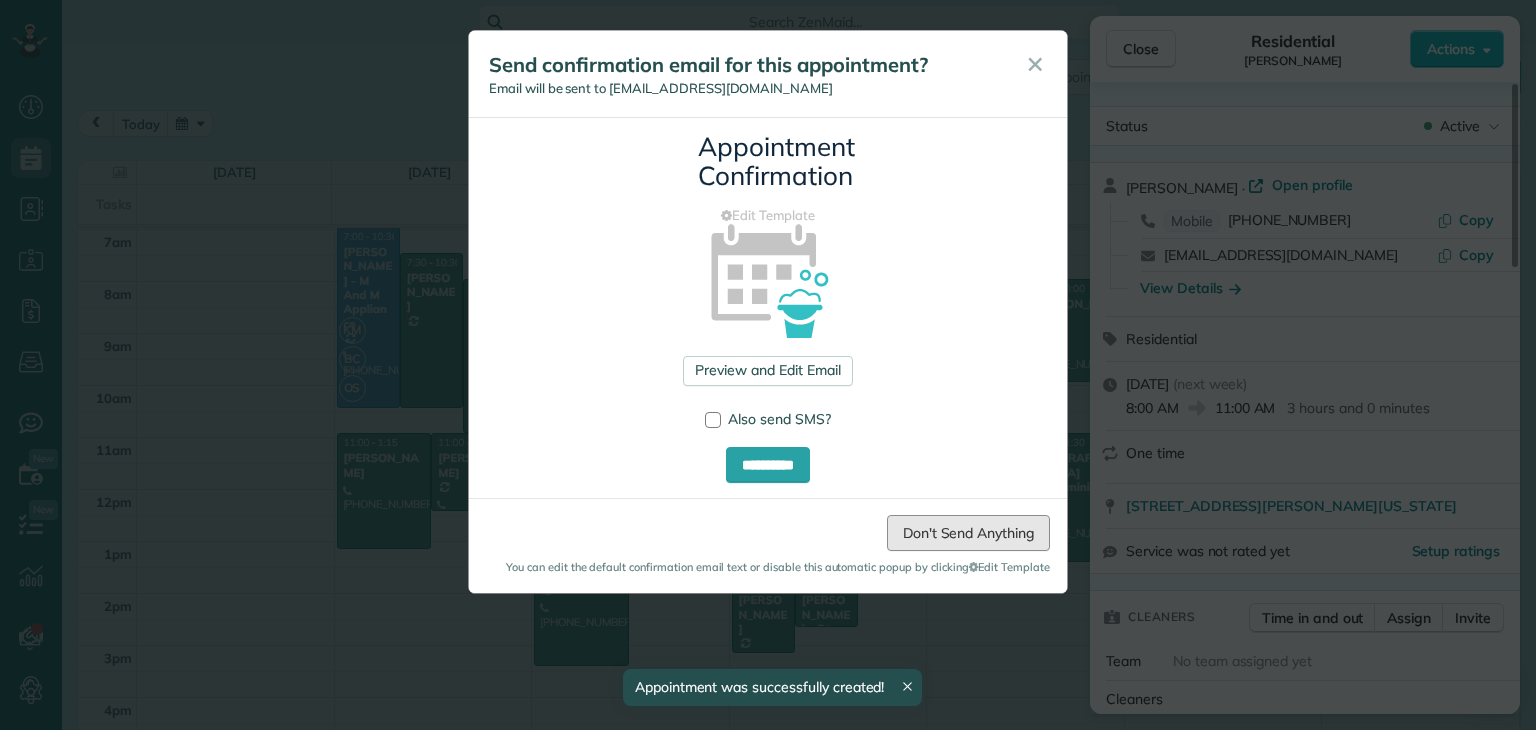 click on "Don't Send Anything" at bounding box center [968, 533] 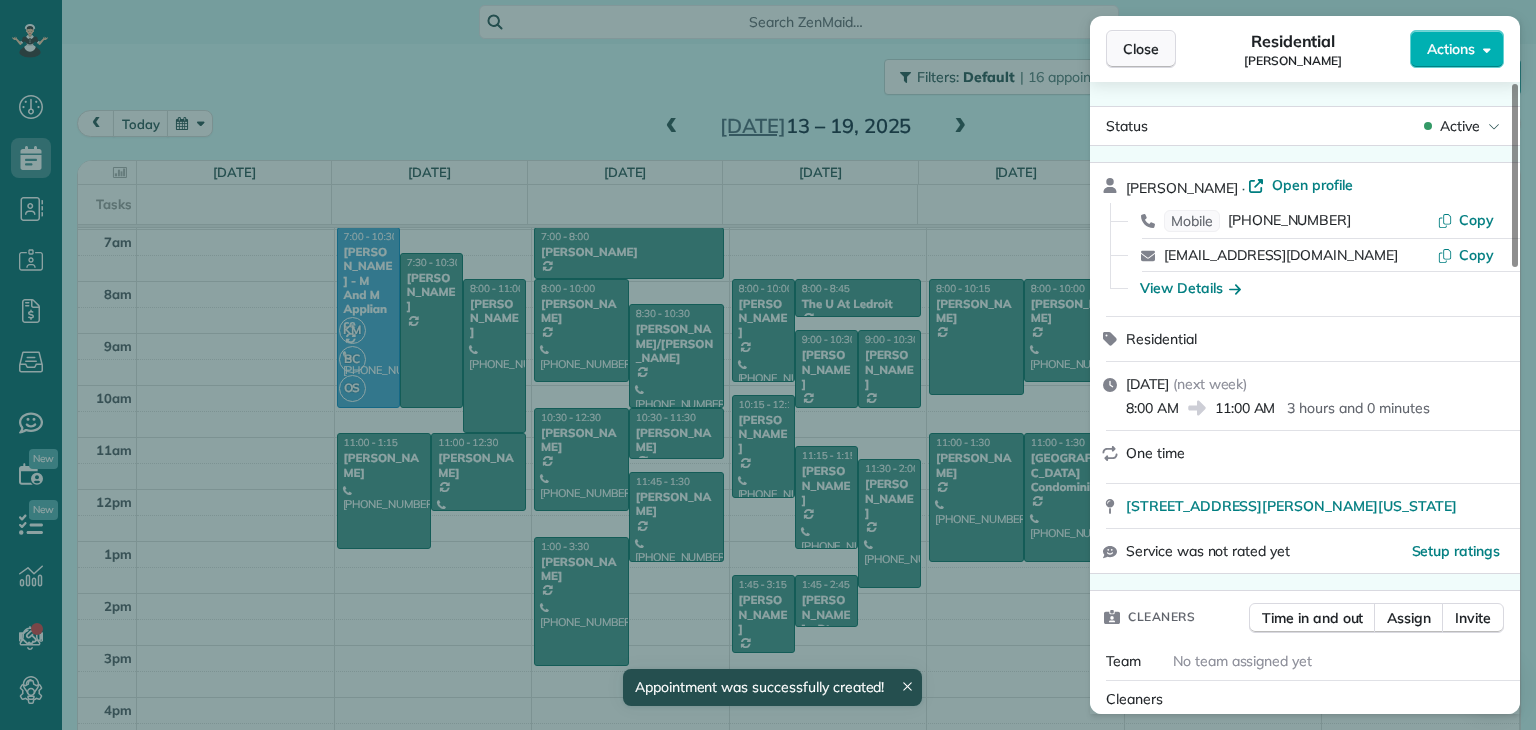 click on "Close" at bounding box center [1141, 49] 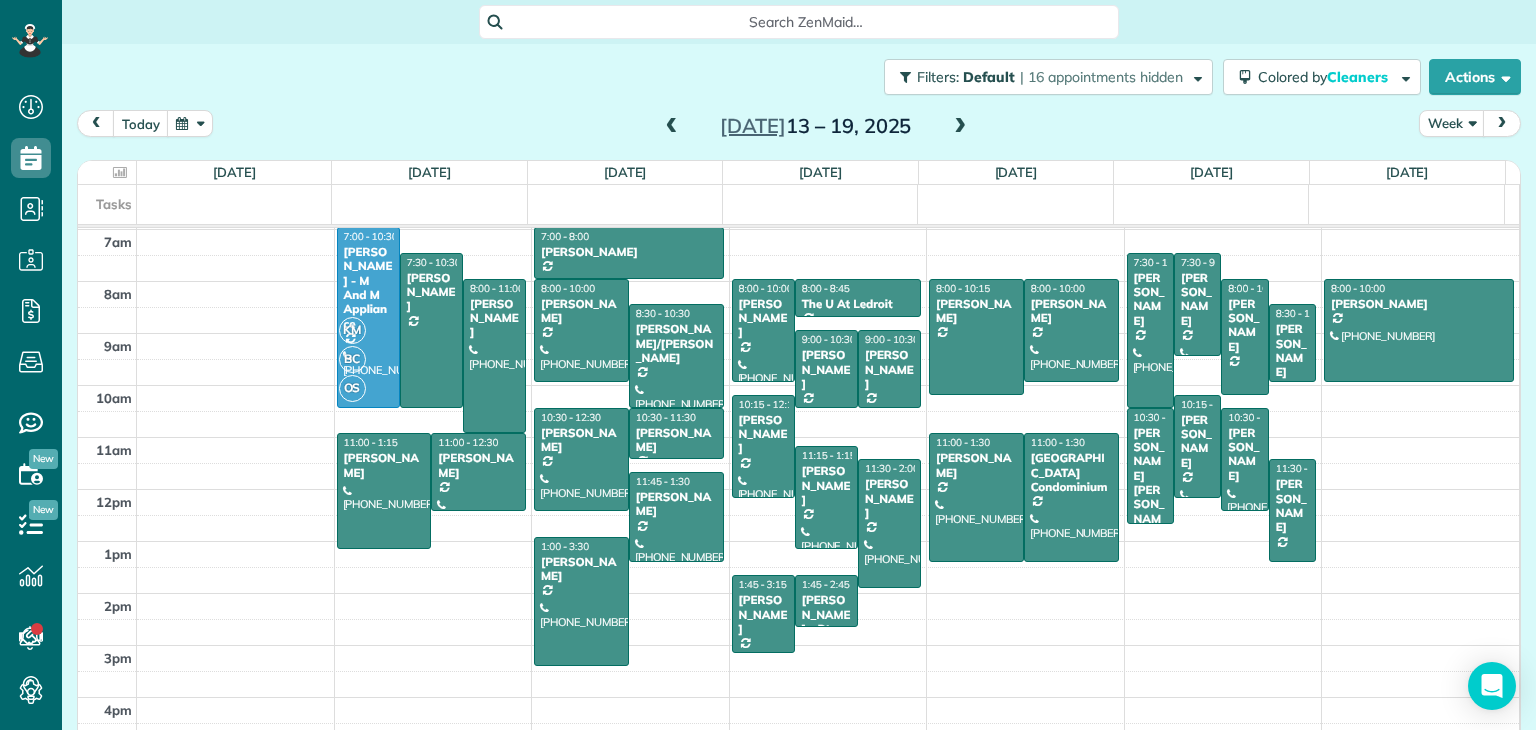 click at bounding box center [672, 127] 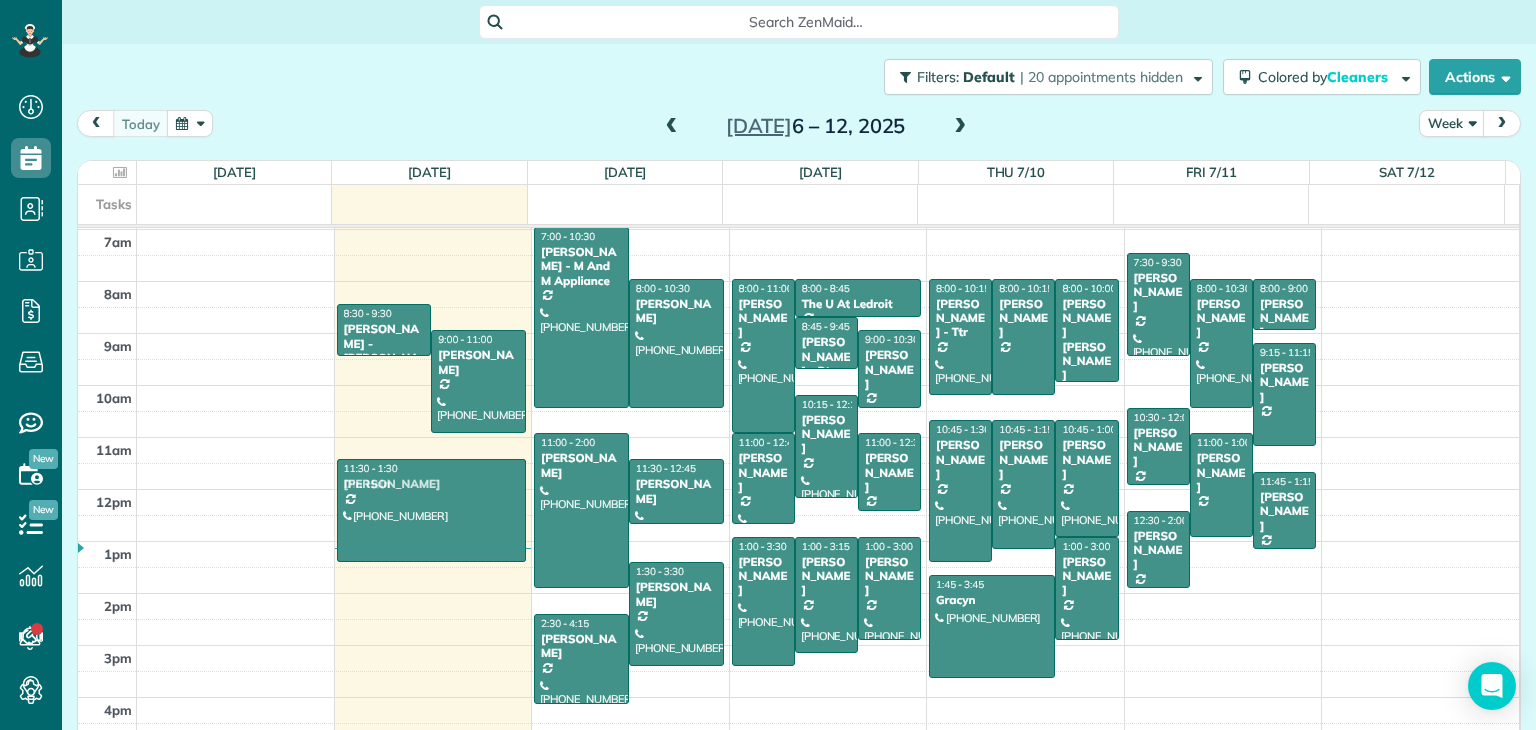 drag, startPoint x: 376, startPoint y: 629, endPoint x: 382, endPoint y: 506, distance: 123.146255 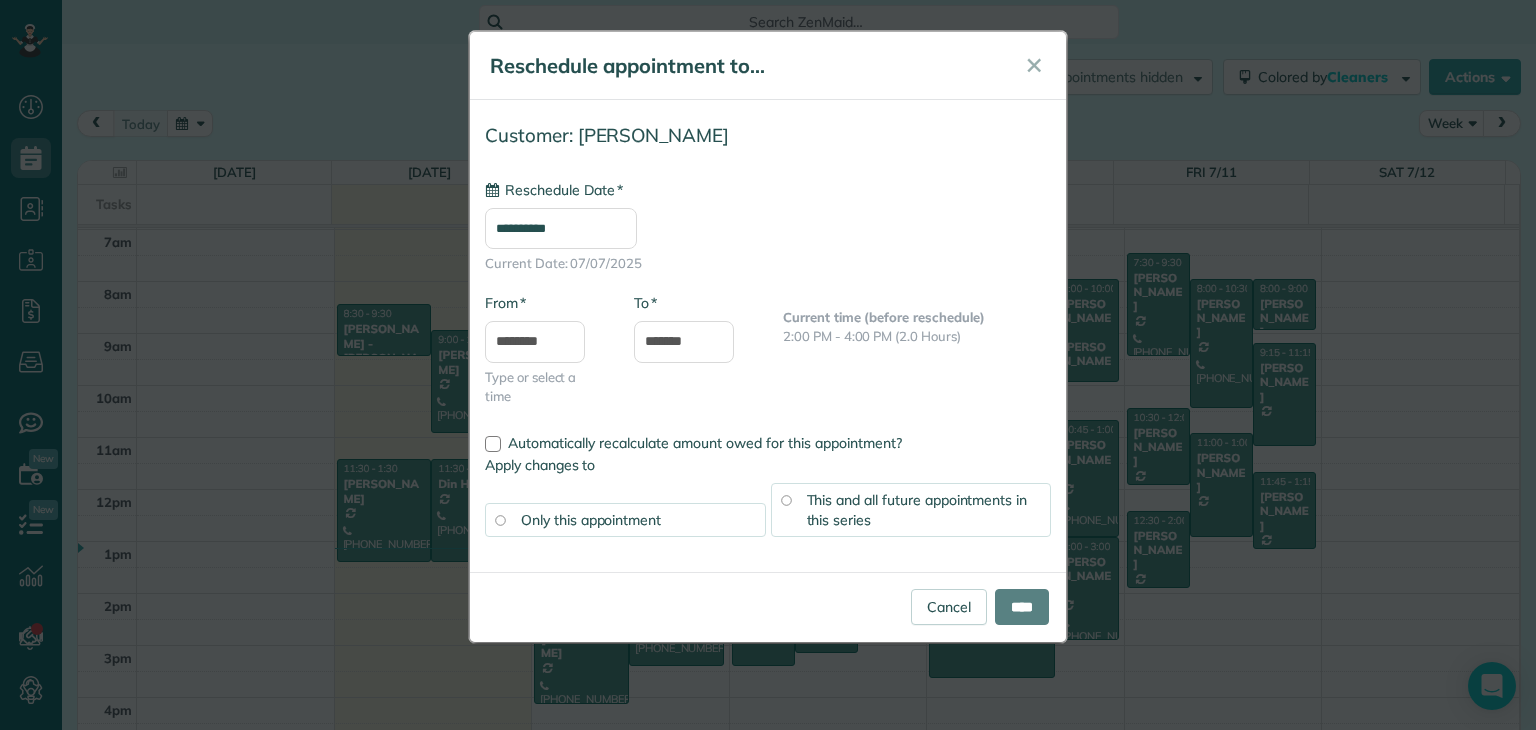 type on "**********" 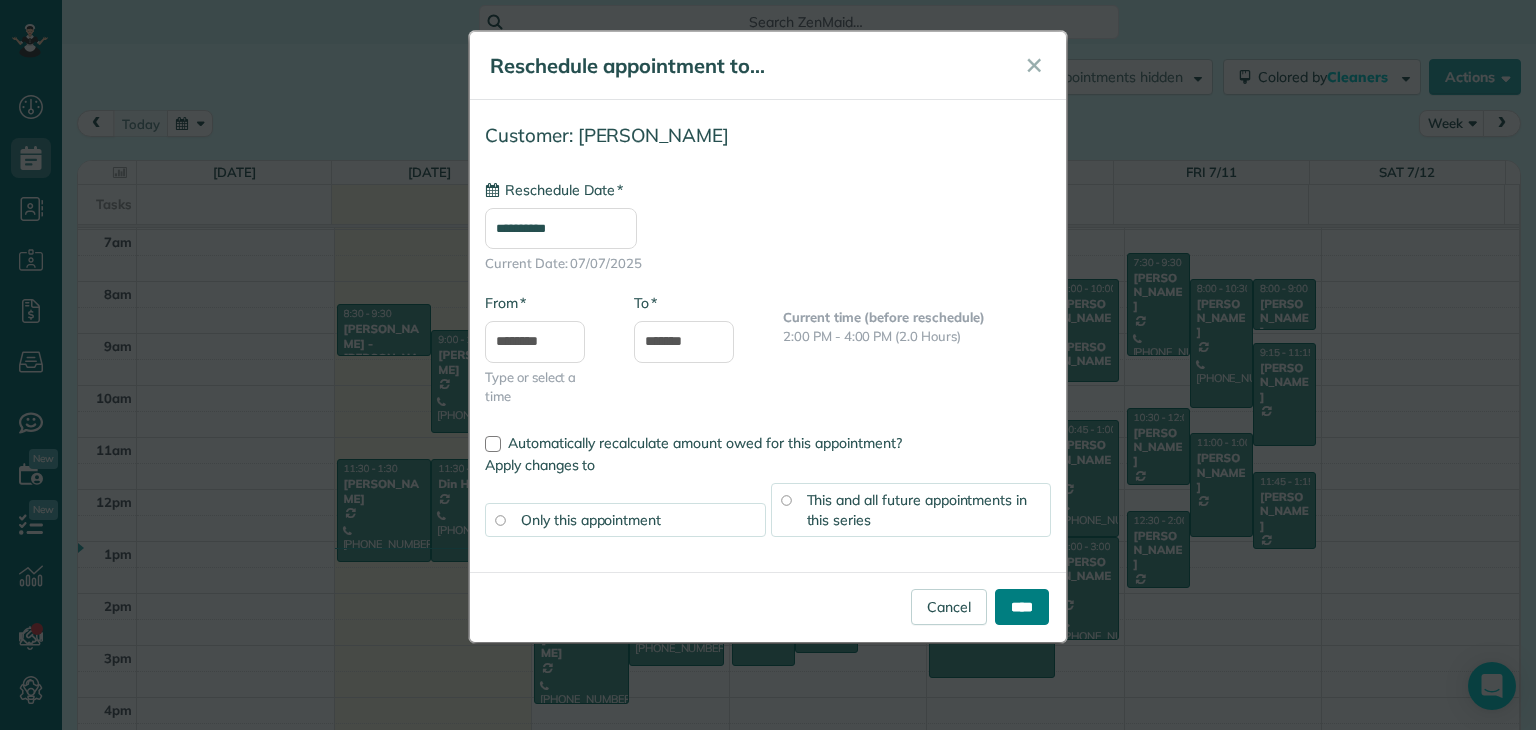 click on "****" at bounding box center (1022, 607) 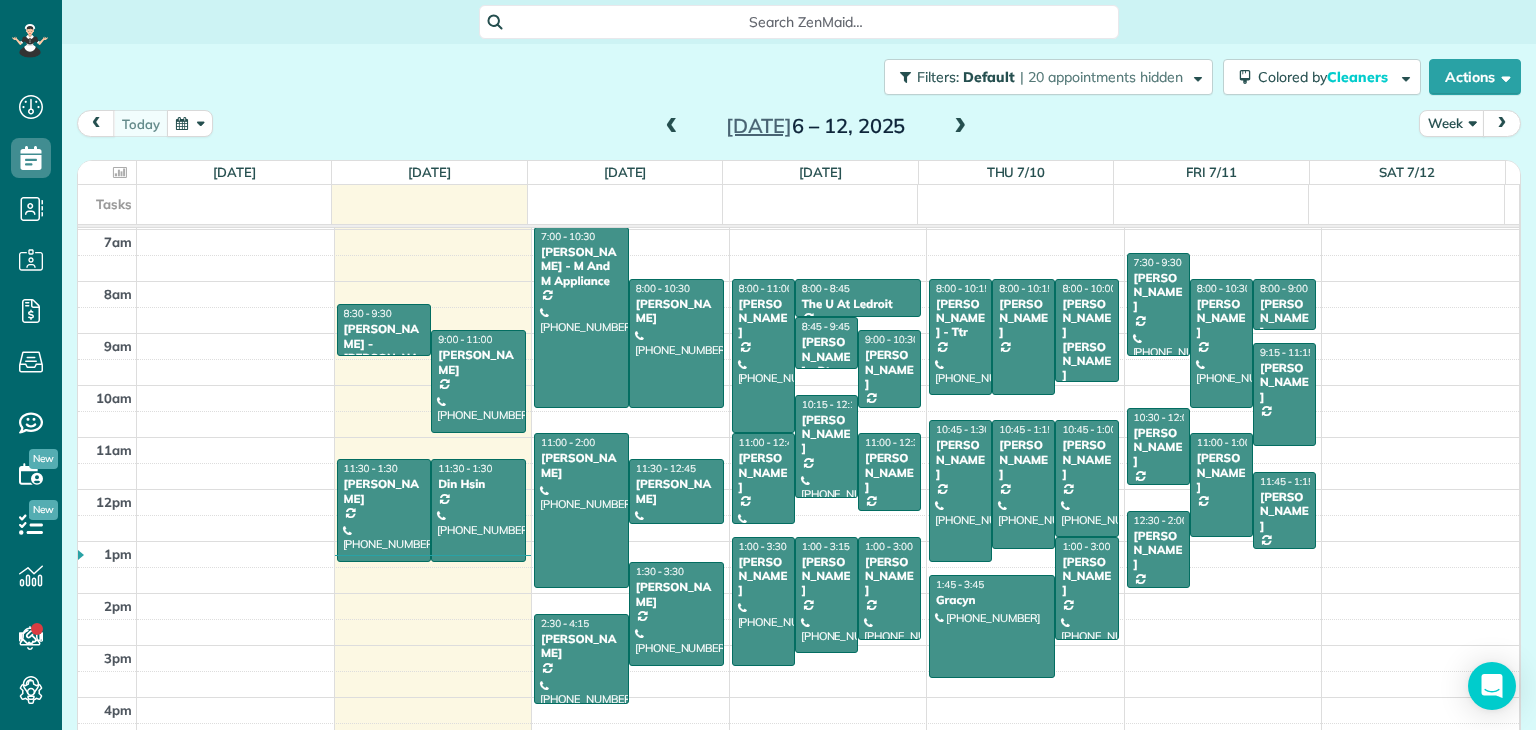 click at bounding box center (960, 127) 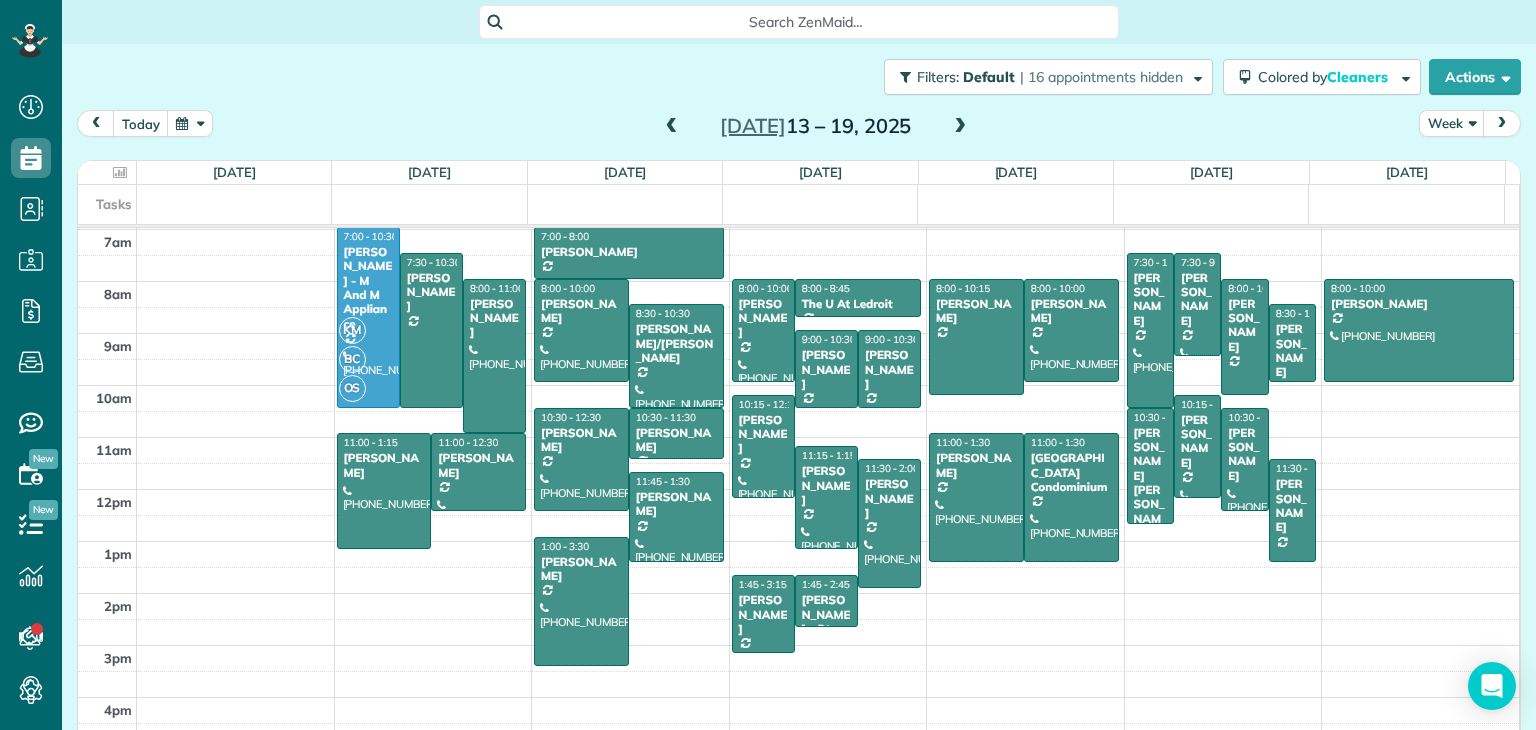click at bounding box center (960, 127) 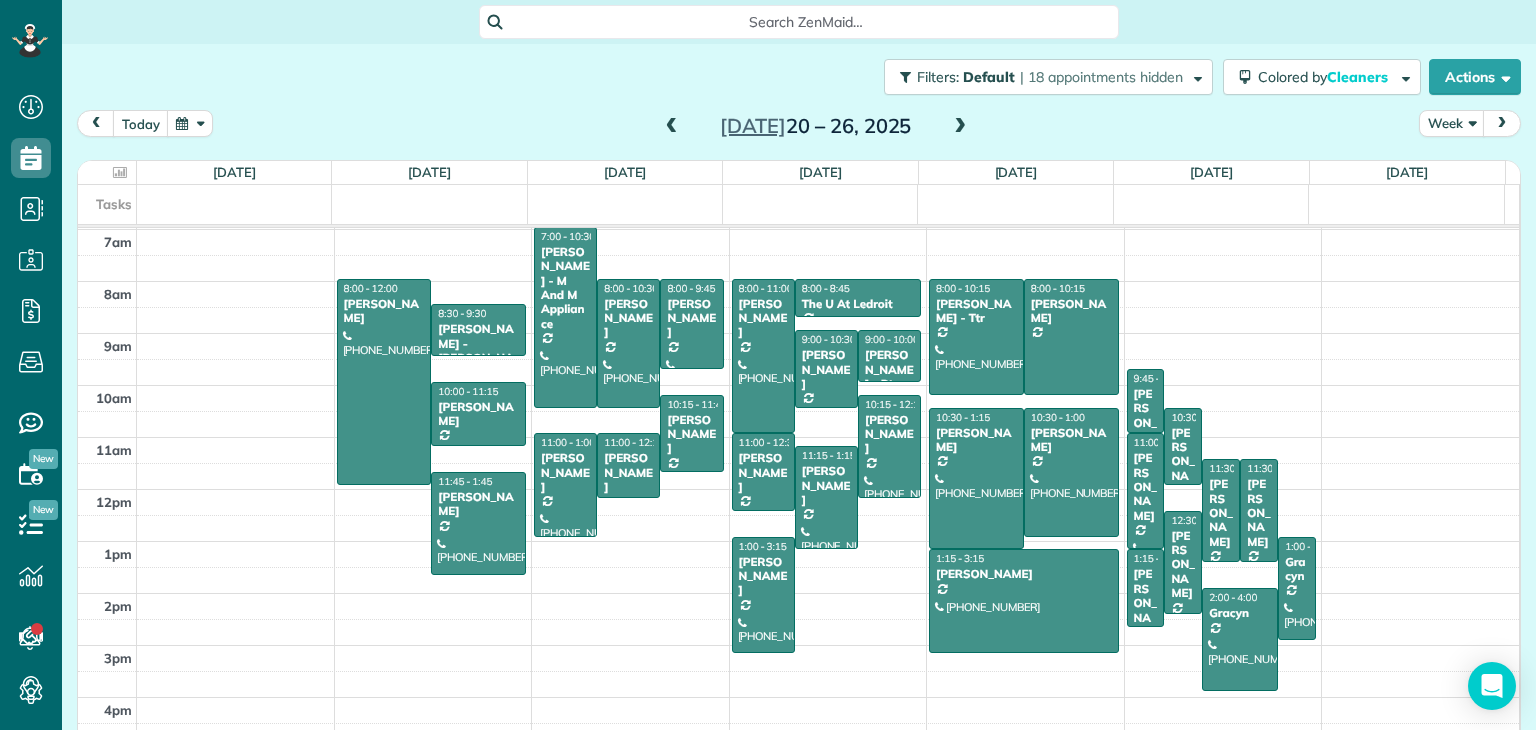 click at bounding box center [960, 127] 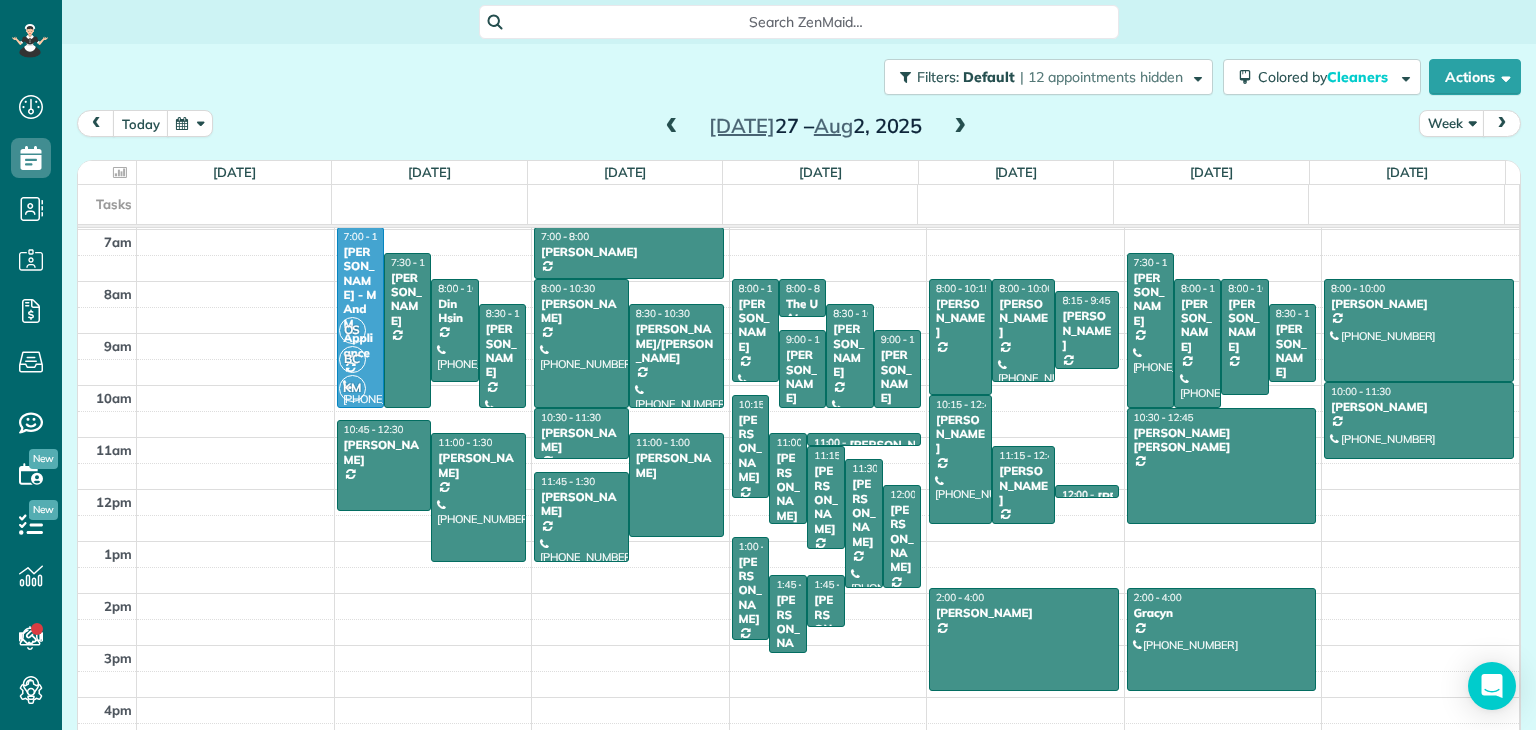 click at bounding box center [672, 127] 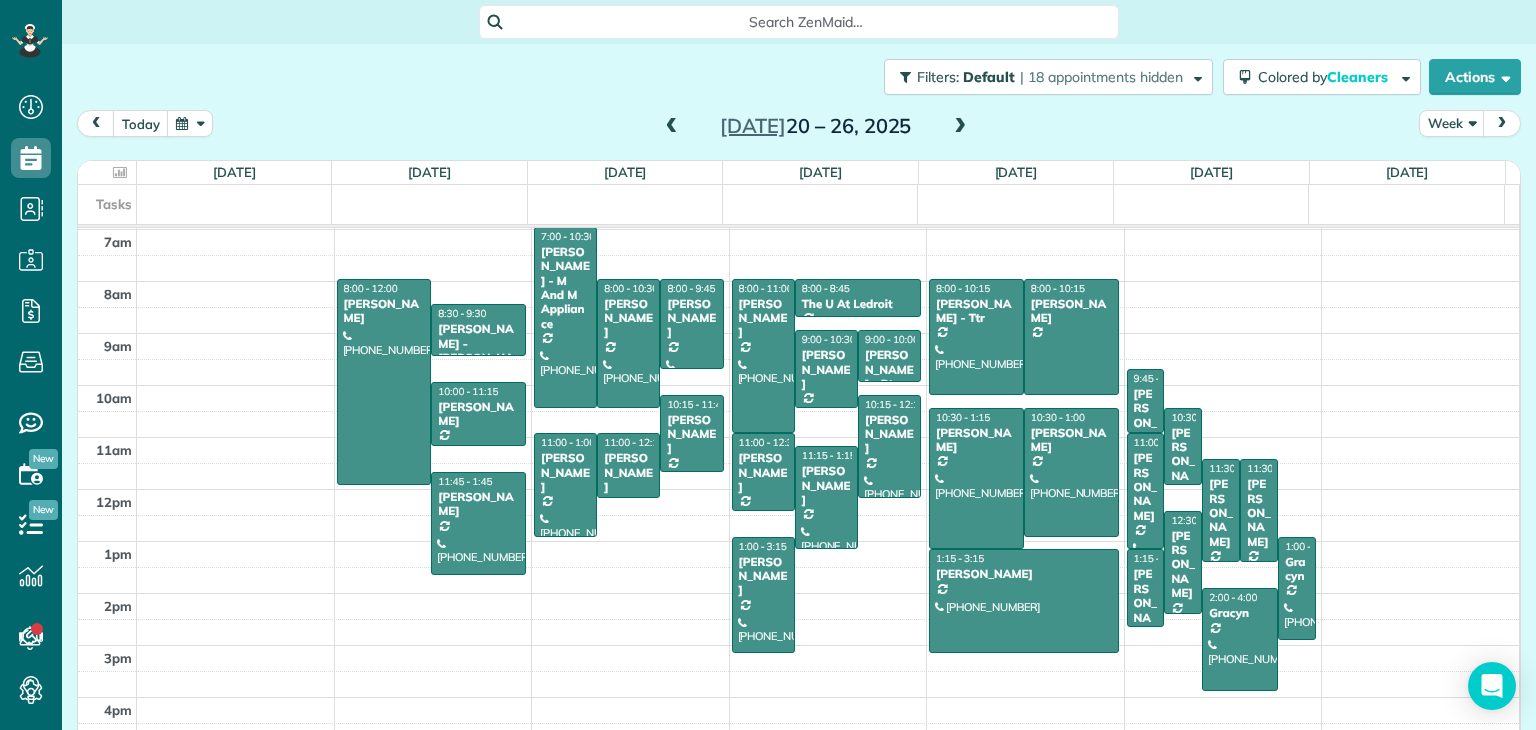 click at bounding box center (672, 127) 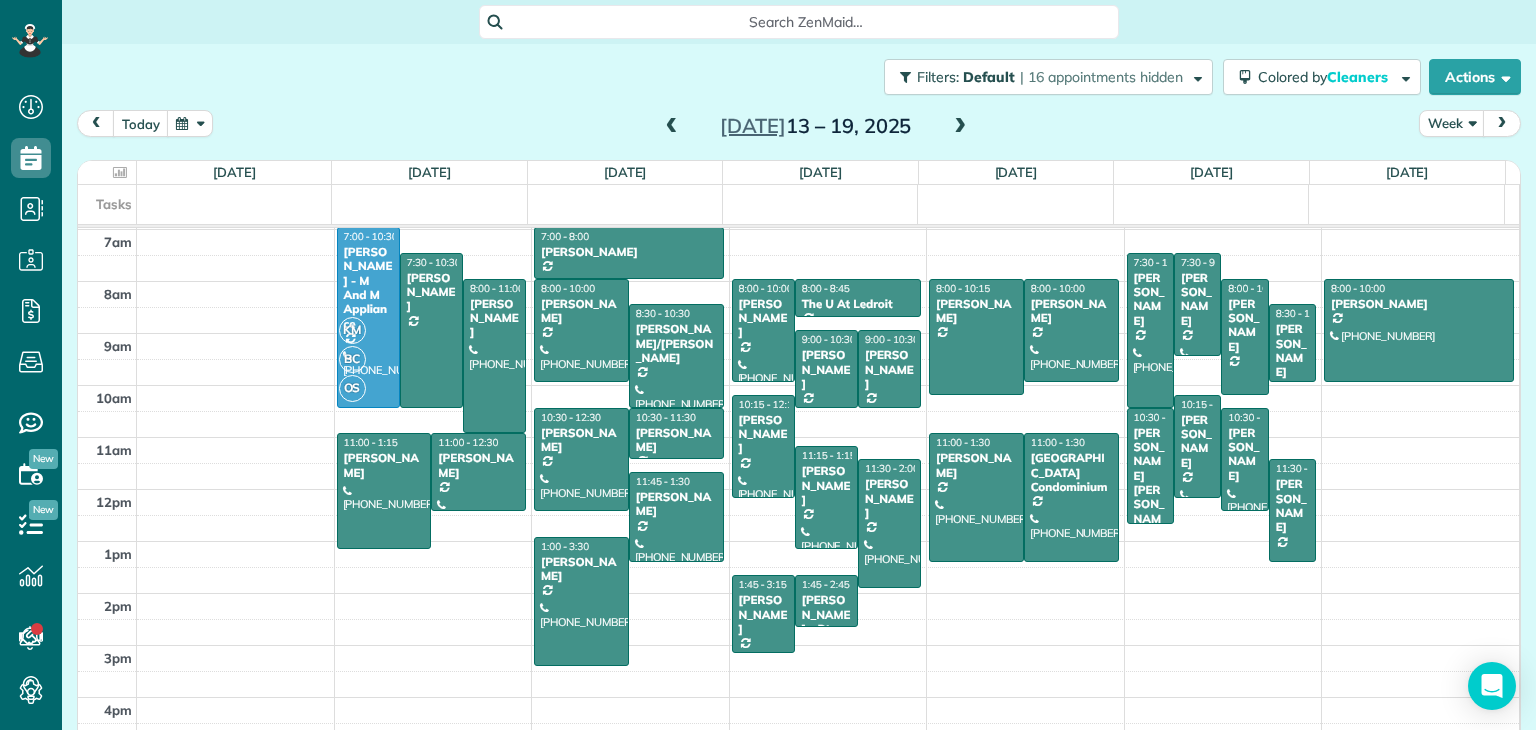 click at bounding box center (672, 127) 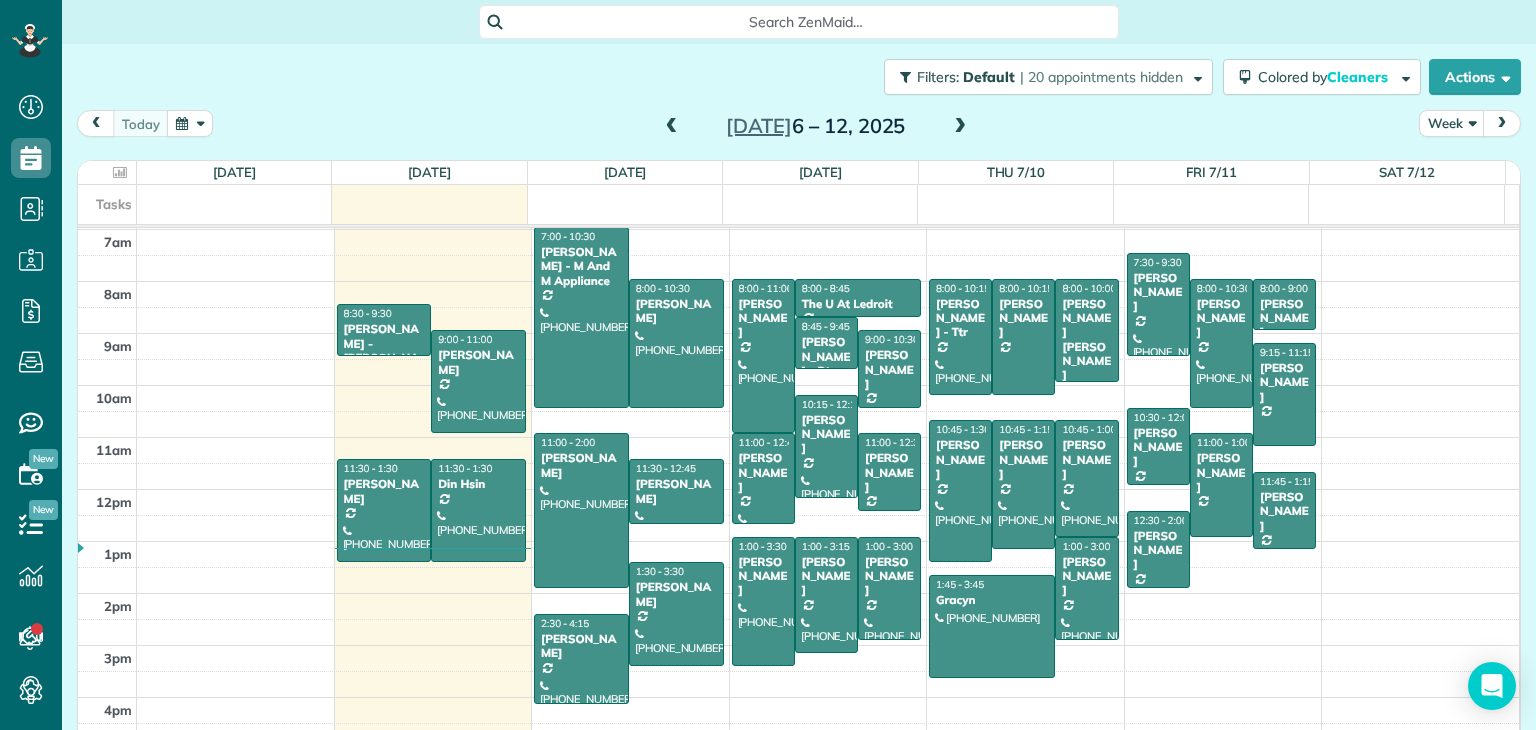 click at bounding box center [672, 127] 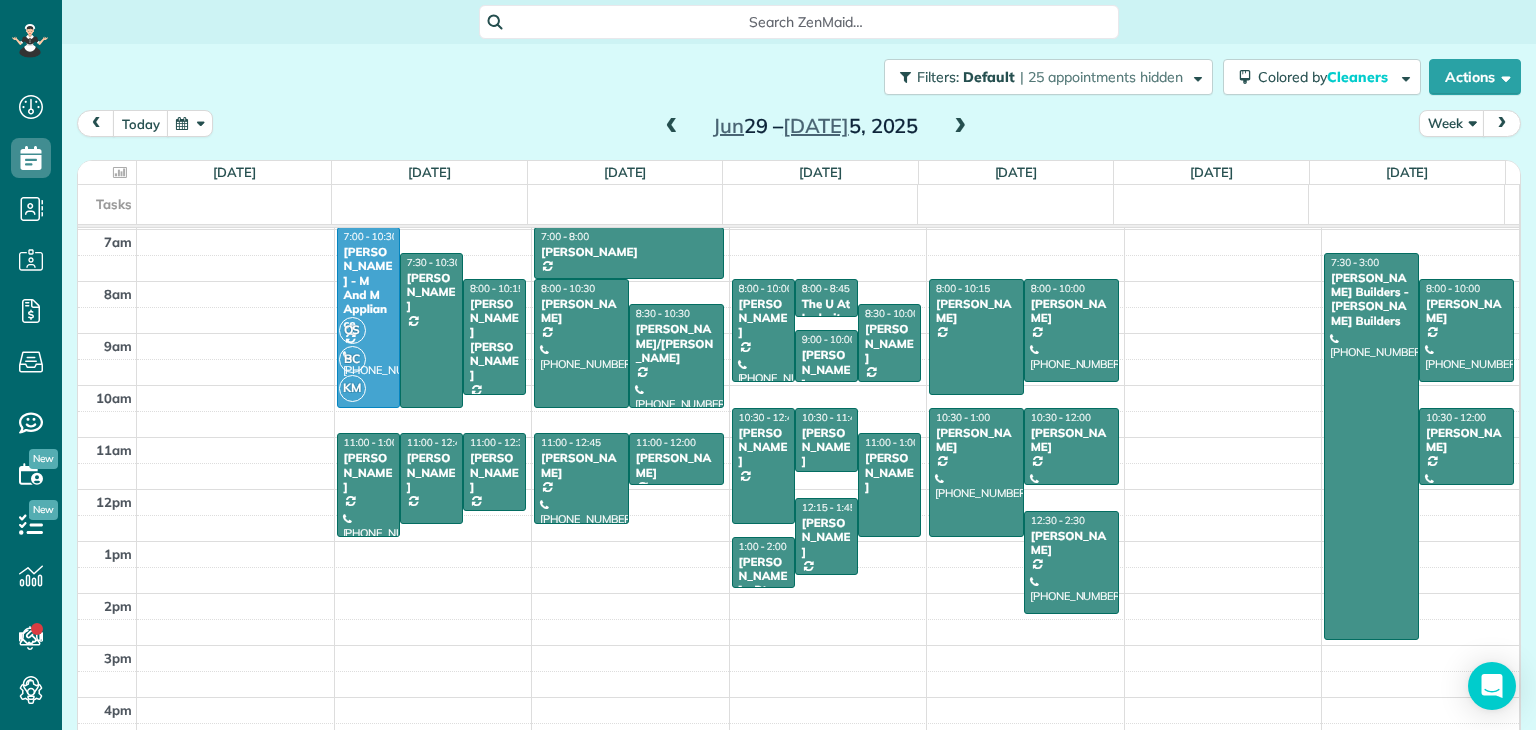 click at bounding box center [960, 127] 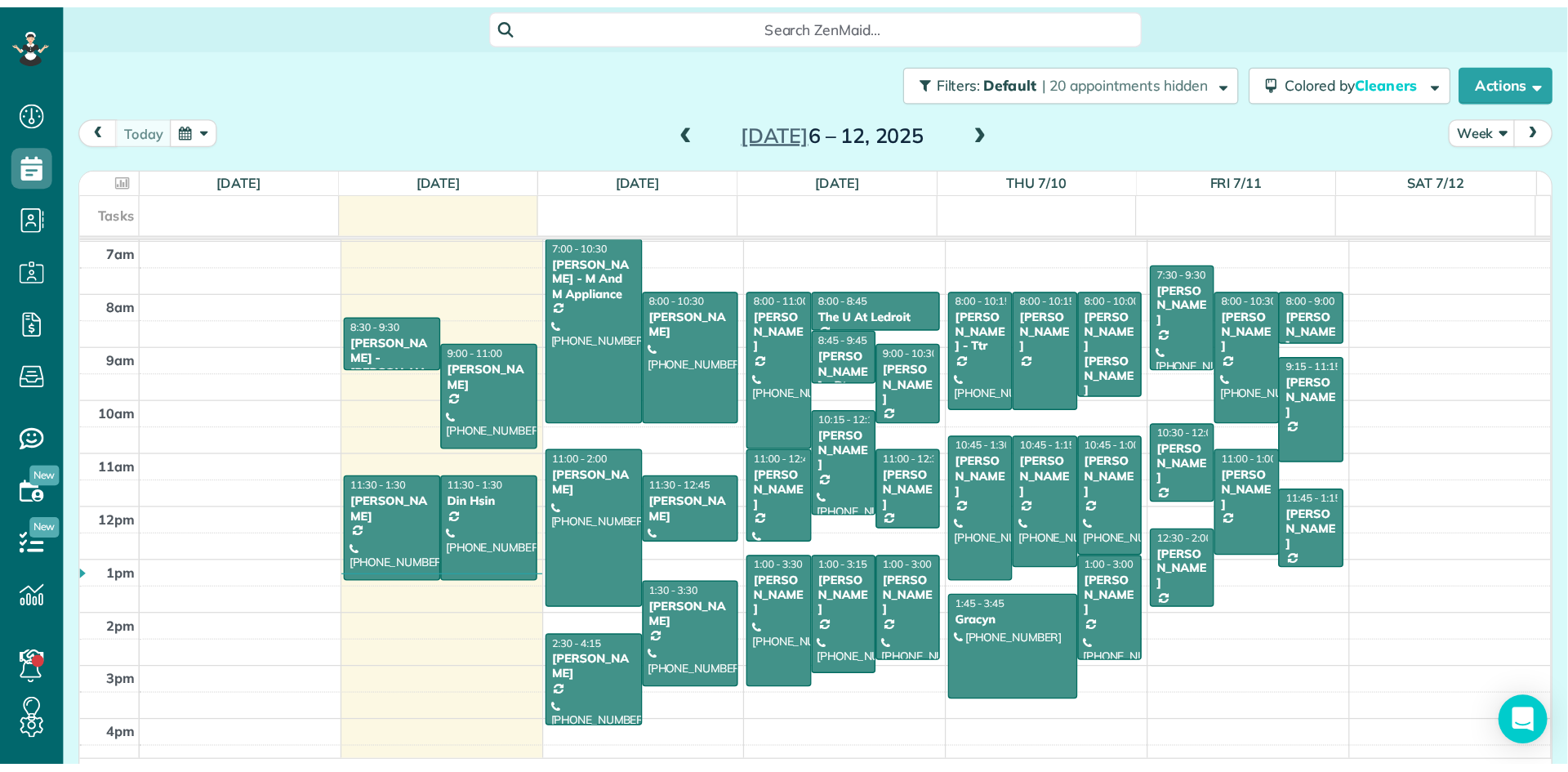 scroll, scrollTop: 772, scrollLeft: 51, axis: both 